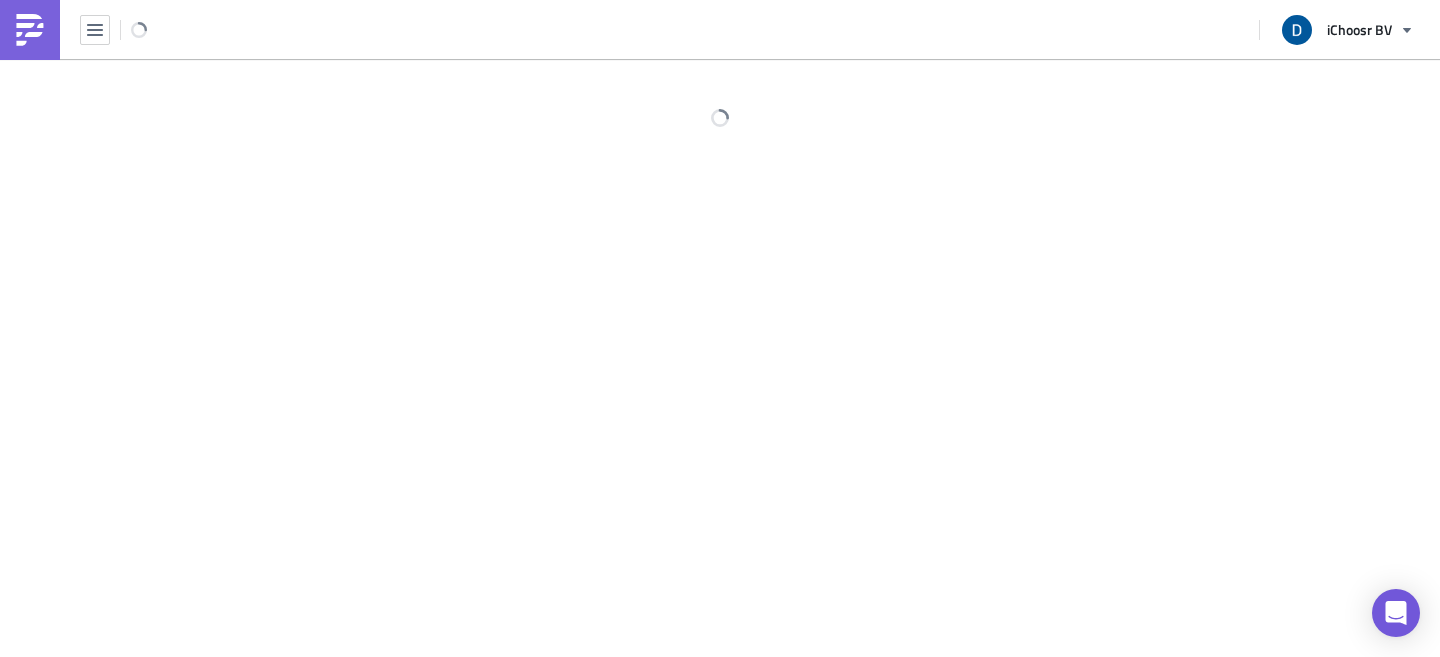 scroll, scrollTop: 0, scrollLeft: 0, axis: both 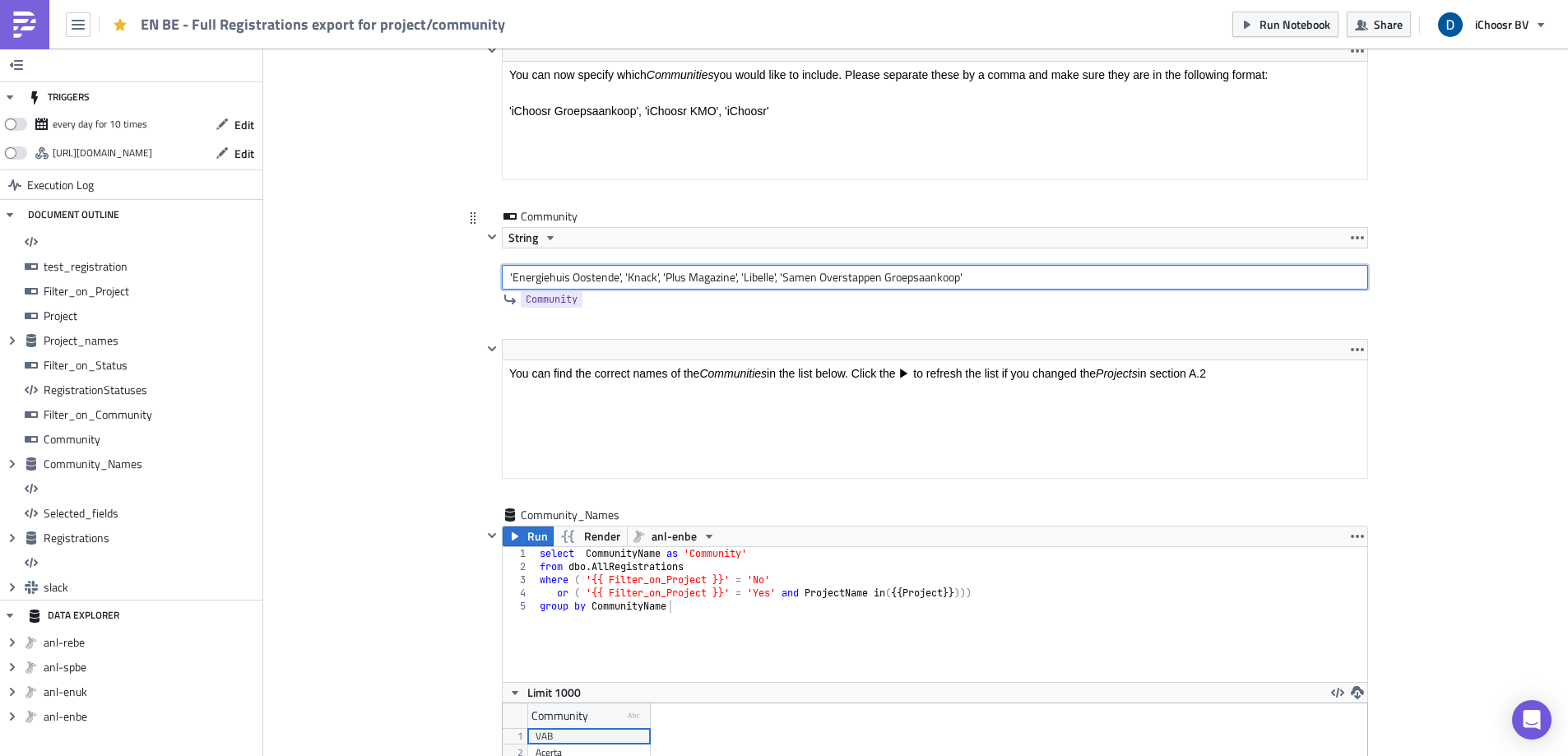 drag, startPoint x: 931, startPoint y: 276, endPoint x: 619, endPoint y: 280, distance: 312.02564 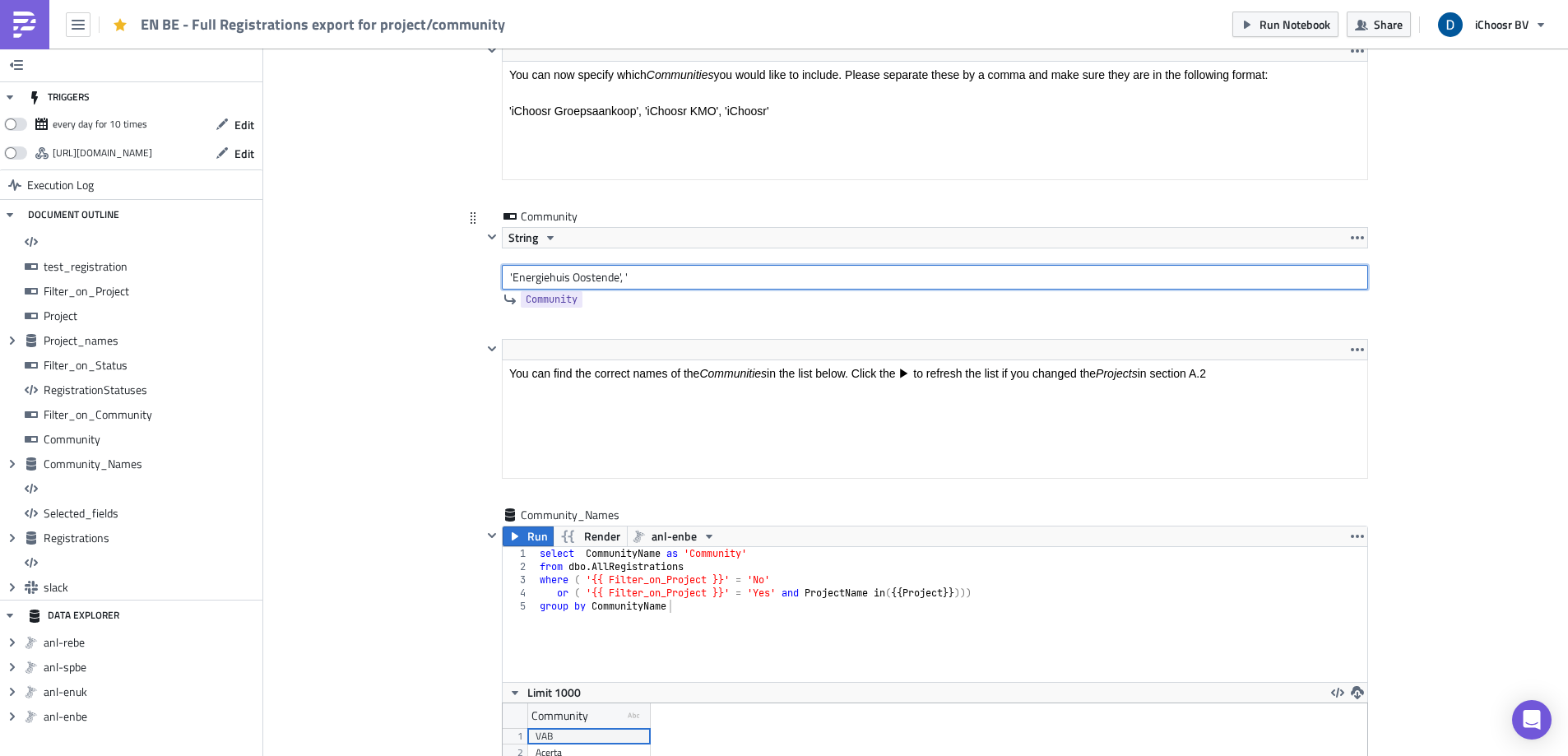 click on "'Energiehuis Oostende', '" at bounding box center [935, 277] 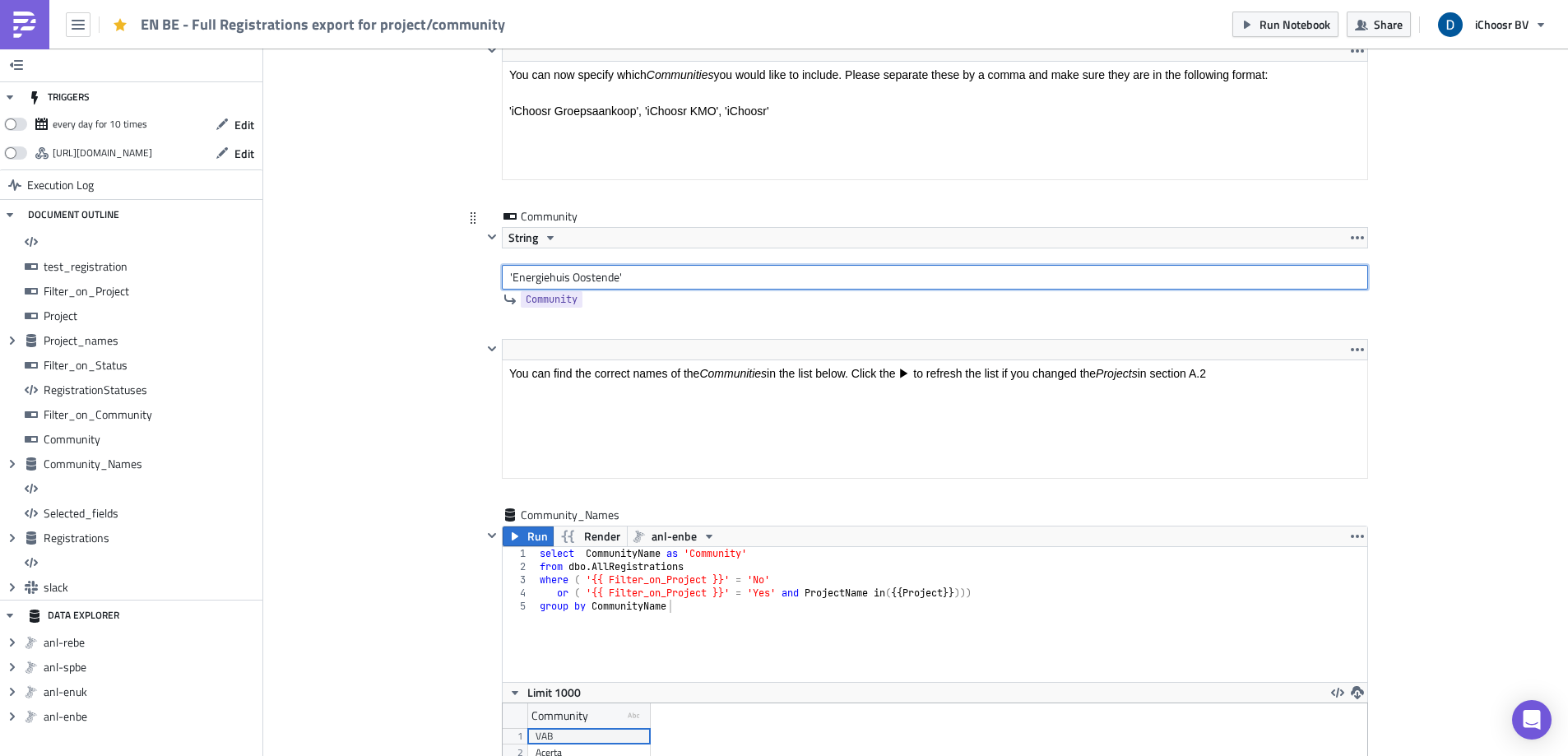 drag, startPoint x: 612, startPoint y: 274, endPoint x: 506, endPoint y: 276, distance: 106.0189 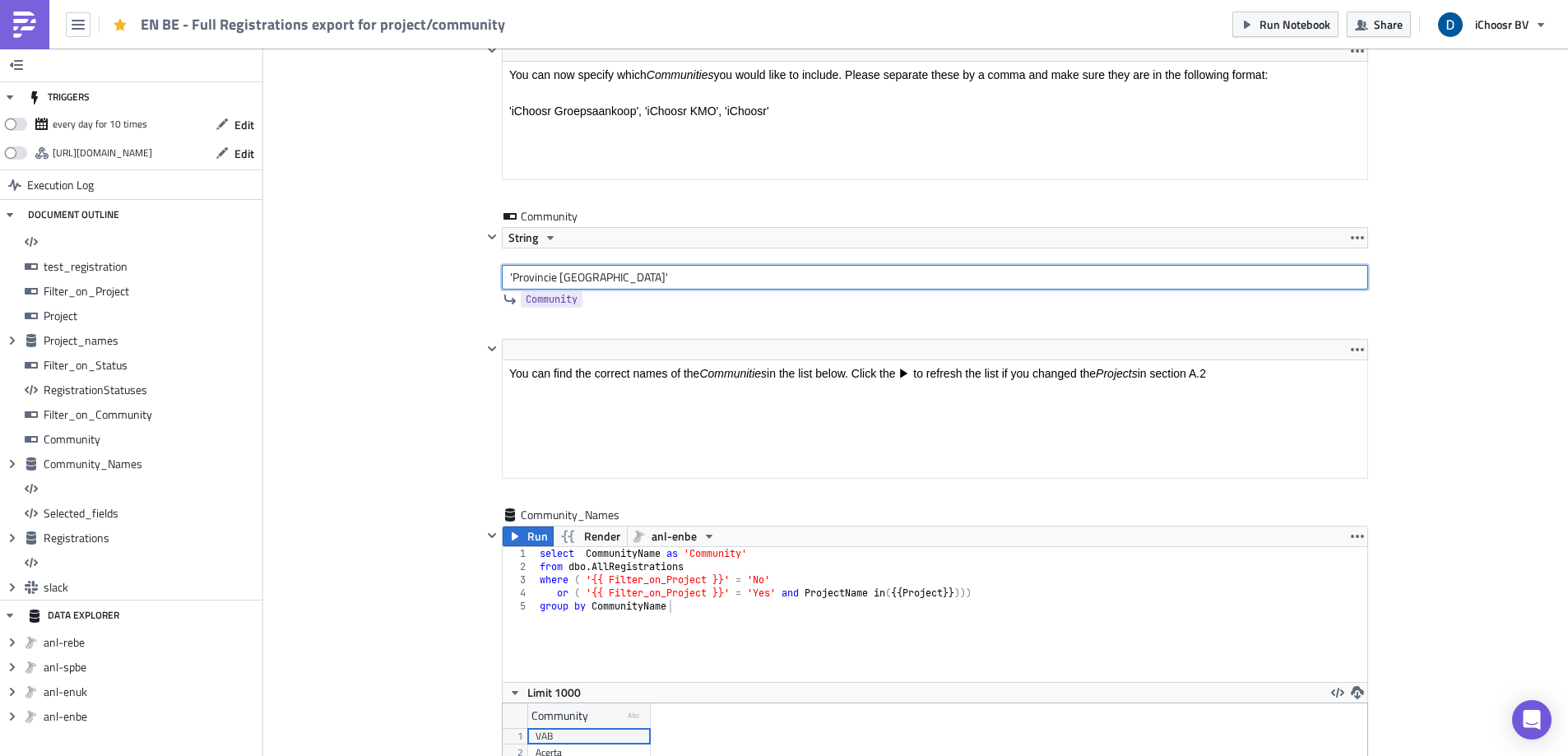 type on "'Provincie Oost-Vlaanderen'" 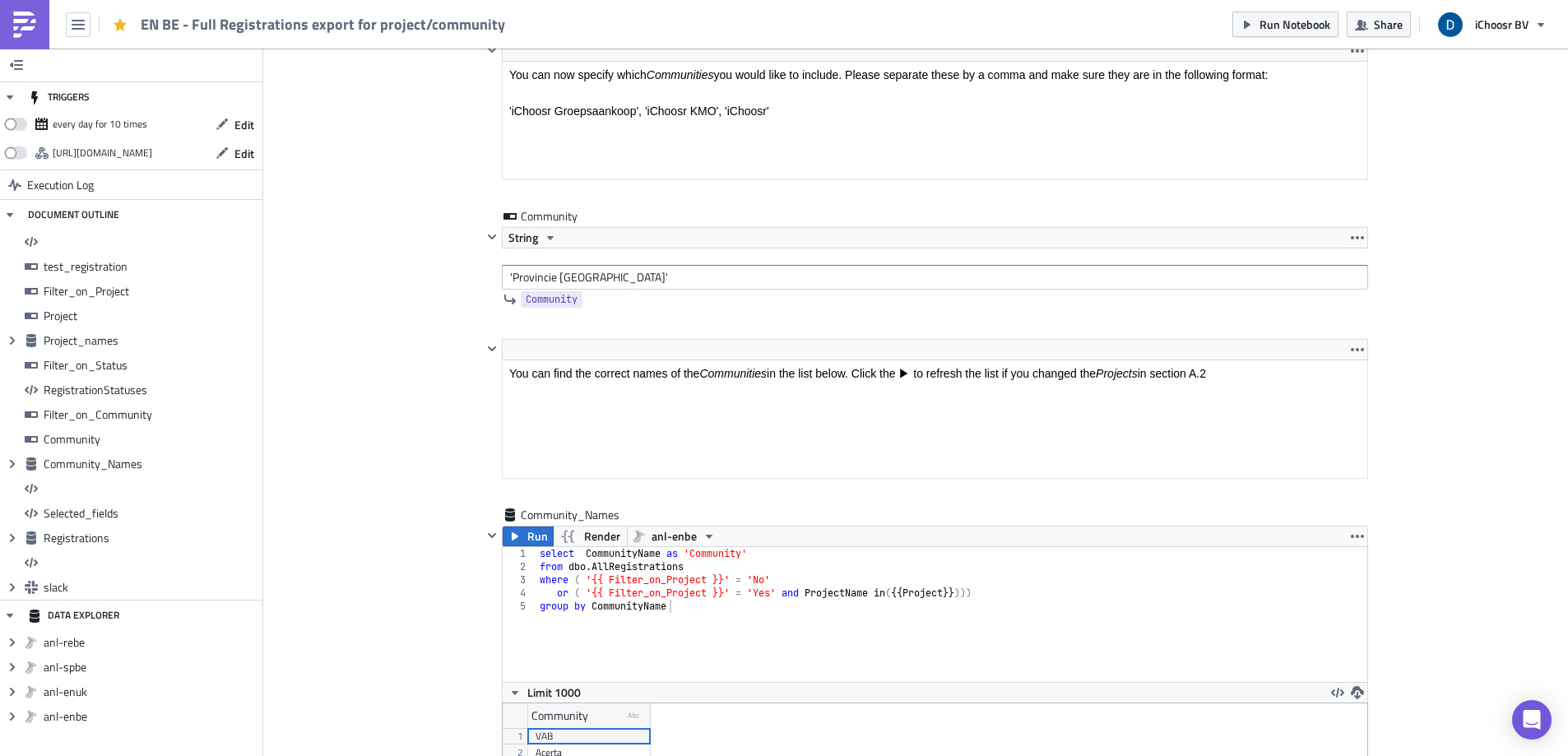 scroll, scrollTop: 5642, scrollLeft: 0, axis: vertical 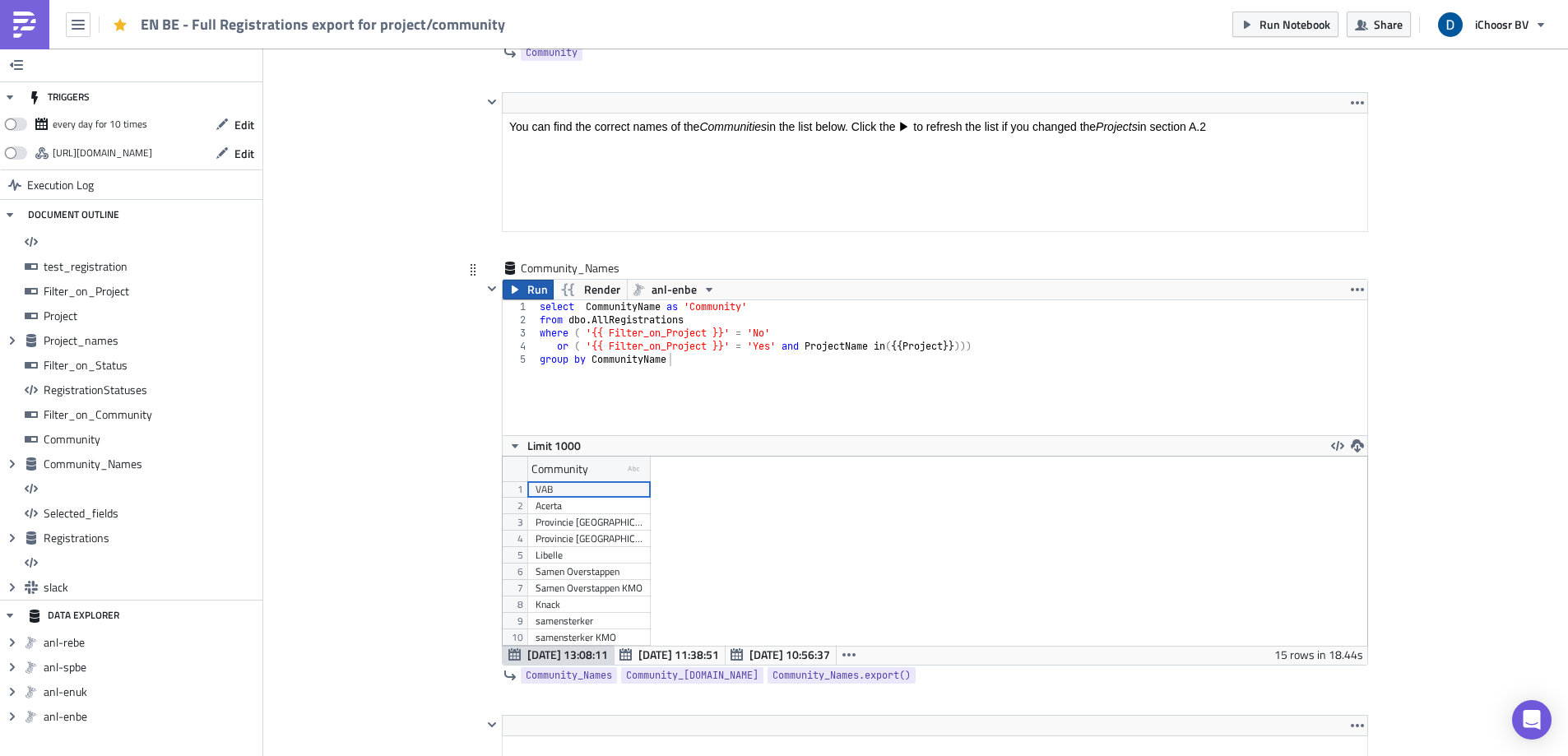 click on "Run" at bounding box center (537, 290) 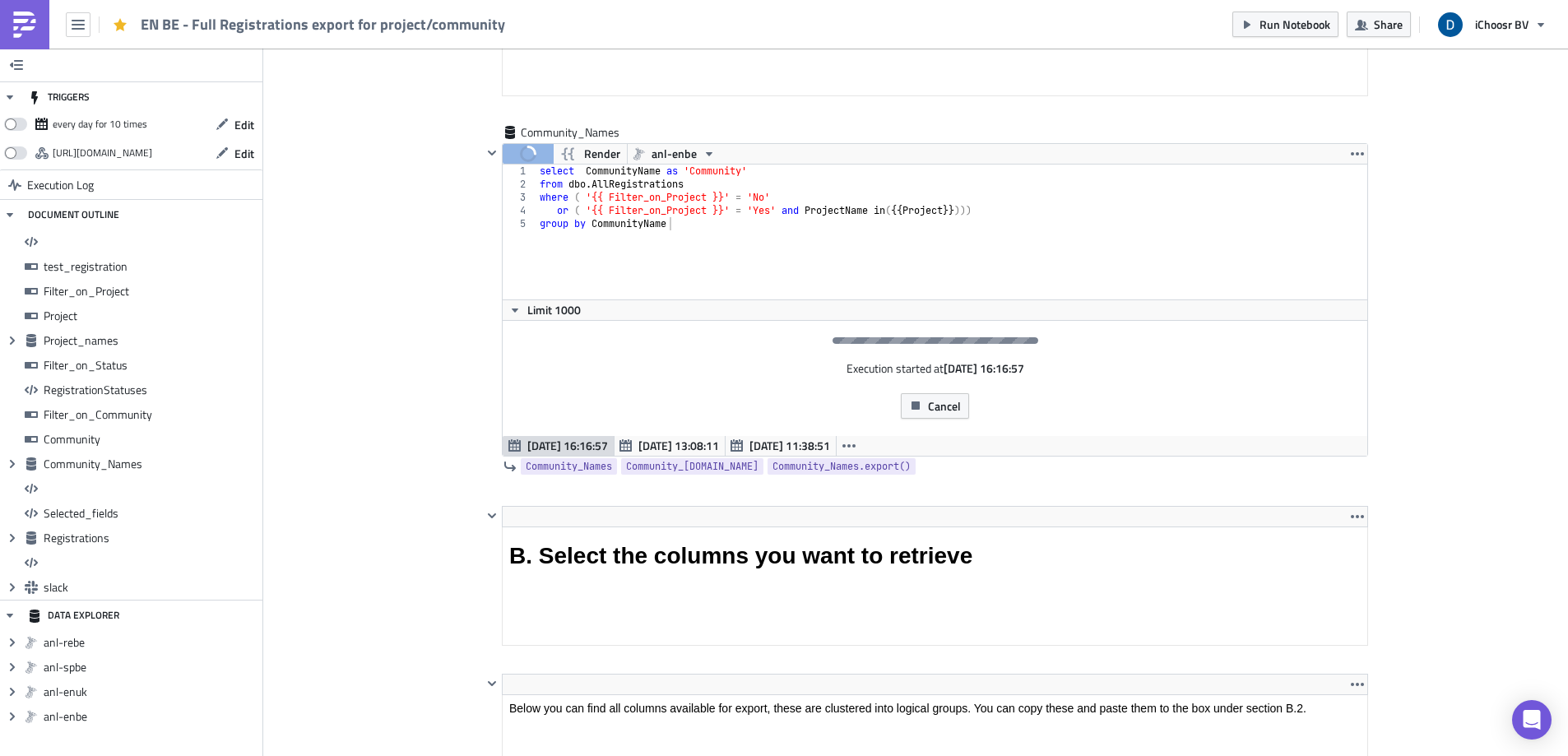 scroll, scrollTop: 5797, scrollLeft: 0, axis: vertical 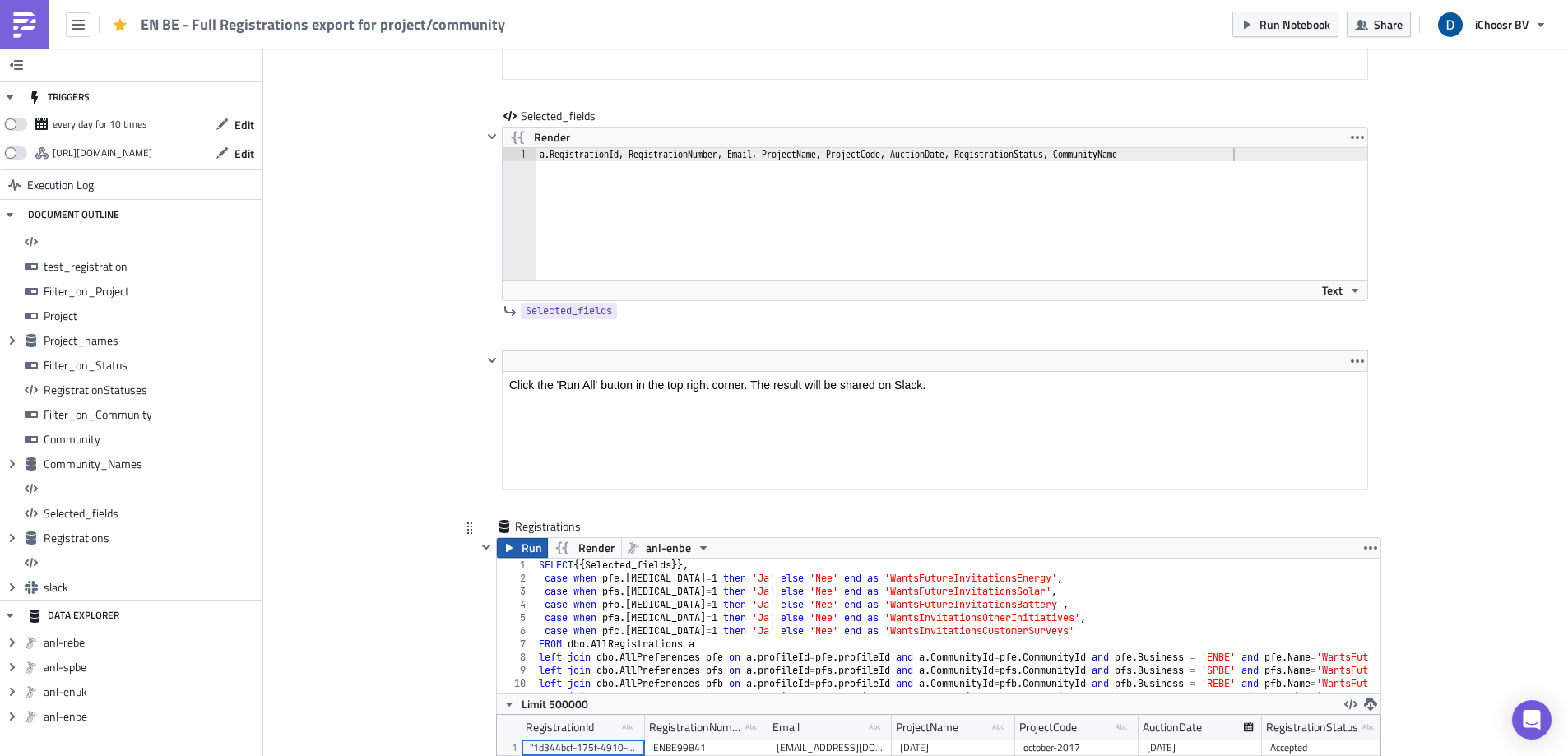 click on "Run" at bounding box center (531, 548) 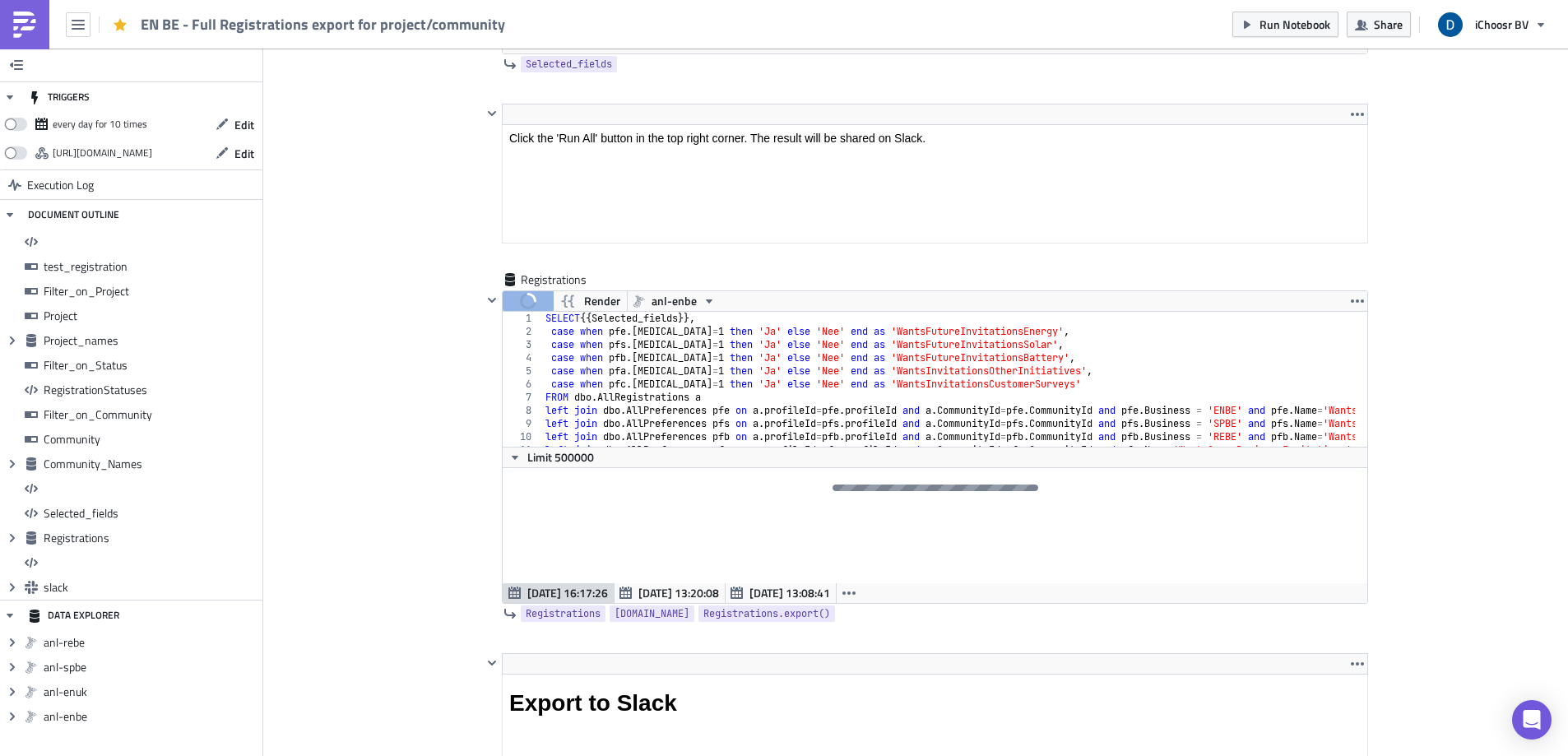 scroll, scrollTop: 9181, scrollLeft: 0, axis: vertical 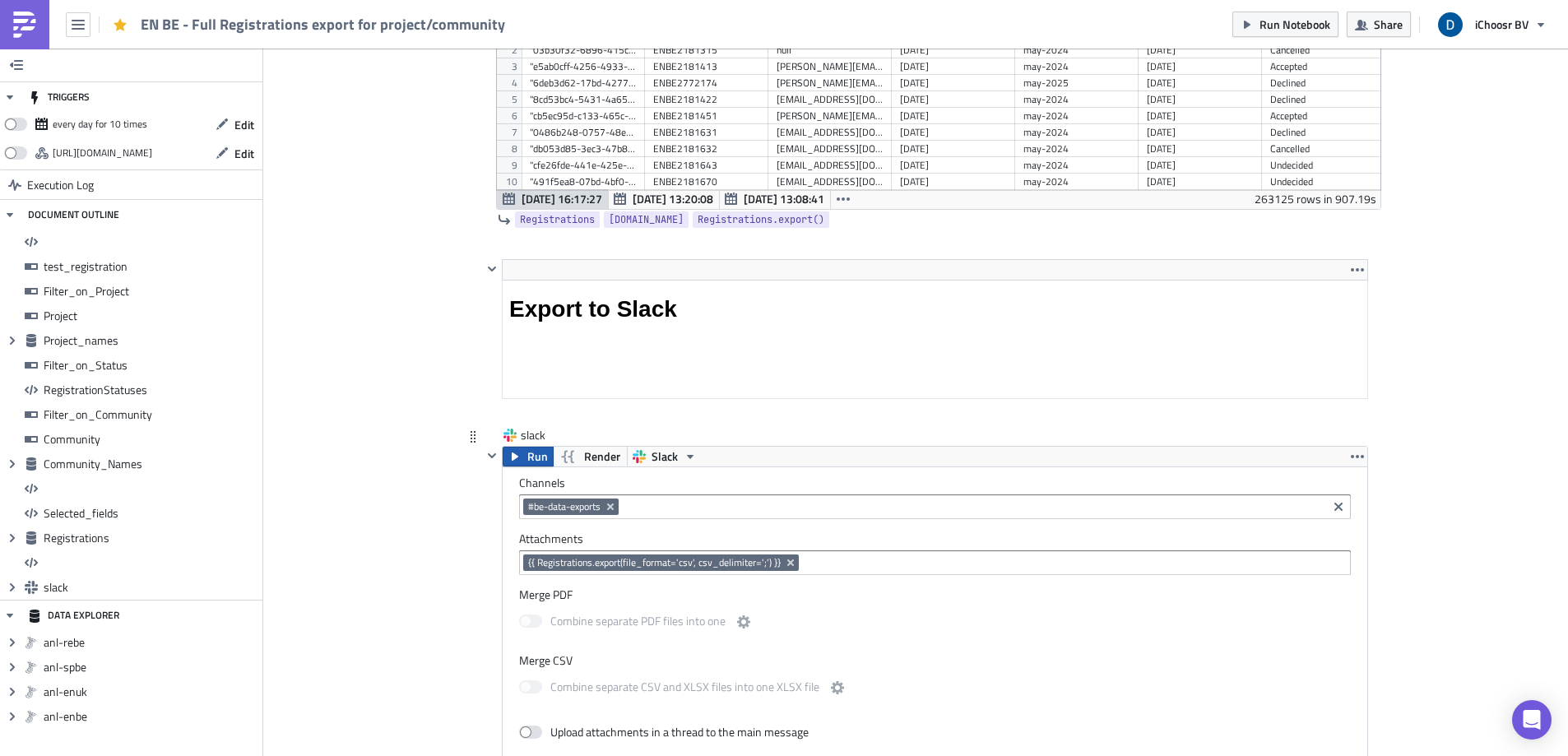 click on "Run" at bounding box center (537, 457) 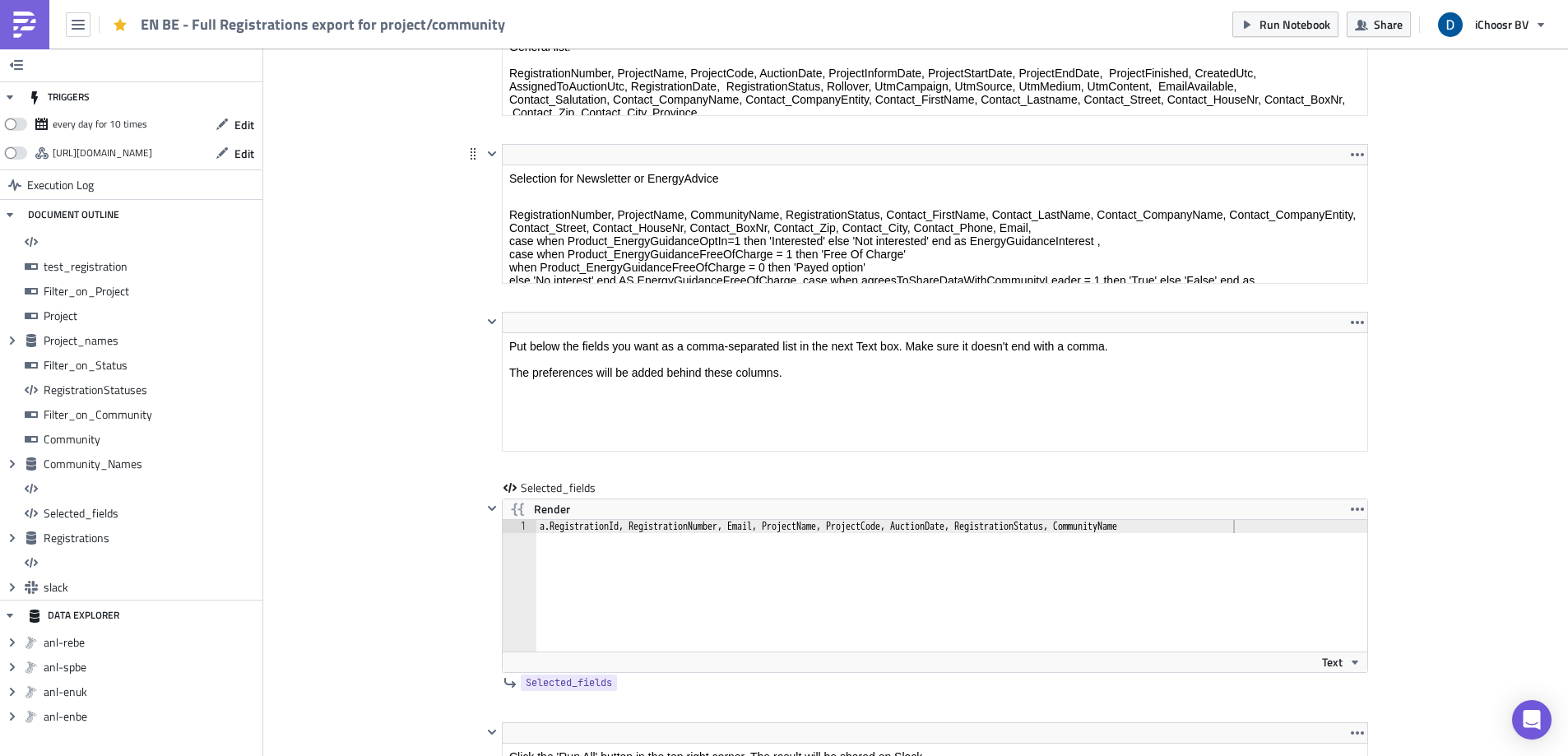 scroll, scrollTop: 8491, scrollLeft: 0, axis: vertical 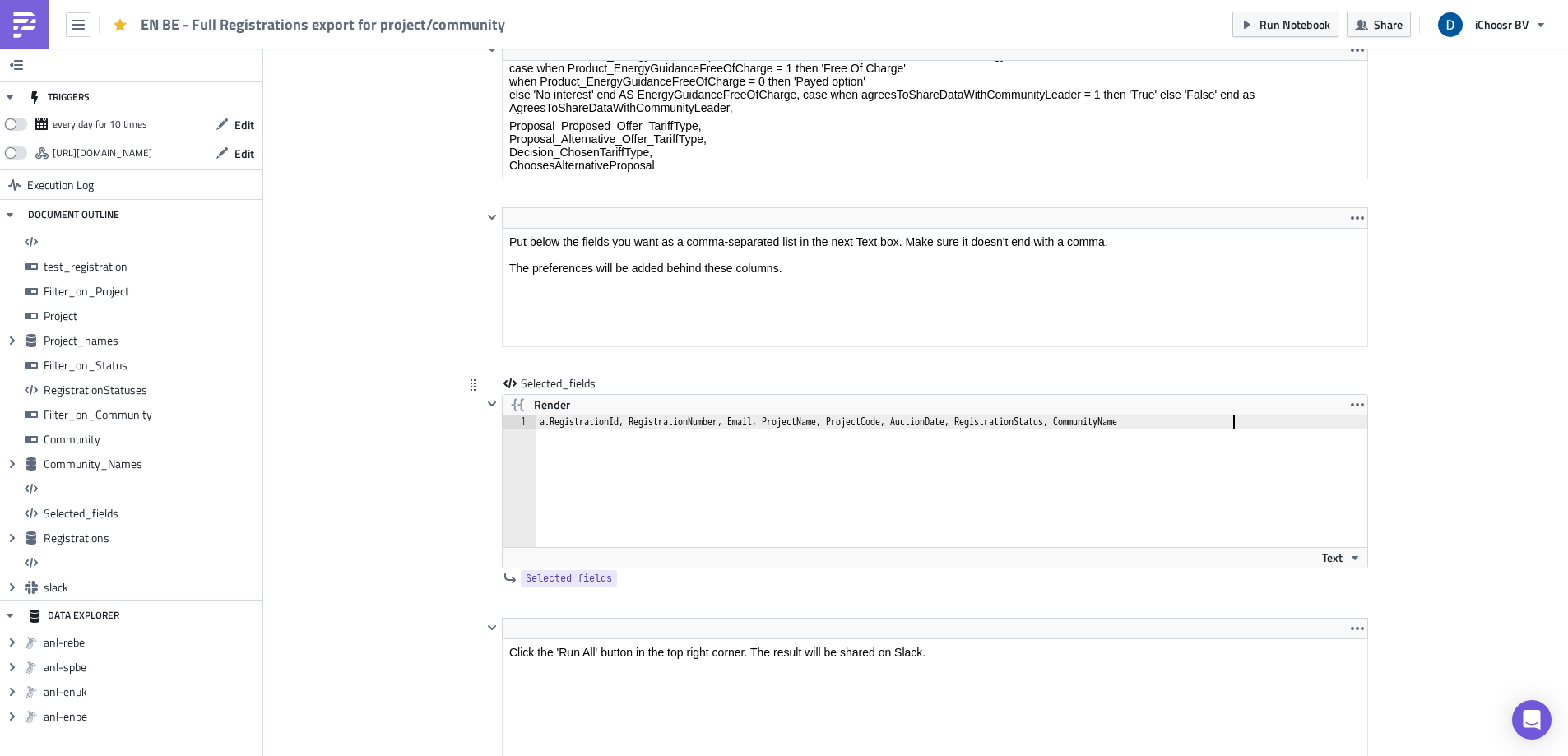 drag, startPoint x: 811, startPoint y: 480, endPoint x: 721, endPoint y: 429, distance: 103.445638 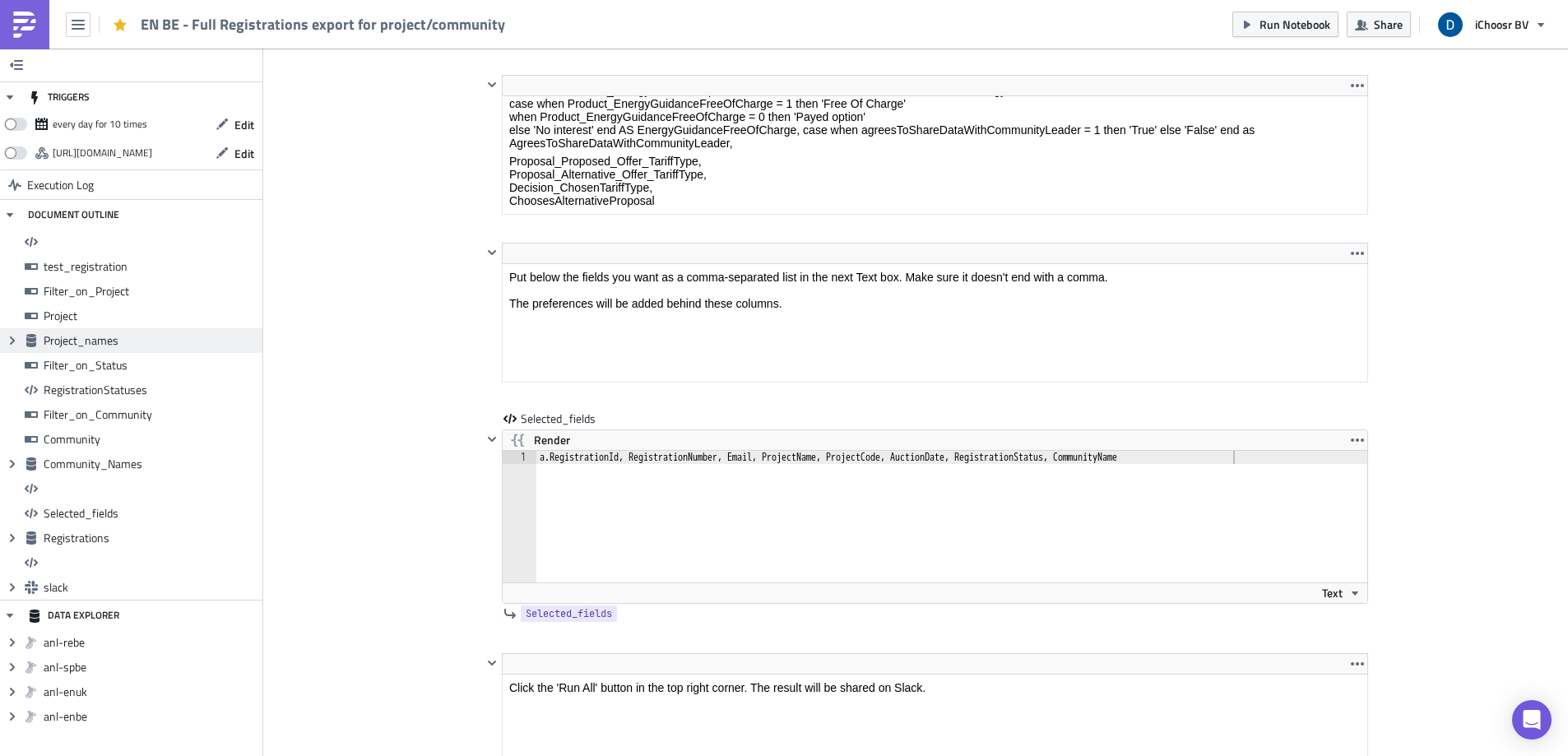 scroll, scrollTop: 8607, scrollLeft: 0, axis: vertical 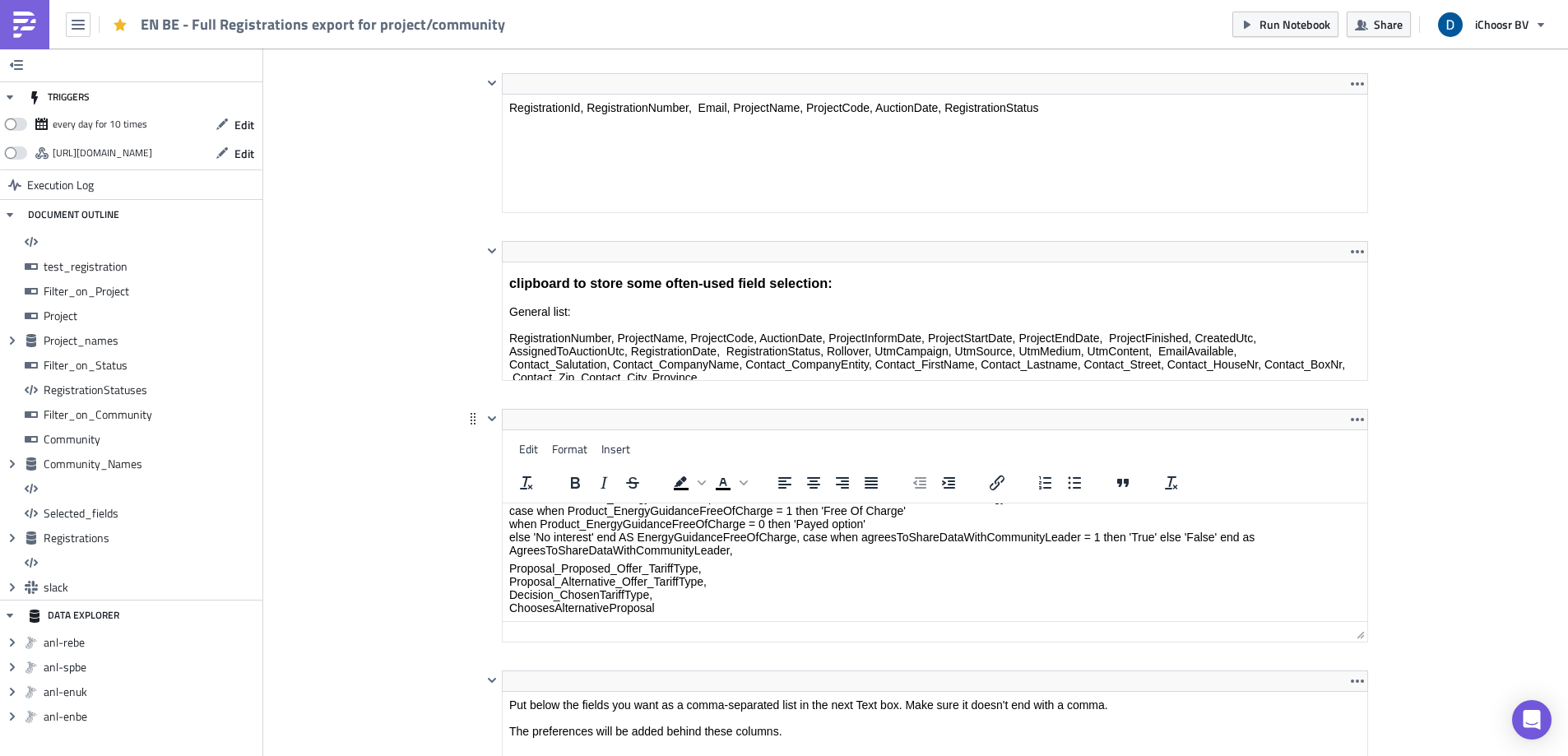 drag, startPoint x: 780, startPoint y: 568, endPoint x: 1155, endPoint y: 995, distance: 568.2904 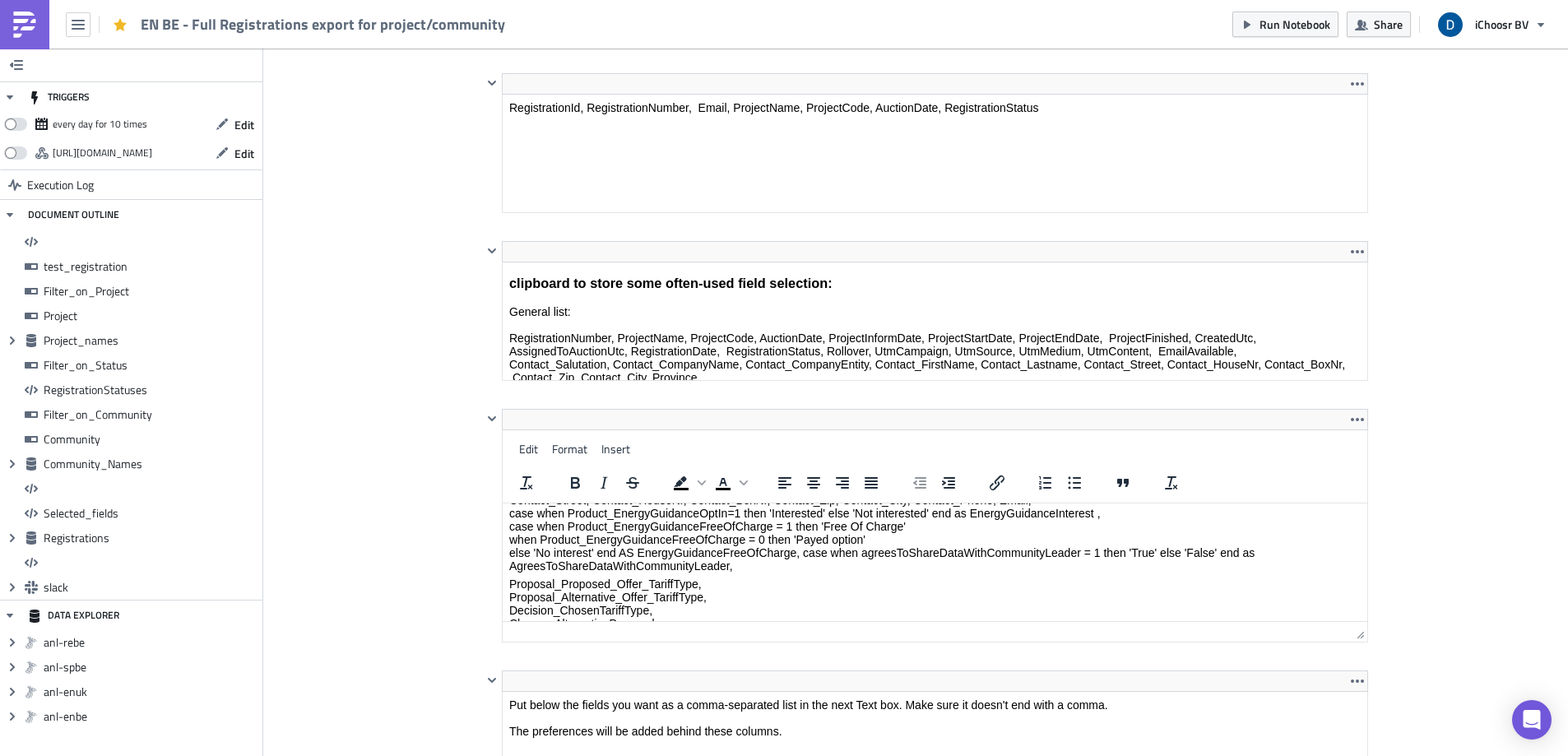 scroll, scrollTop: 81, scrollLeft: 0, axis: vertical 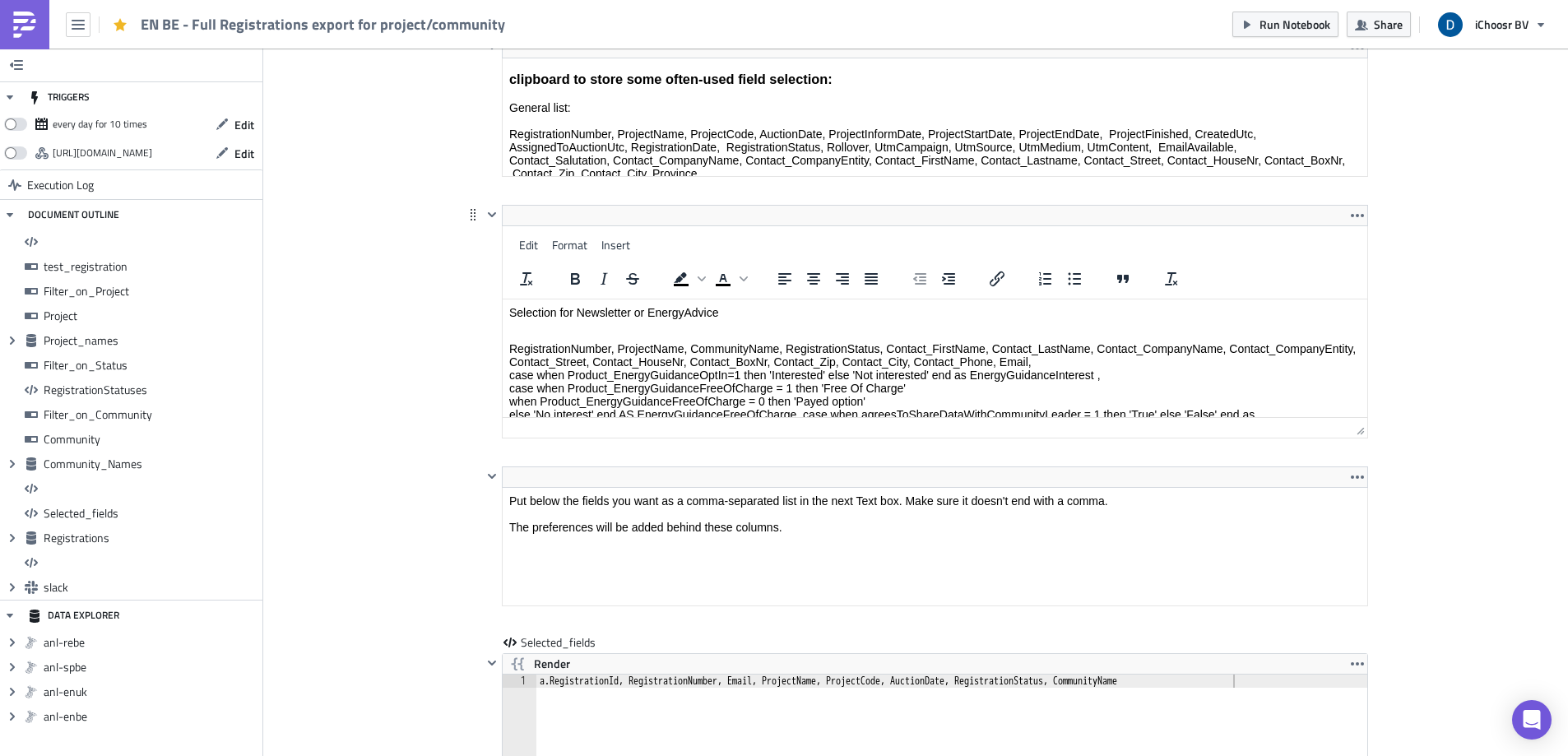 drag, startPoint x: 509, startPoint y: 346, endPoint x: 1174, endPoint y: 360, distance: 665.14735 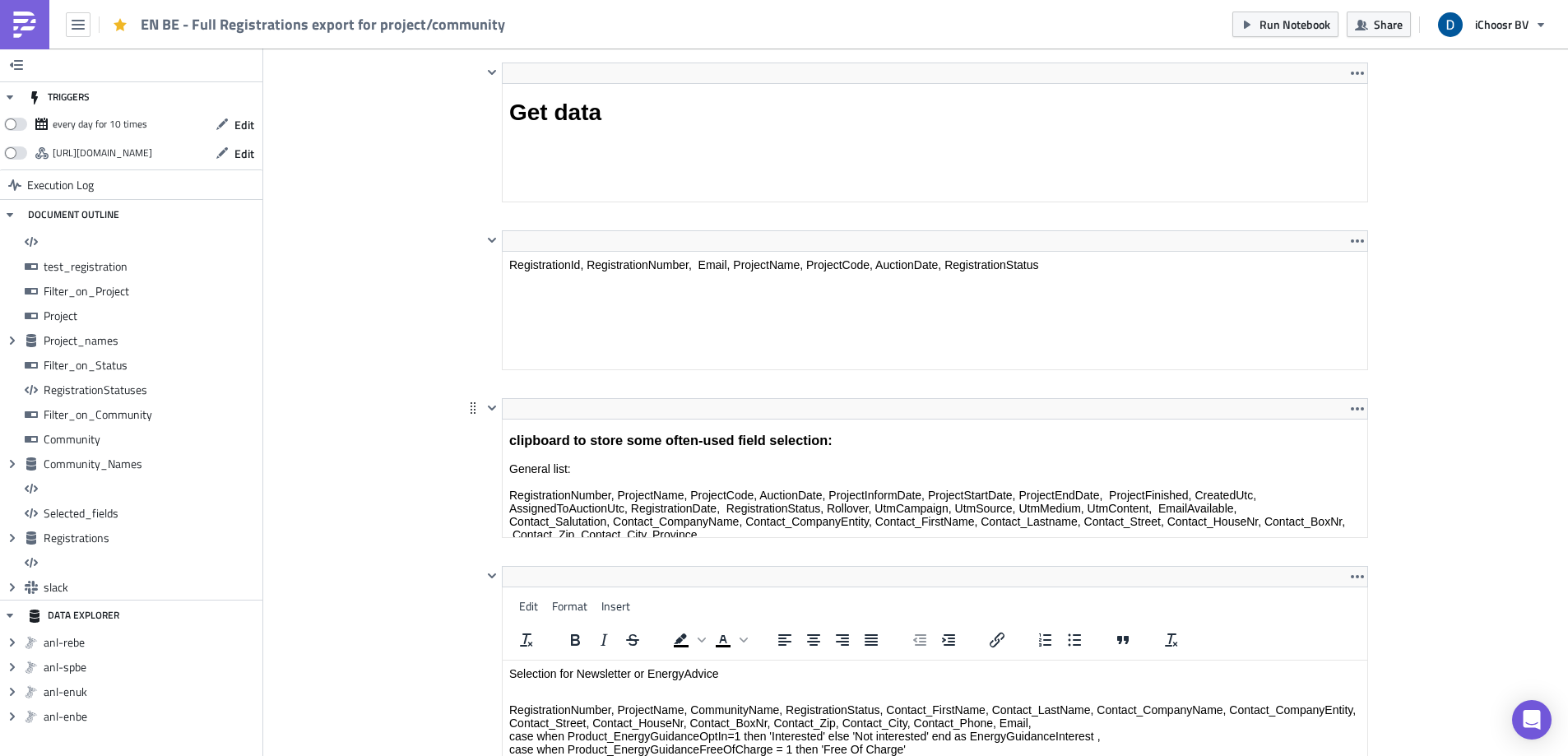 scroll, scrollTop: 8158, scrollLeft: 0, axis: vertical 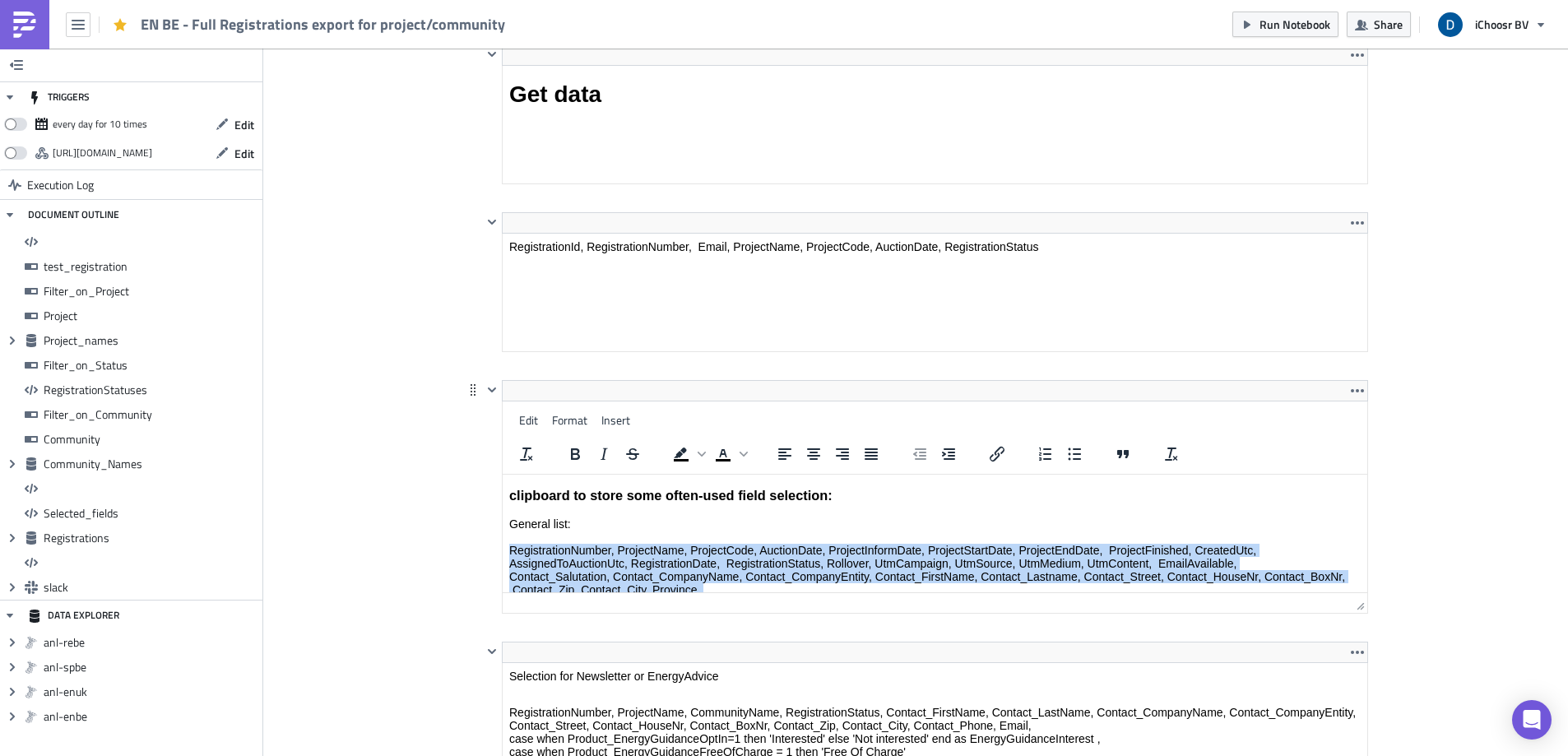 drag, startPoint x: 1033, startPoint y: 550, endPoint x: 506, endPoint y: 544, distance: 527.0342 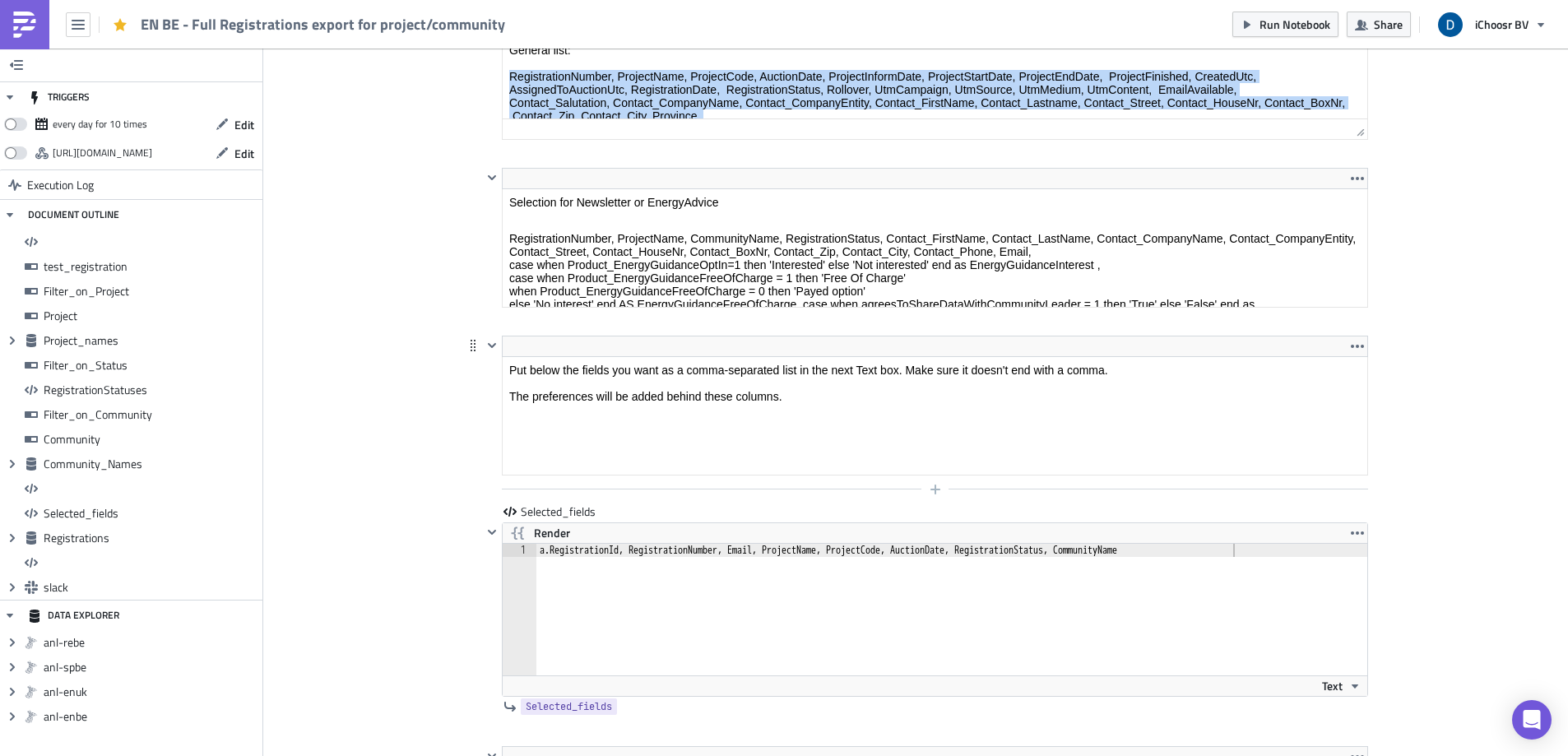 scroll, scrollTop: 8677, scrollLeft: 0, axis: vertical 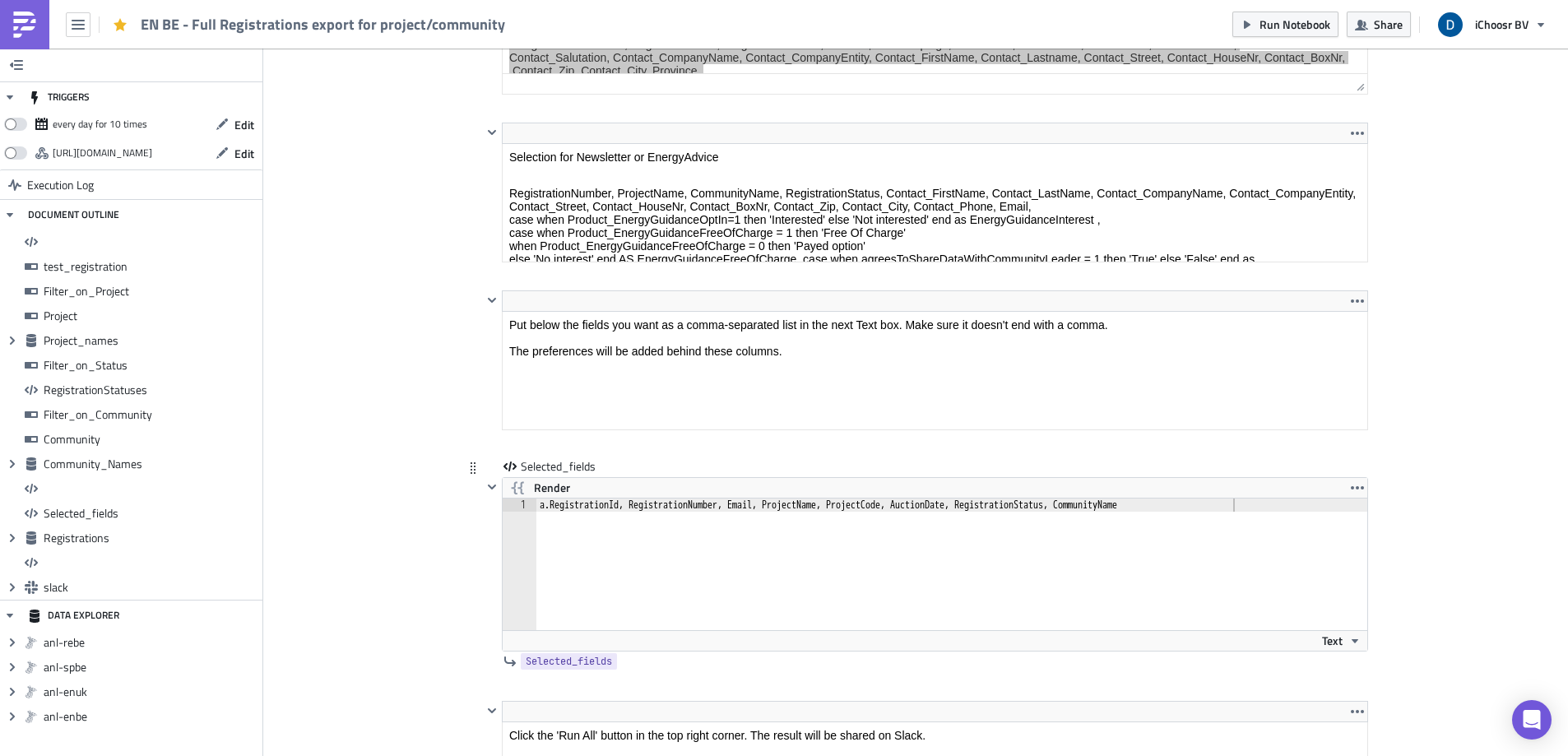 drag, startPoint x: 645, startPoint y: 515, endPoint x: 584, endPoint y: 523, distance: 61.522354 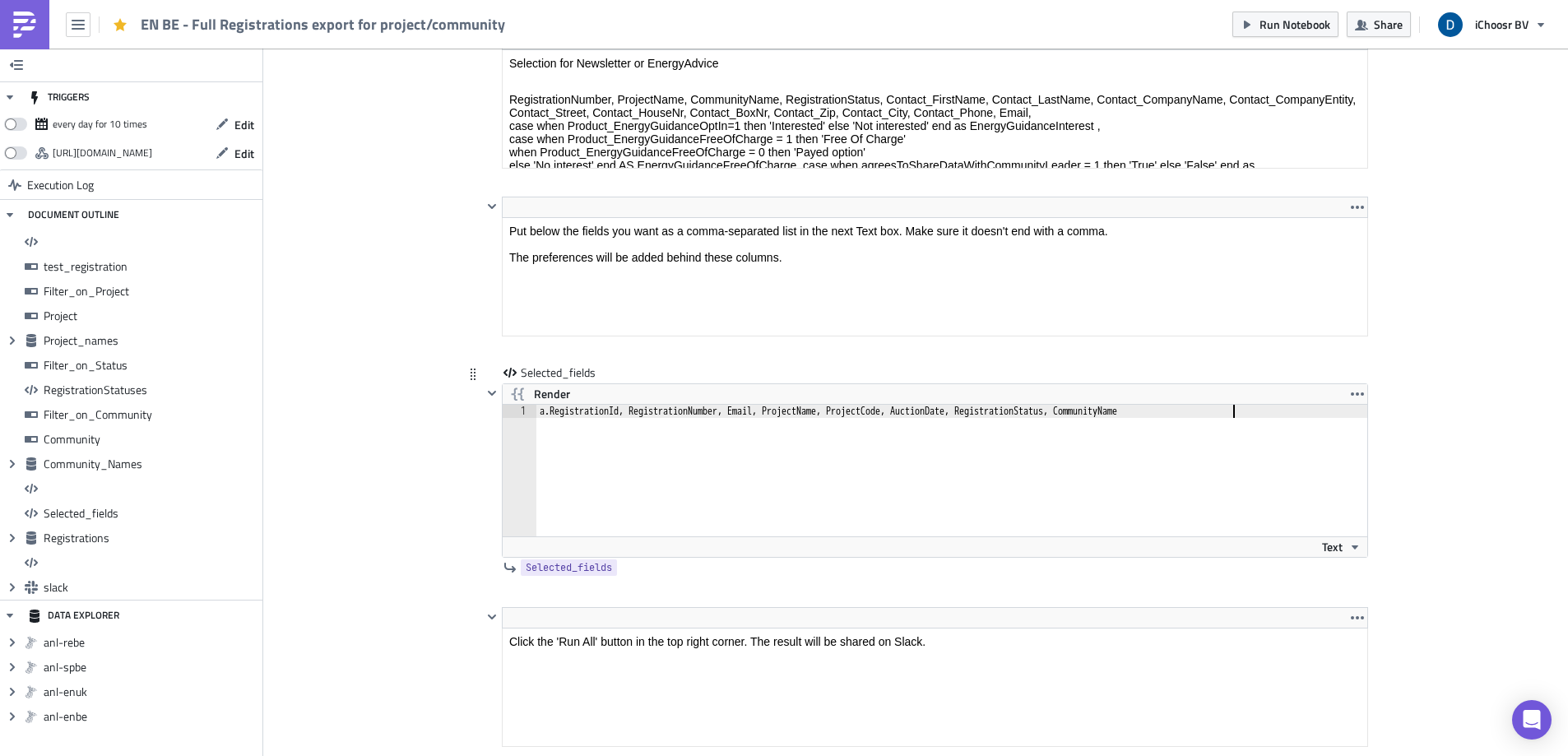 click on "a.RegistrationId, RegistrationNumber, Email, ProjectName, ProjectCode, AuctionDate, RegistrationStatus, CommunityName" at bounding box center (952, 484) 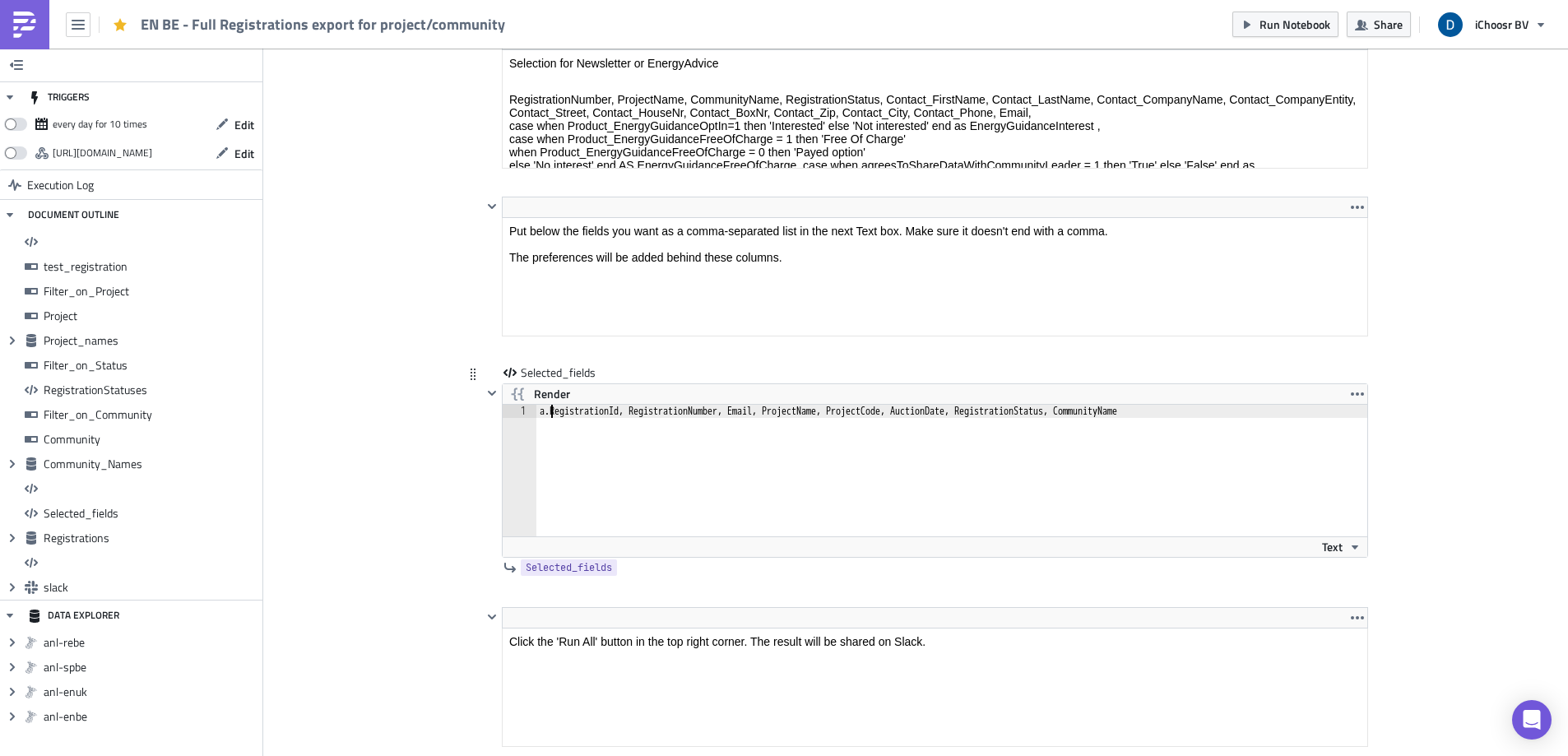 click on "a.RegistrationId, RegistrationNumber, Email, ProjectName, ProjectCode, AuctionDate, RegistrationStatus, CommunityName" at bounding box center (952, 484) 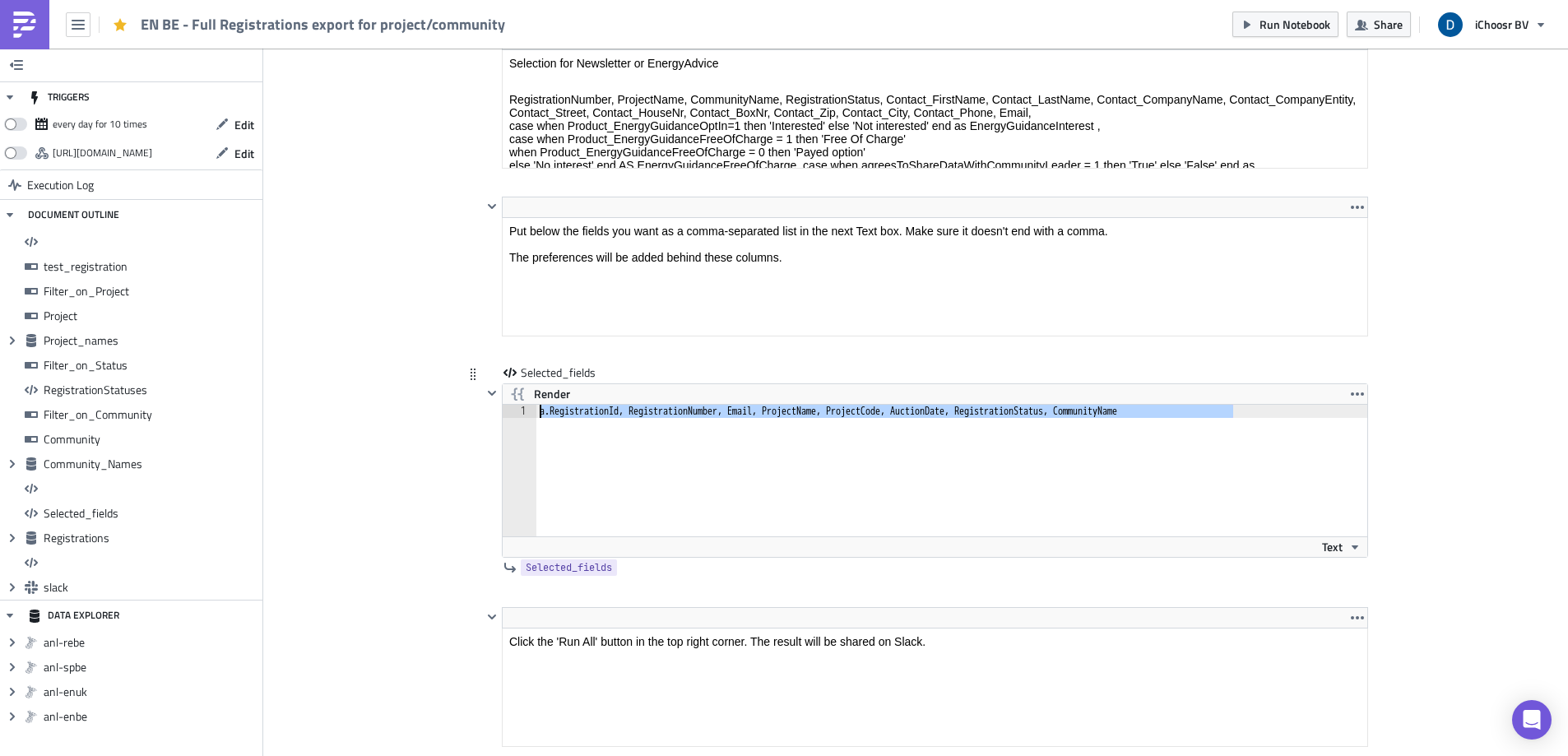click on "a.RegistrationId, RegistrationNumber, Email, ProjectName, ProjectCode, AuctionDate, RegistrationStatus, CommunityName" at bounding box center (952, 484) 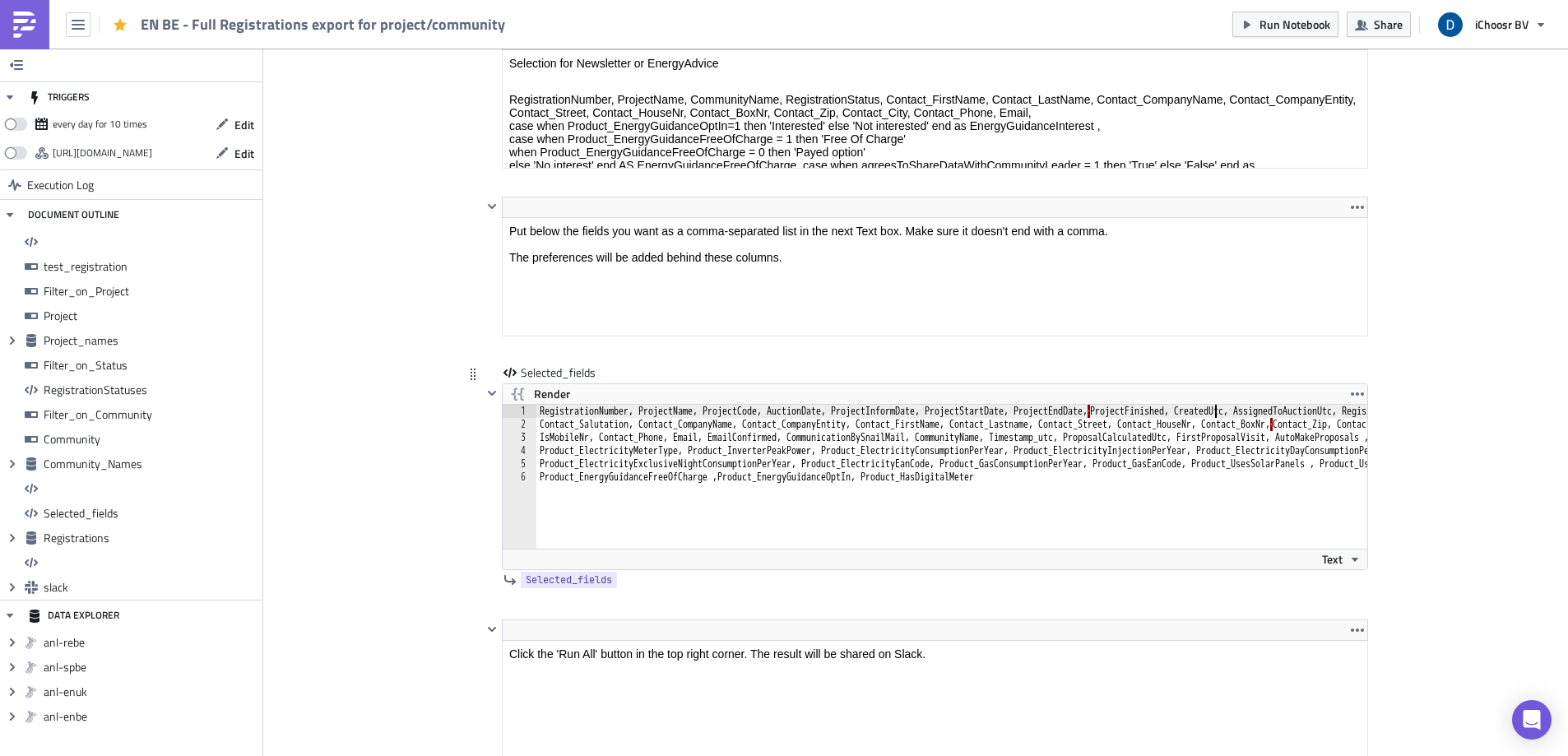drag, startPoint x: 1207, startPoint y: 411, endPoint x: 1250, endPoint y: 435, distance: 49.2443 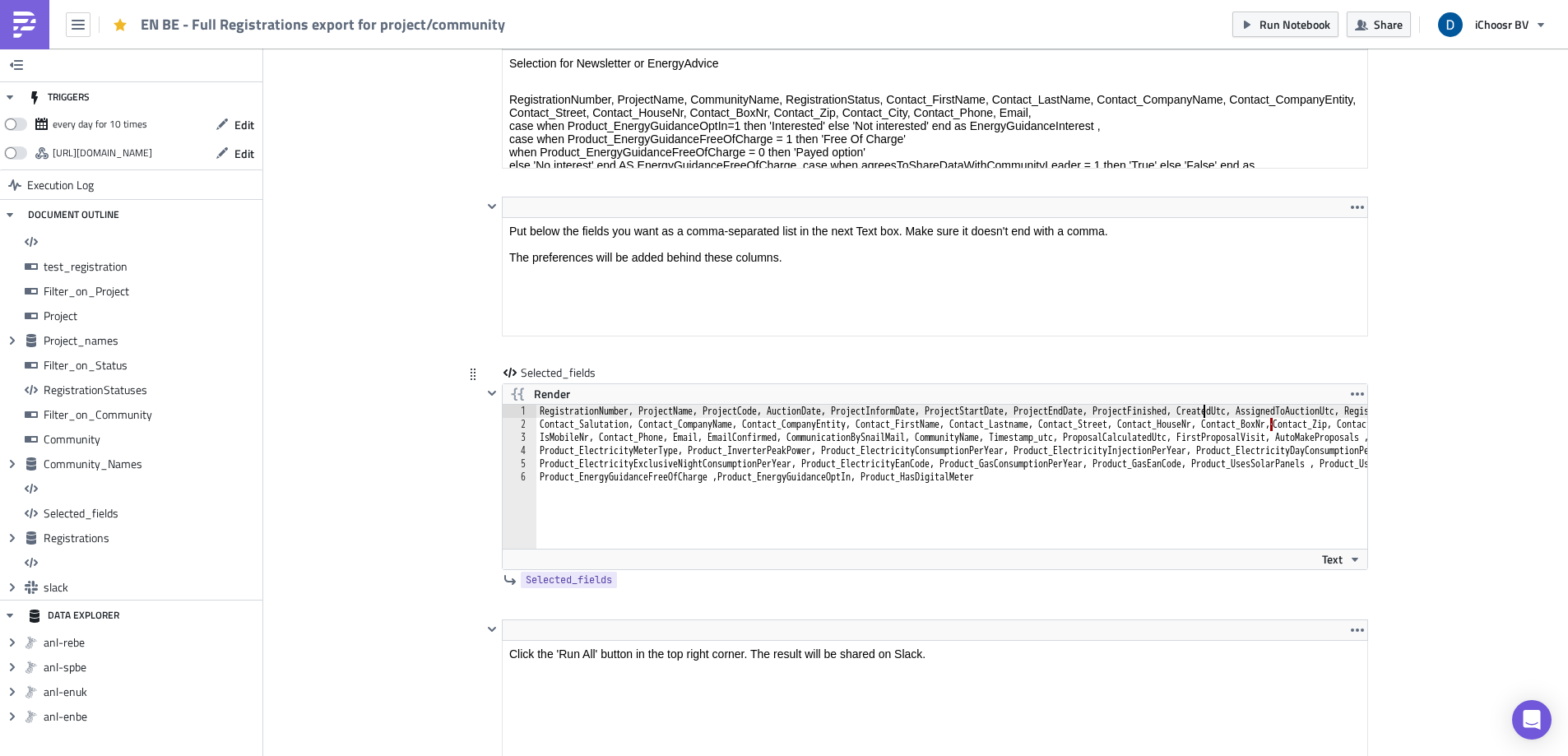 scroll, scrollTop: 0, scrollLeft: 55, axis: horizontal 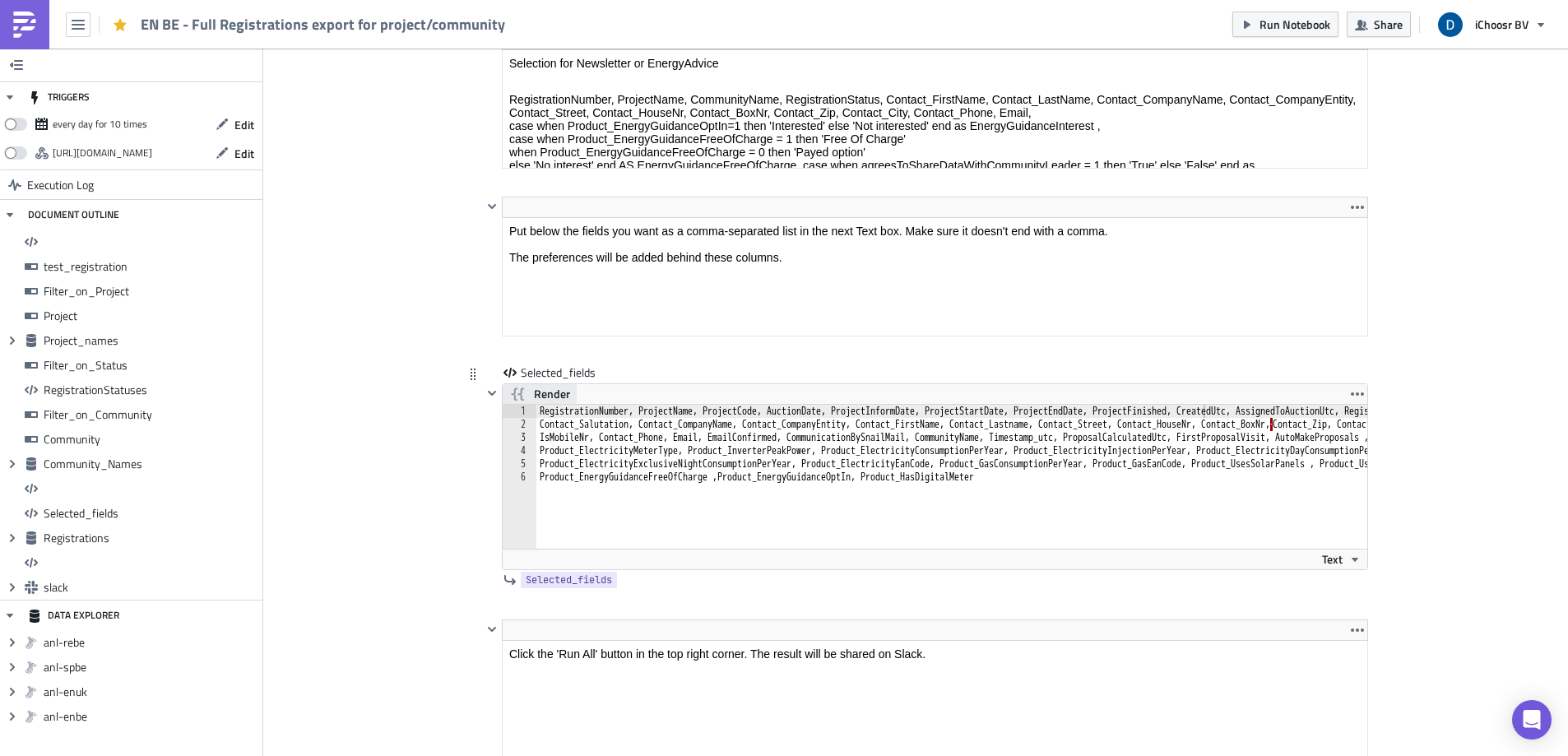 click on "Render" at bounding box center [552, 394] 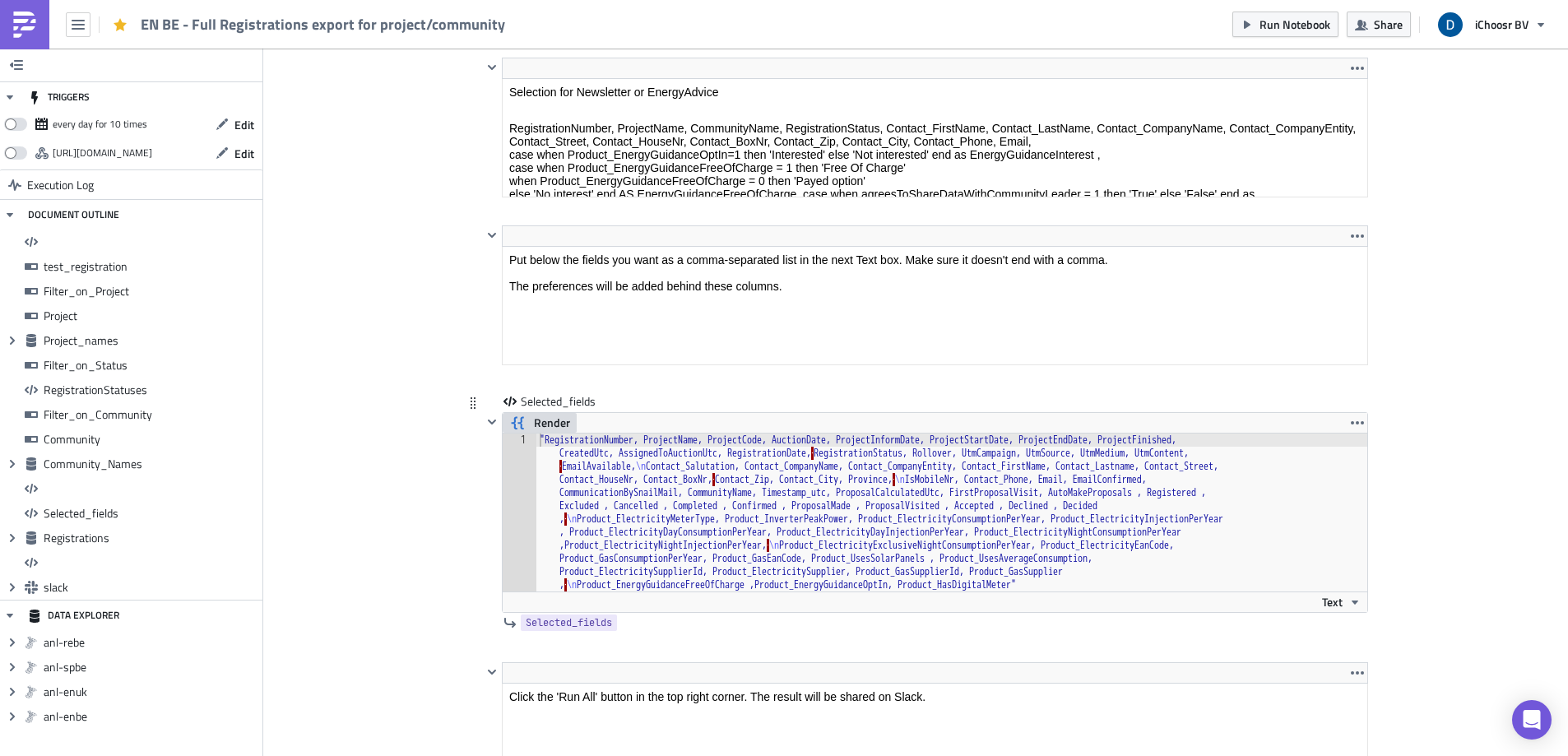 scroll, scrollTop: 8648, scrollLeft: 0, axis: vertical 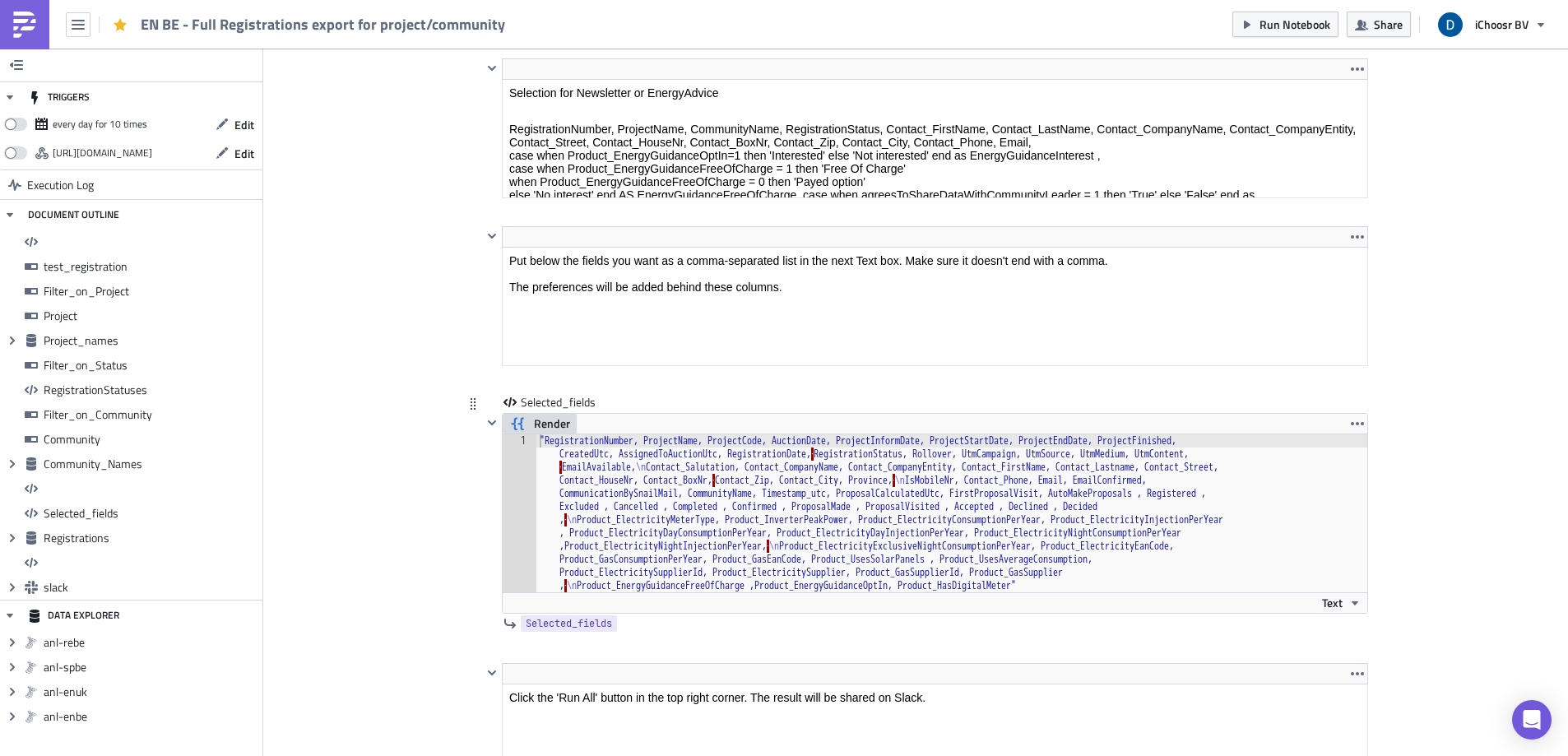 click on ""RegistrationNumber, ProjectName, ProjectCode, AuctionDate, ProjectInformDate, ProjectStartDate, ProjectEndDate, ProjectFinished,       CreatedUtc, AssignedToAuctionUtc, RegistrationDate,  · RegistrationStatus, Rollover, UtmCampaign, UtmSource, UtmMedium, UtmContent,       · EmailAvailable, \n Contact_Salutation, Contact_CompanyName, Contact_CompanyEntity, Contact_FirstName, Contact_Lastname, Contact_Street,       Contact_HouseNr, Contact_BoxNr,  · Contact_Zip, Contact_City, Province, · \n IsMobileNr, Contact_Phone, Email, EmailConfirmed,       CommunicationBySnailMail, CommunityName, Timestamp_utc, ProposalCalculatedUtc, FirstProposalVisit, AutoMakeProposals , Registered ,       Excluded , Cancelled , Completed , Confirmed , ProposalMade , ProposalVisited , Accepted , Declined , Decided      , · \n Product_ElectricityMeterType, Product_InverterPeakPower, Product_ElectricityConsumptionPerYear, Product_ElectricityInjectionPerYear           · \n                ," at bounding box center [952, 671] 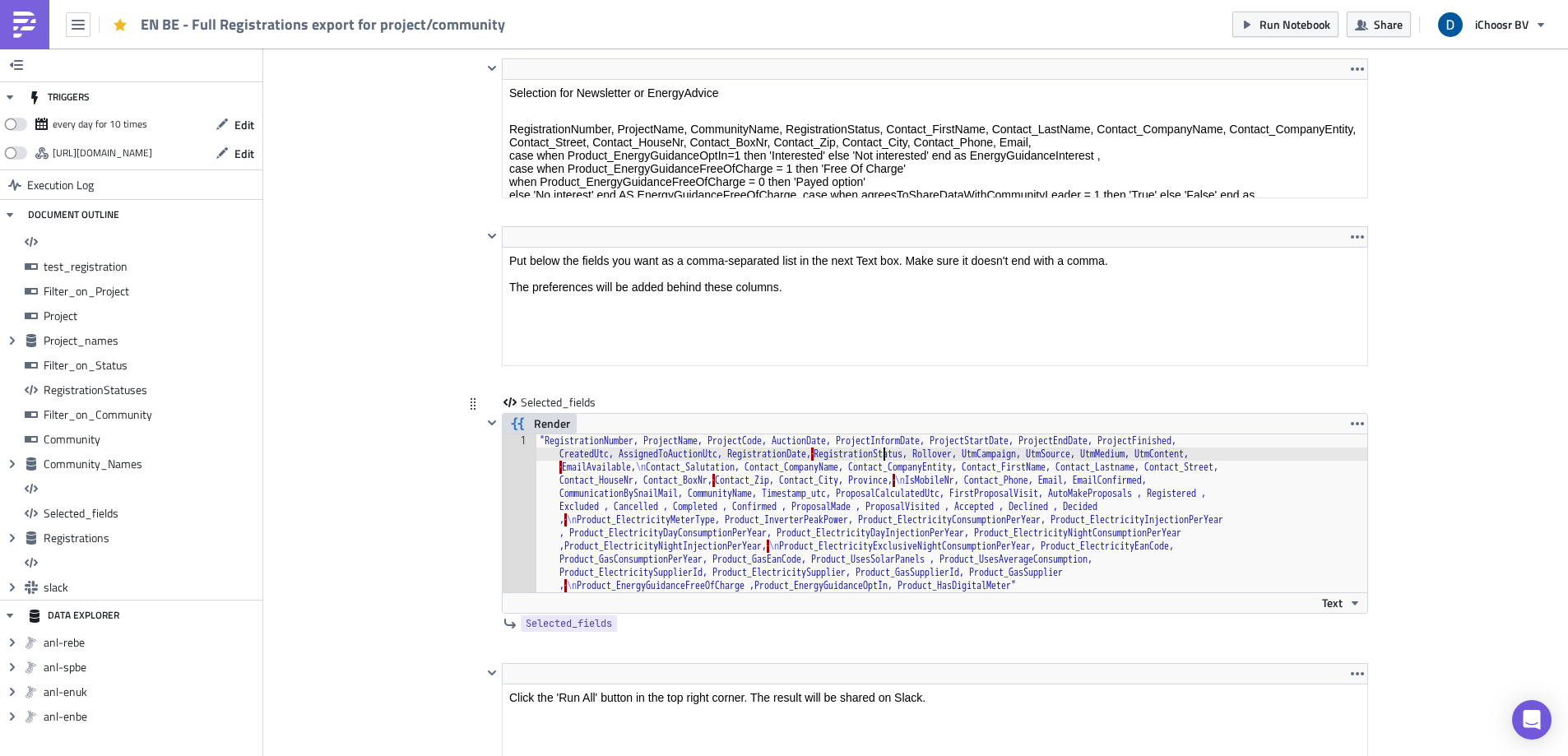 click on ""RegistrationNumber, ProjectName, ProjectCode, AuctionDate, ProjectInformDate, ProjectStartDate, ProjectEndDate, ProjectFinished,       CreatedUtc, AssignedToAuctionUtc, RegistrationDate,  · RegistrationStatus, Rollover, UtmCampaign, UtmSource, UtmMedium, UtmContent,       · EmailAvailable, \n Contact_Salutation, Contact_CompanyName, Contact_CompanyEntity, Contact_FirstName, Contact_Lastname, Contact_Street,       Contact_HouseNr, Contact_BoxNr,  · Contact_Zip, Contact_City, Province, · \n IsMobileNr, Contact_Phone, Email, EmailConfirmed,       CommunicationBySnailMail, CommunityName, Timestamp_utc, ProposalCalculatedUtc, FirstProposalVisit, AutoMakeProposals , Registered ,       Excluded , Cancelled , Completed , Confirmed , ProposalMade , ProposalVisited , Accepted , Declined , Decided      , · \n Product_ElectricityMeterType, Product_InverterPeakPower, Product_ElectricityConsumptionPerYear, Product_ElectricityInjectionPerYear           · \n                ," at bounding box center (952, 671) 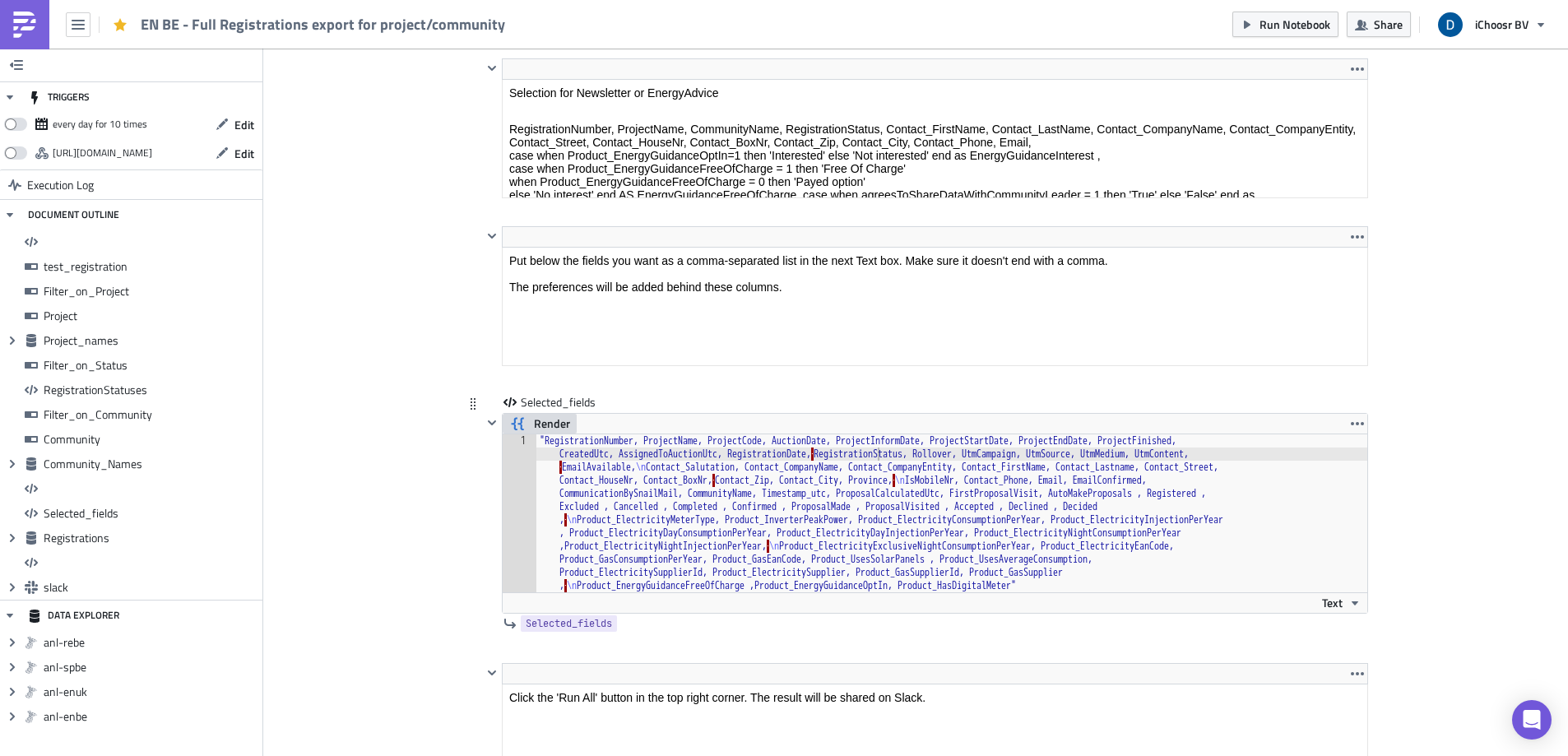 click on "Render" at bounding box center (552, 424) 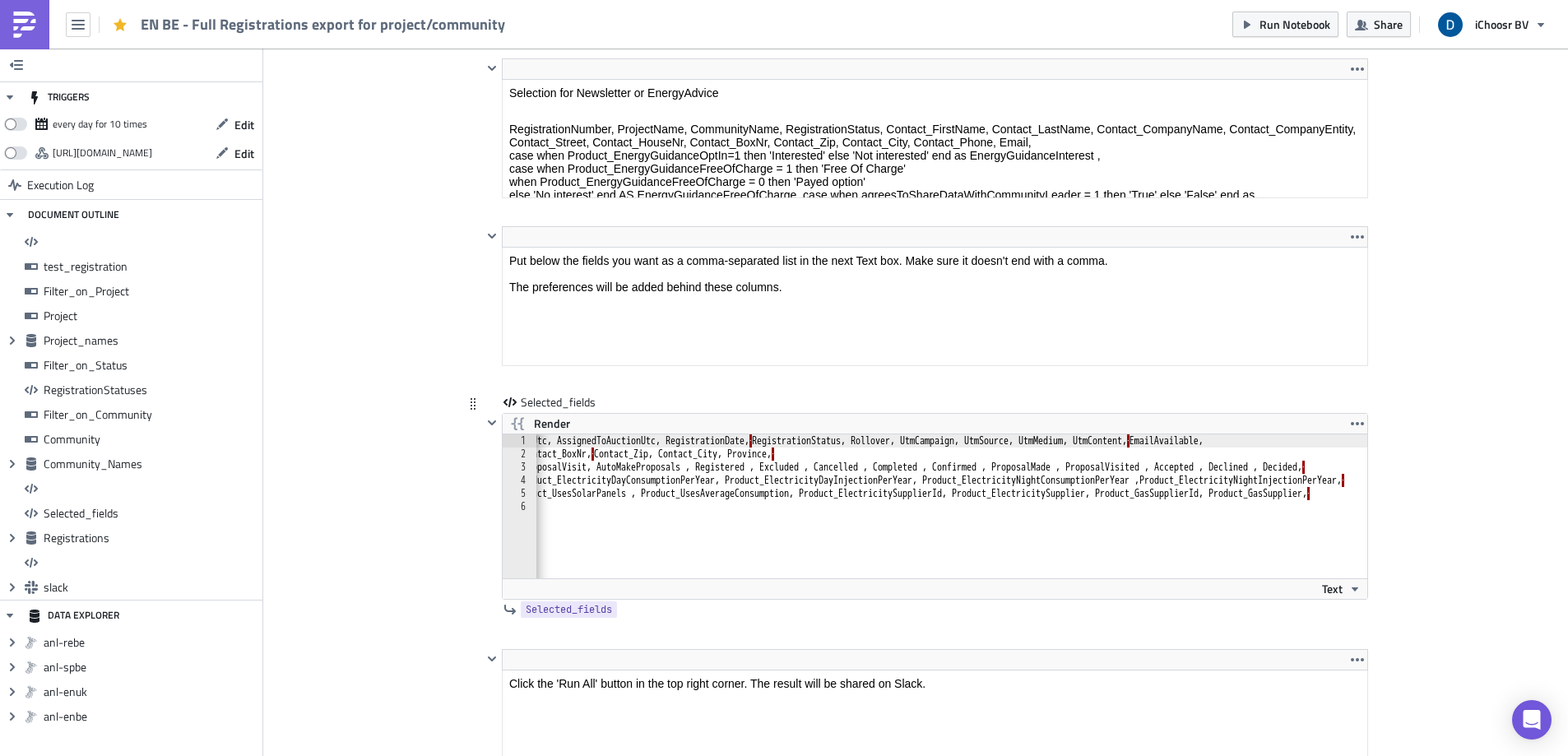 scroll, scrollTop: 0, scrollLeft: 693, axis: horizontal 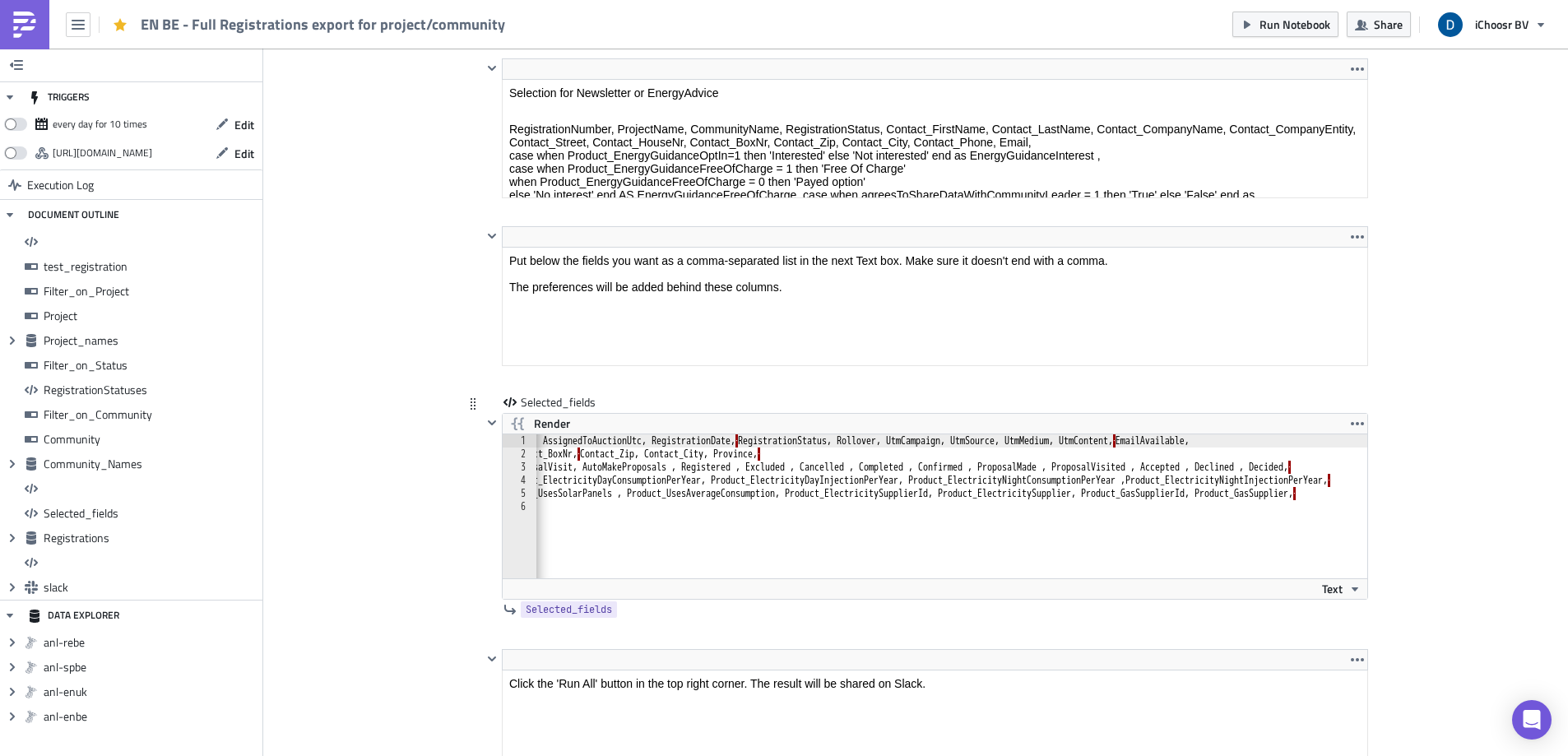 click on "RegistrationNumber, ProjectName, ProjectCode, AuctionDate, ProjectInformDate, ProjectStartDate, ProjectEndDate, ProjectFinished, CreatedUtc, AssignedToAuctionUtc, RegistrationDate,  · RegistrationStatus, Rollover, UtmCampaign, UtmSource, UtmMedium, UtmContent,  · EmailAvailable, Contact_Salutation, Contact_CompanyName, Contact_CompanyEntity, Contact_FirstName, Contact_Lastname, Contact_Street, Contact_HouseNr, Contact_BoxNr,  · Contact_Zip, Contact_City, Province, · IsMobileNr, Contact_Phone, Email, EmailConfirmed, CommunicationBySnailMail, CommunityName, Timestamp_utc, ProposalCalculatedUtc, FirstProposalVisit, AutoMakeProposals , Registered , Excluded , Cancelled , Completed , Confirmed , ProposalMade , ProposalVisited , Accepted , Declined , Decided, · · · Product_EnergyGuidanceFreeOfCharge ,Product_EnergyGuidanceOptIn, Product_HasDigitalMeter" at bounding box center [739, 513] 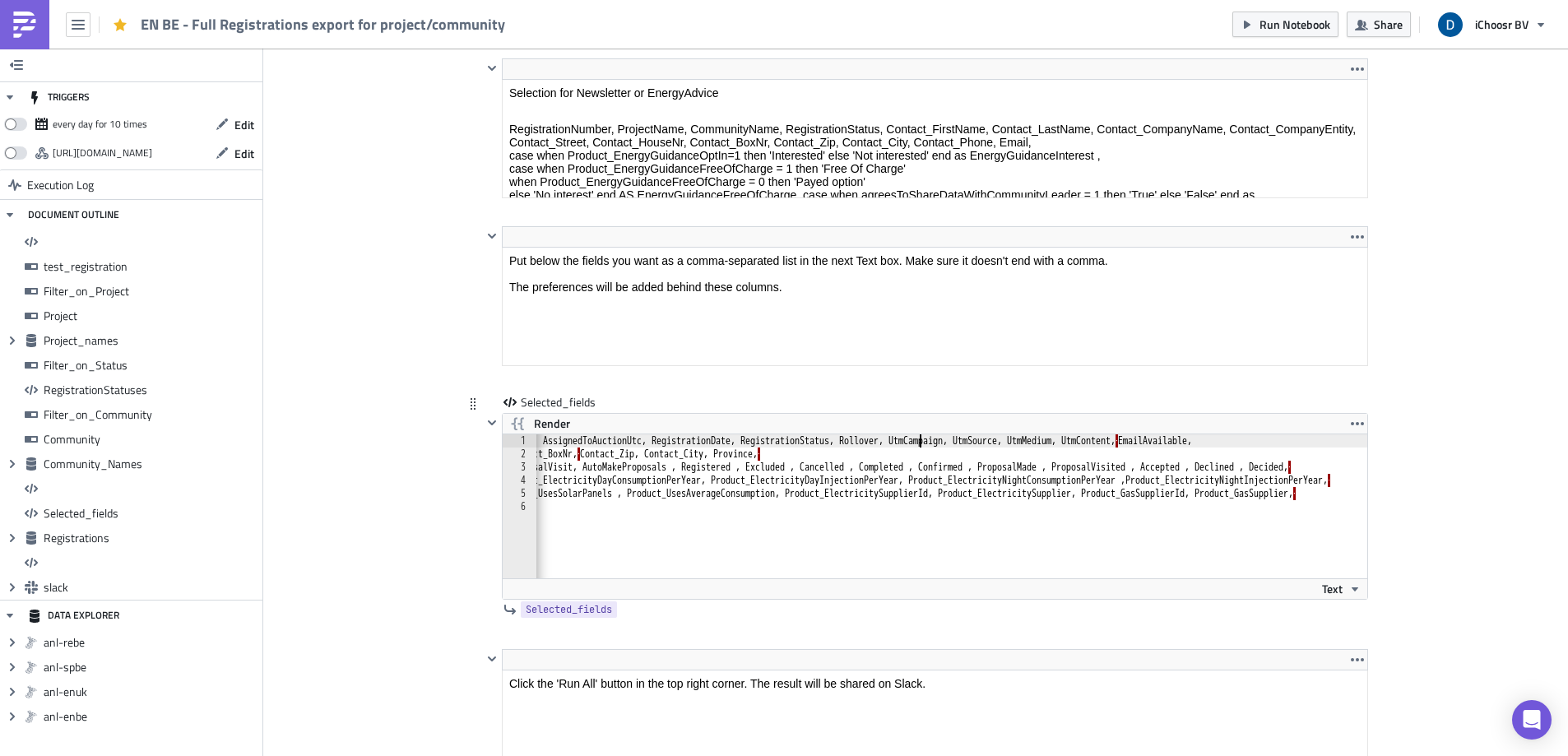 drag, startPoint x: 951, startPoint y: 452, endPoint x: 974, endPoint y: 471, distance: 29.832868 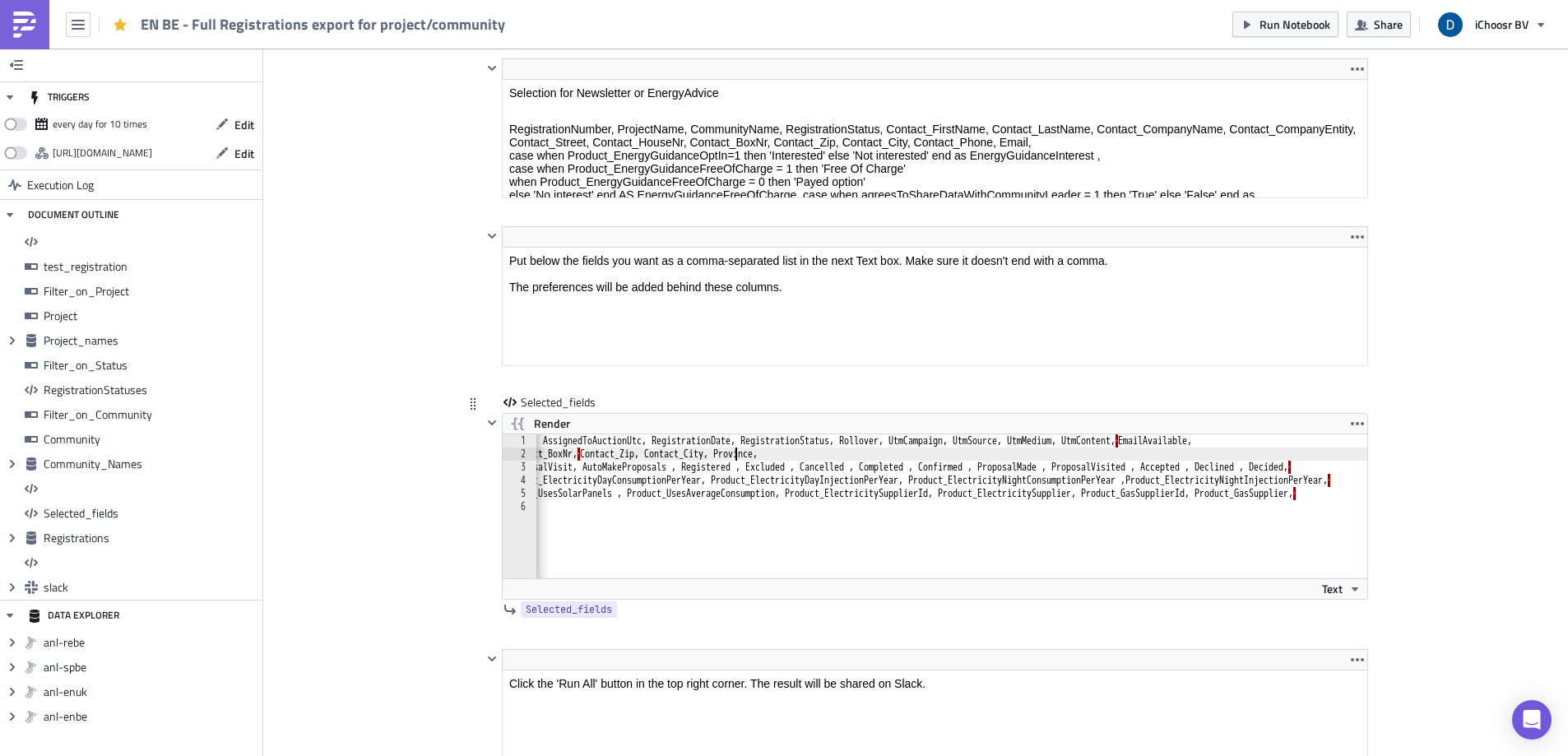 drag, startPoint x: 729, startPoint y: 452, endPoint x: 802, endPoint y: 497, distance: 85.75547 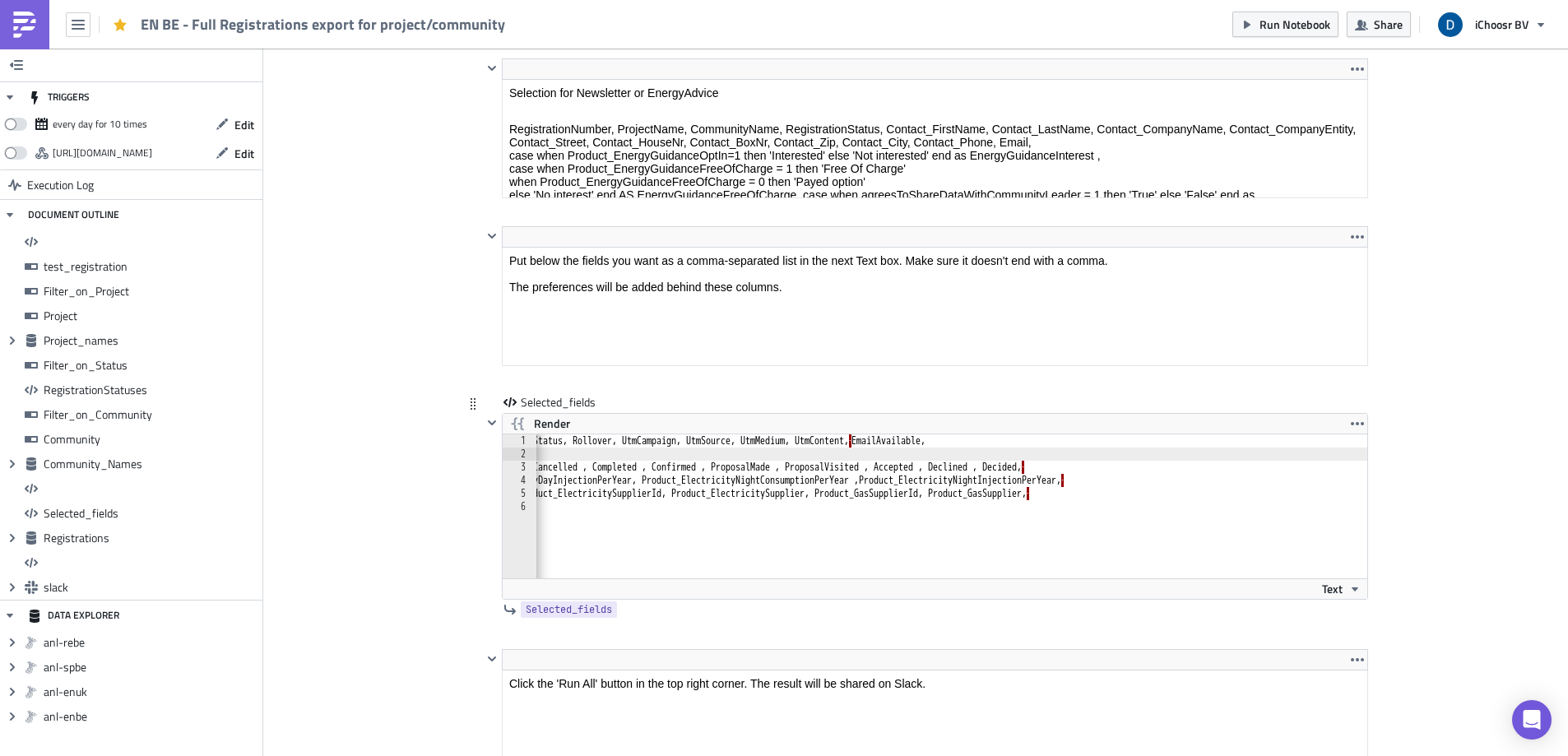 scroll, scrollTop: 0, scrollLeft: 959, axis: horizontal 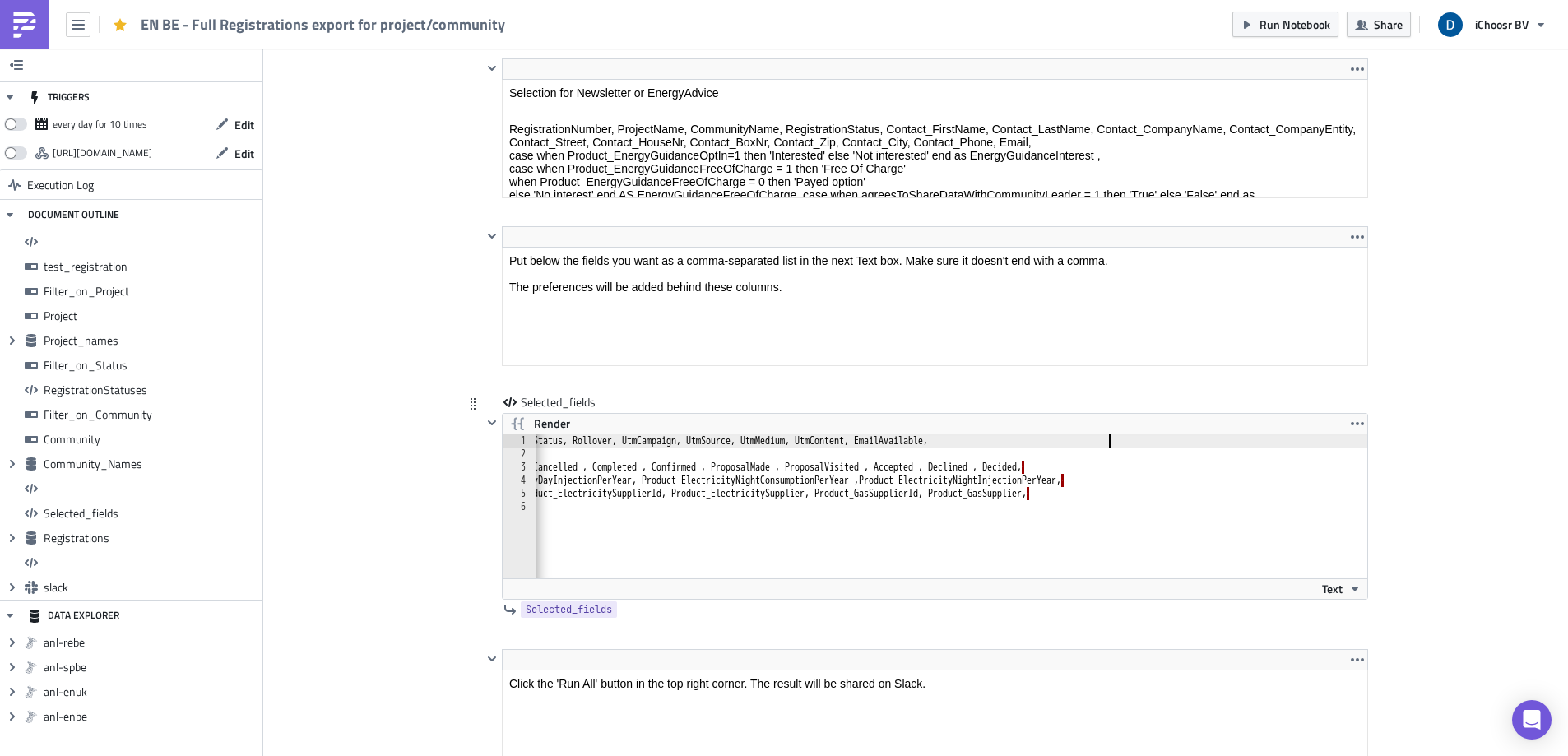 click on "RegistrationNumber, ProjectName, ProjectCode, AuctionDate, ProjectInformDate, ProjectStartDate, ProjectEndDate, ProjectFinished, CreatedUtc, AssignedToAuctionUtc, RegistrationDate, RegistrationStatus, Rollover, UtmCampaign, UtmSource, UtmMedium, UtmContent, EmailAvailable, Contact_Salutation, Contact_CompanyName, Contact_CompanyEntity, Contact_FirstName, Contact_Lastname, Contact_Street, Contact_HouseNr, Contact_BoxNr, Contact_Zip, Contact_City, Province, IsMobileNr, Contact_Phone, Email, EmailConfirmed, CommunicationBySnailMail, CommunityName, Timestamp_utc, ProposalCalculatedUtc, FirstProposalVisit, AutoMakeProposals , Registered , Excluded , Cancelled , Completed , Confirmed , ProposalMade , ProposalVisited , Accepted , Declined , Decided, · · · Product_EnergyGuidanceFreeOfCharge ,Product_EnergyGuidanceOptIn, Product_HasDigitalMeter" at bounding box center [472, 513] 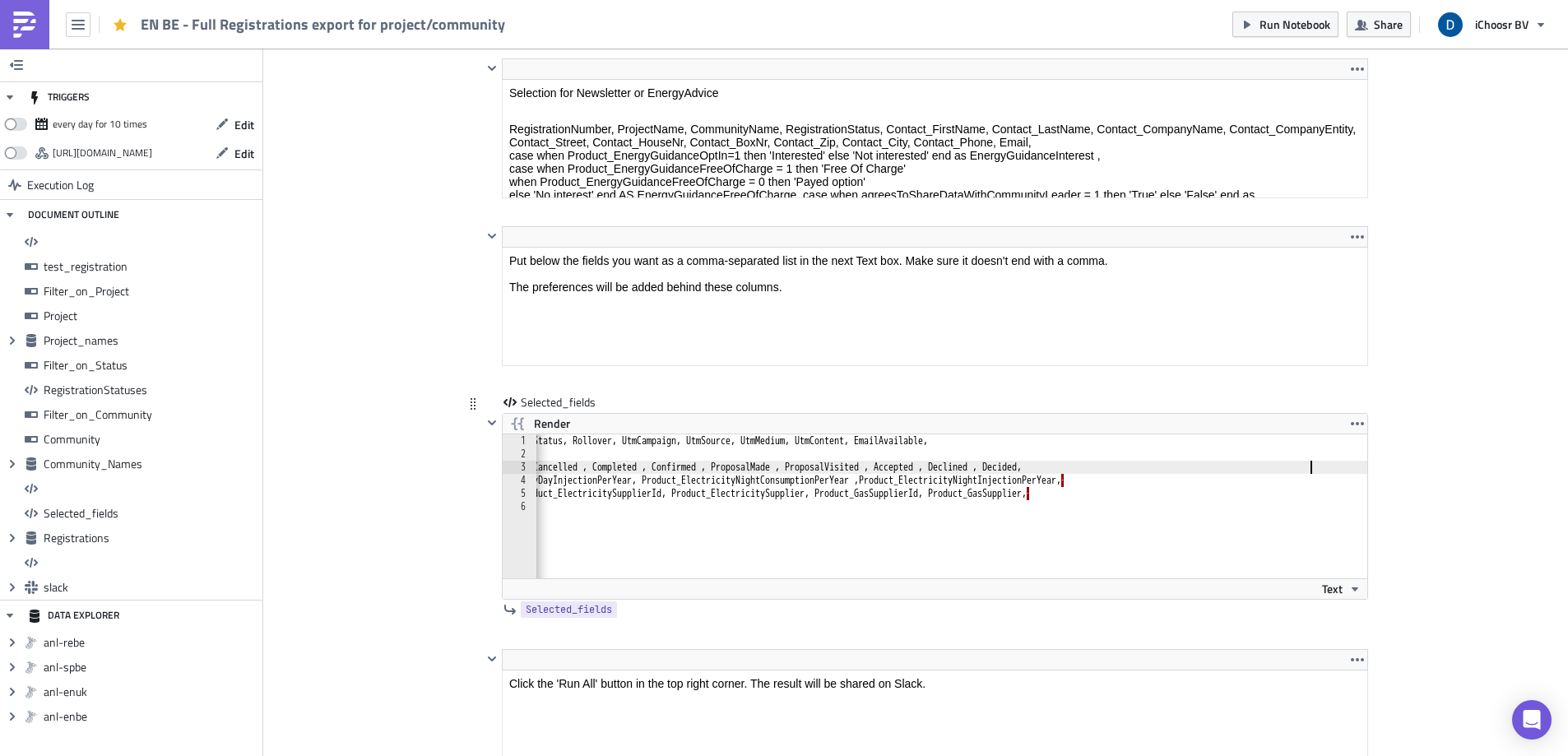 click on "RegistrationNumber, ProjectName, ProjectCode, AuctionDate, ProjectInformDate, ProjectStartDate, ProjectEndDate, ProjectFinished, CreatedUtc, AssignedToAuctionUtc, RegistrationDate, RegistrationStatus, Rollover, UtmCampaign, UtmSource, UtmMedium, UtmContent, EmailAvailable, Contact_Salutation, Contact_CompanyName, Contact_CompanyEntity, Contact_FirstName, Contact_Lastname, Contact_Street, Contact_HouseNr, Contact_BoxNr, Contact_Zip, Contact_City, Province, IsMobileNr, Contact_Phone, Email, EmailConfirmed, CommunicationBySnailMail, CommunityName, Timestamp_utc, ProposalCalculatedUtc, FirstProposalVisit, AutoMakeProposals , Registered , Excluded , Cancelled , Completed , Confirmed , ProposalMade , ProposalVisited , Accepted , Declined , Decided, · · Product_EnergyGuidanceFreeOfCharge ,Product_EnergyGuidanceOptIn, Product_HasDigitalMeter" at bounding box center [472, 513] 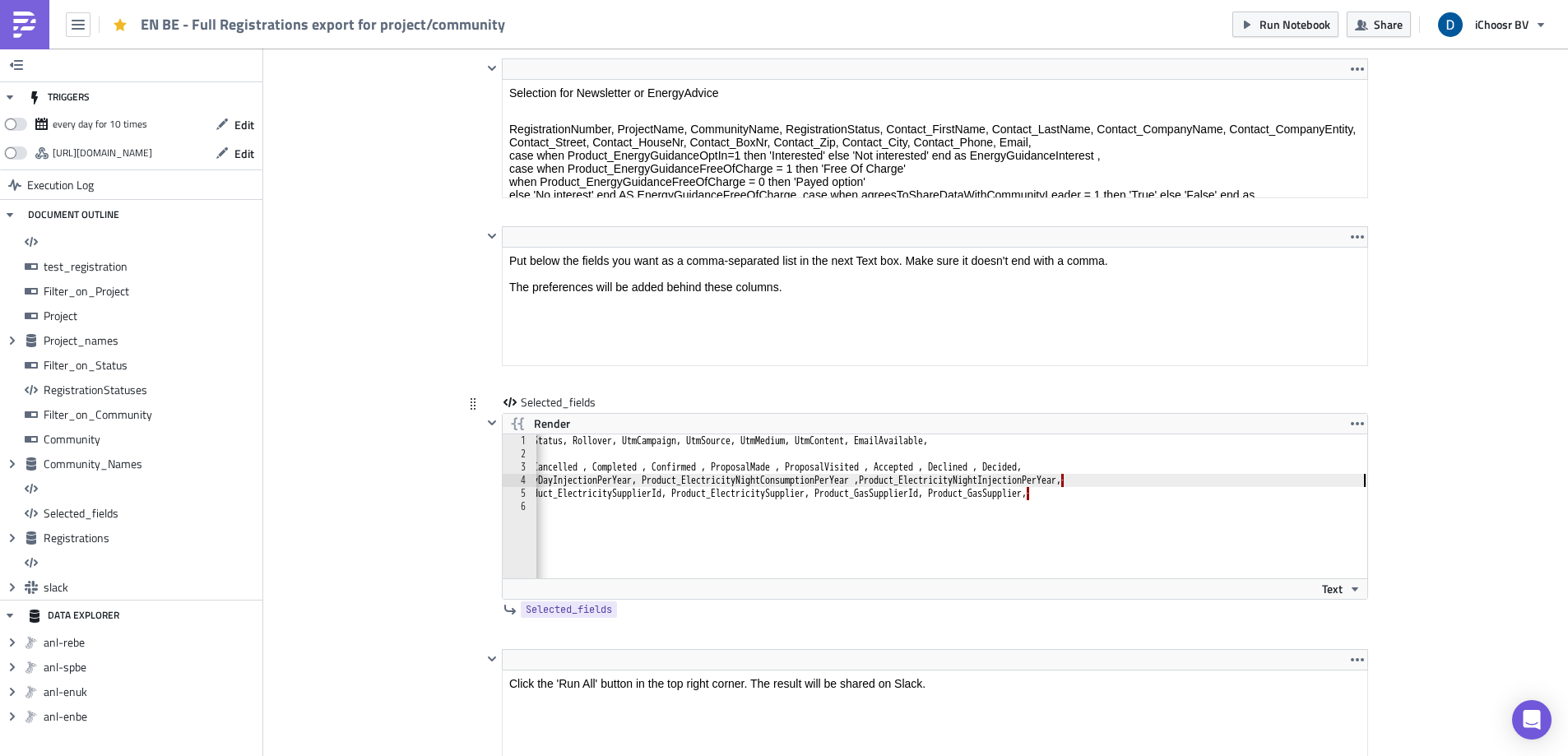scroll, scrollTop: 0, scrollLeft: 953, axis: horizontal 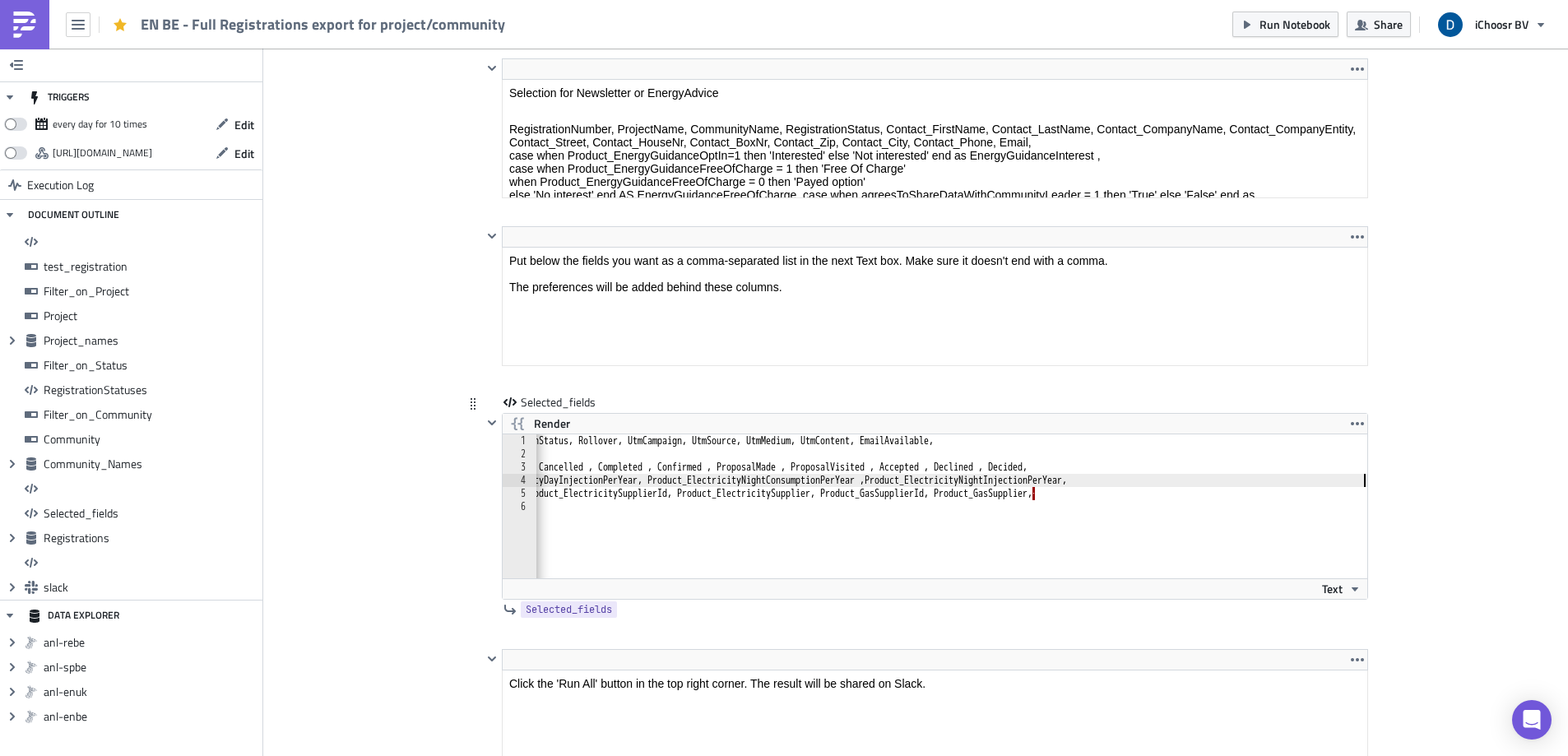 click on "RegistrationNumber, ProjectName, ProjectCode, AuctionDate, ProjectInformDate, ProjectStartDate, ProjectEndDate, ProjectFinished, CreatedUtc, AssignedToAuctionUtc, RegistrationDate, RegistrationStatus, Rollover, UtmCampaign, UtmSource, UtmMedium, UtmContent, EmailAvailable, Contact_Salutation, Contact_CompanyName, Contact_CompanyEntity, Contact_FirstName, Contact_Lastname, Contact_Street, Contact_HouseNr, Contact_BoxNr, Contact_Zip, Contact_City, Province, IsMobileNr, Contact_Phone, Email, EmailConfirmed, CommunicationBySnailMail, CommunityName, Timestamp_utc, ProposalCalculatedUtc, FirstProposalVisit, AutoMakeProposals , Registered , Excluded , Cancelled , Completed , Confirmed , ProposalMade , ProposalVisited , Accepted , Declined , Decided, · Product_EnergyGuidanceFreeOfCharge ,Product_EnergyGuidanceOptIn, Product_HasDigitalMeter" at bounding box center [475, 513] 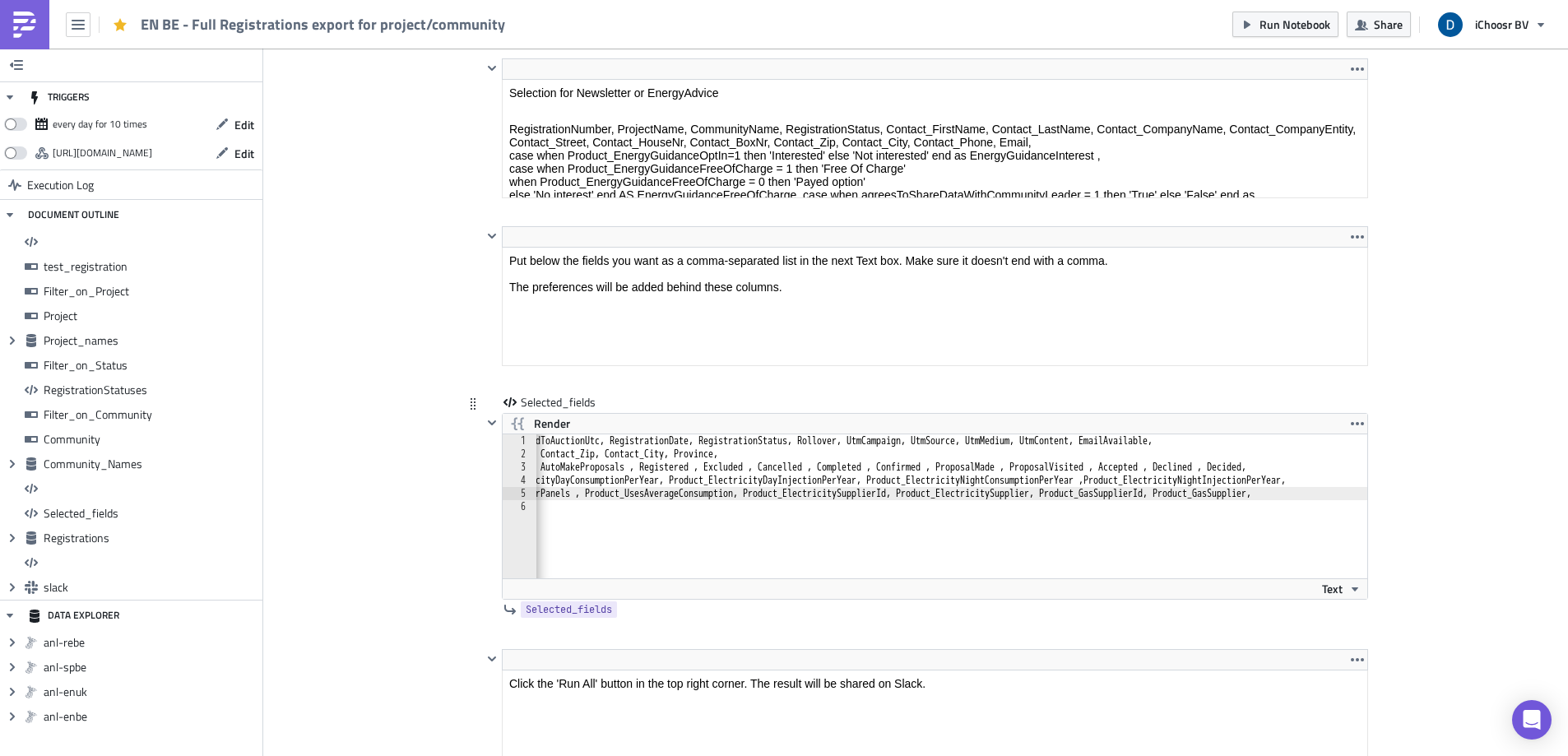 scroll, scrollTop: 0, scrollLeft: 953, axis: horizontal 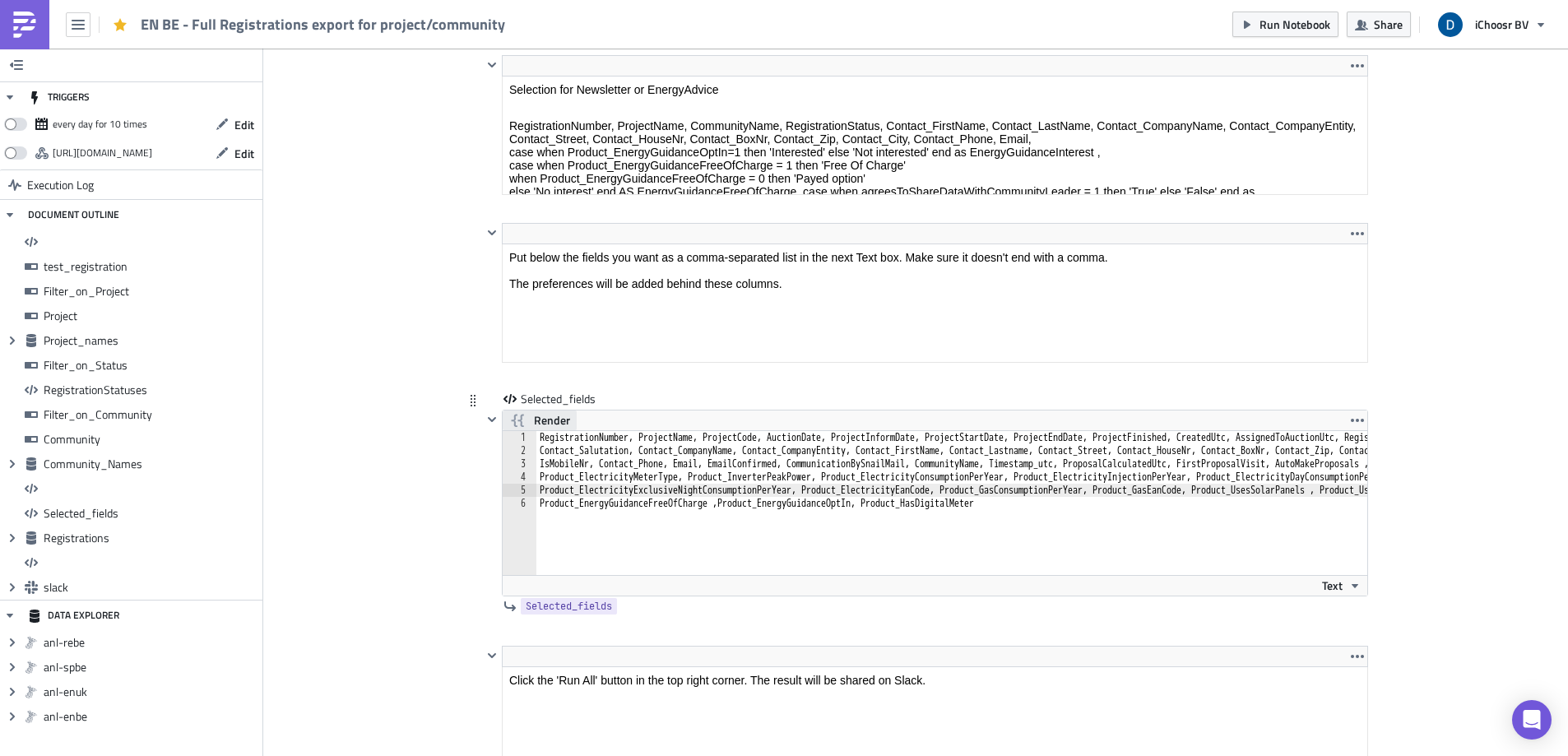 type on "Product_ElectricityExclusiveNightConsumptionPerYear, Product_ElectricityEanCode, Product_GasConsumptionPerYear, Product_GasEanCode, Product_UsesSolarPanels , Product_UsesAverageConsumption, Product_ElectricitySupplierId, Product_ElectricitySupplier, Product_GasSupplierId, Product_GasSupplier," 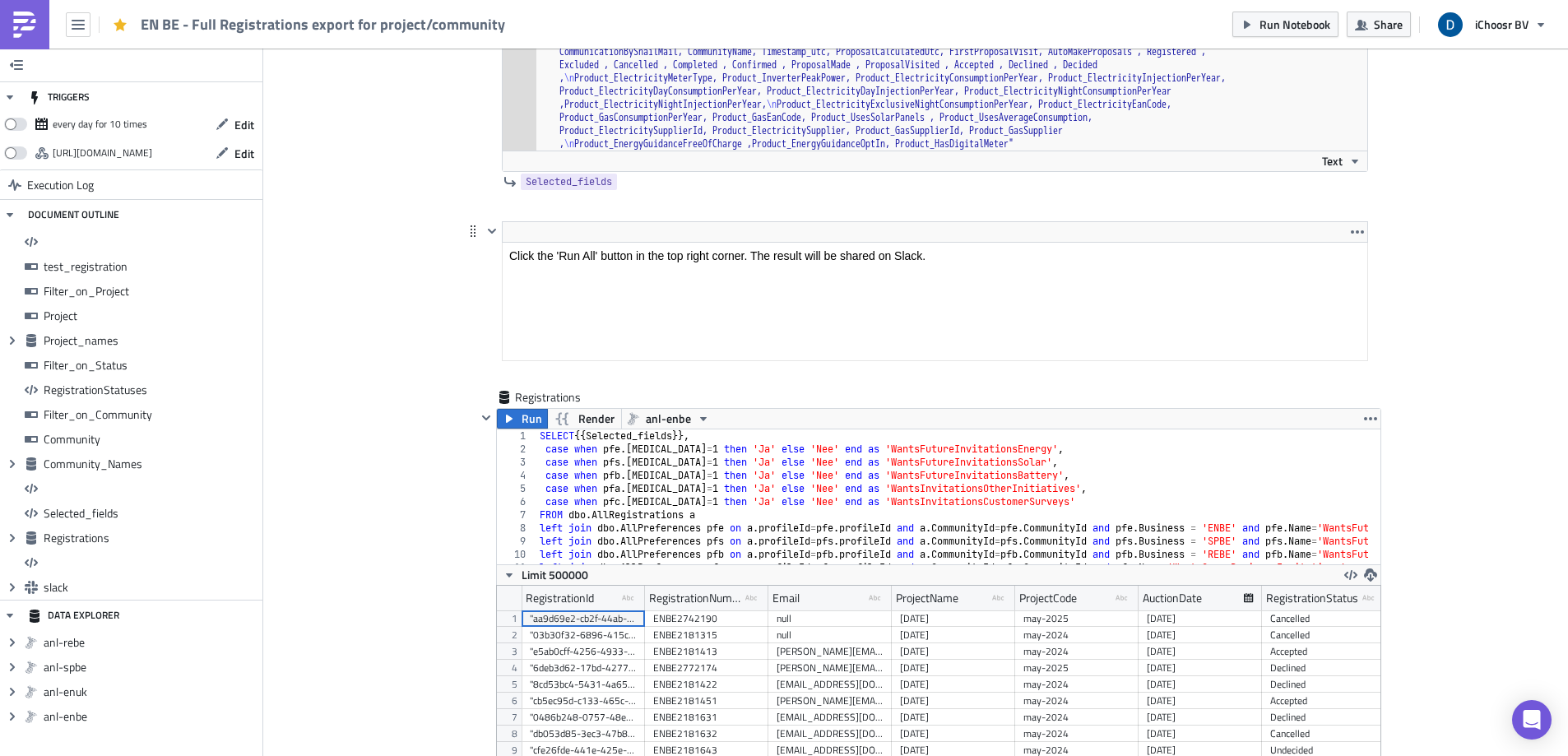 scroll, scrollTop: 9092, scrollLeft: 0, axis: vertical 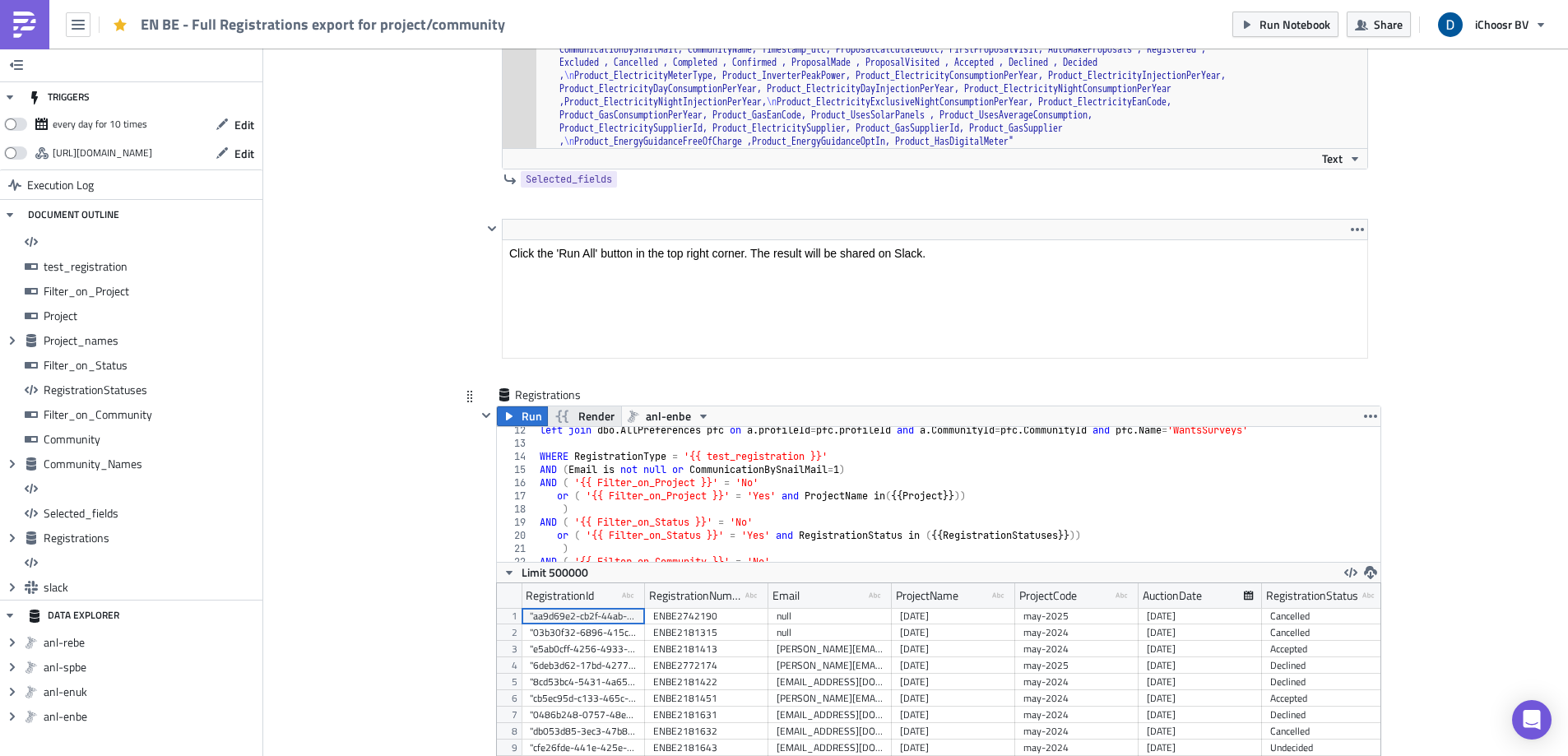 click on "Render" at bounding box center (596, 416) 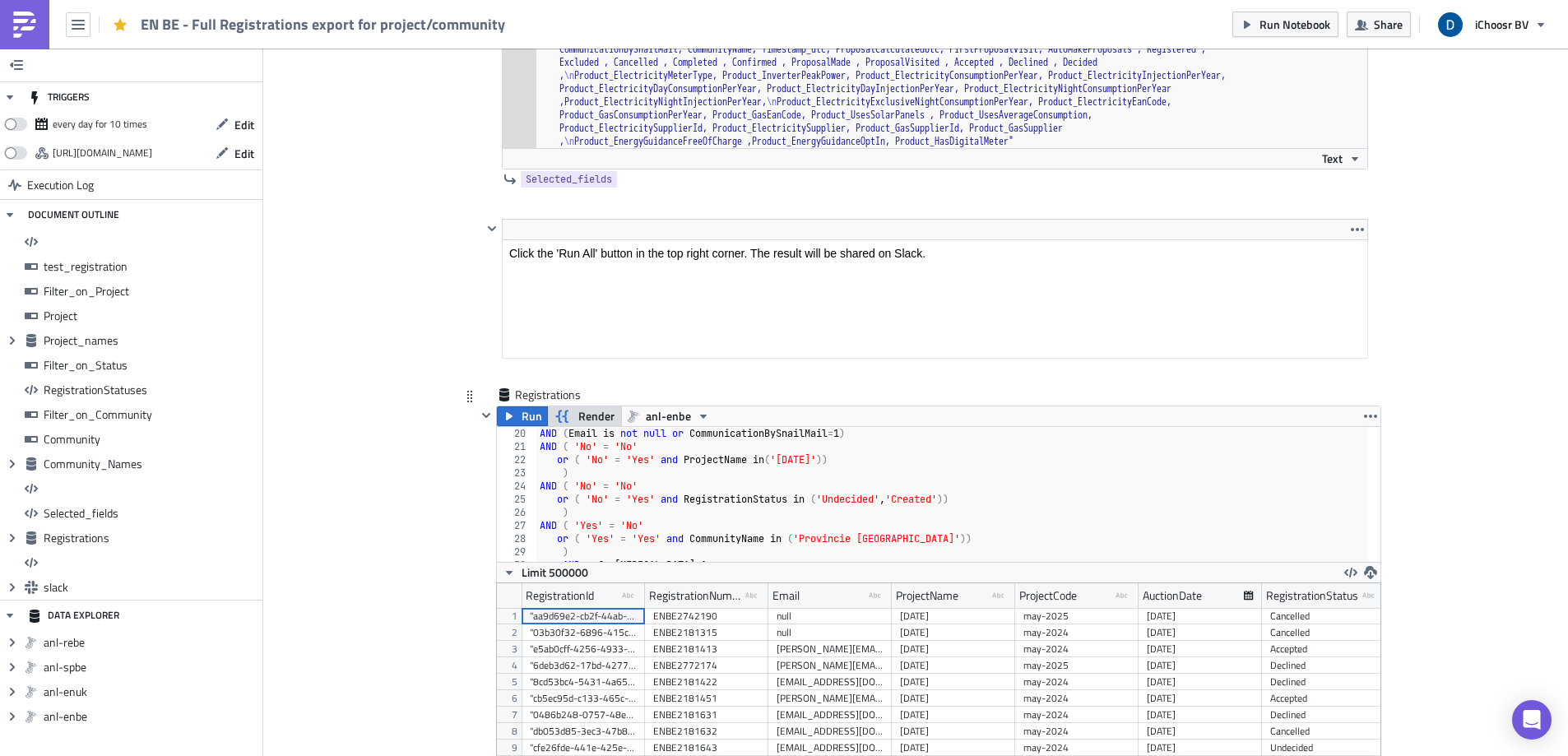 scroll, scrollTop: 431, scrollLeft: 0, axis: vertical 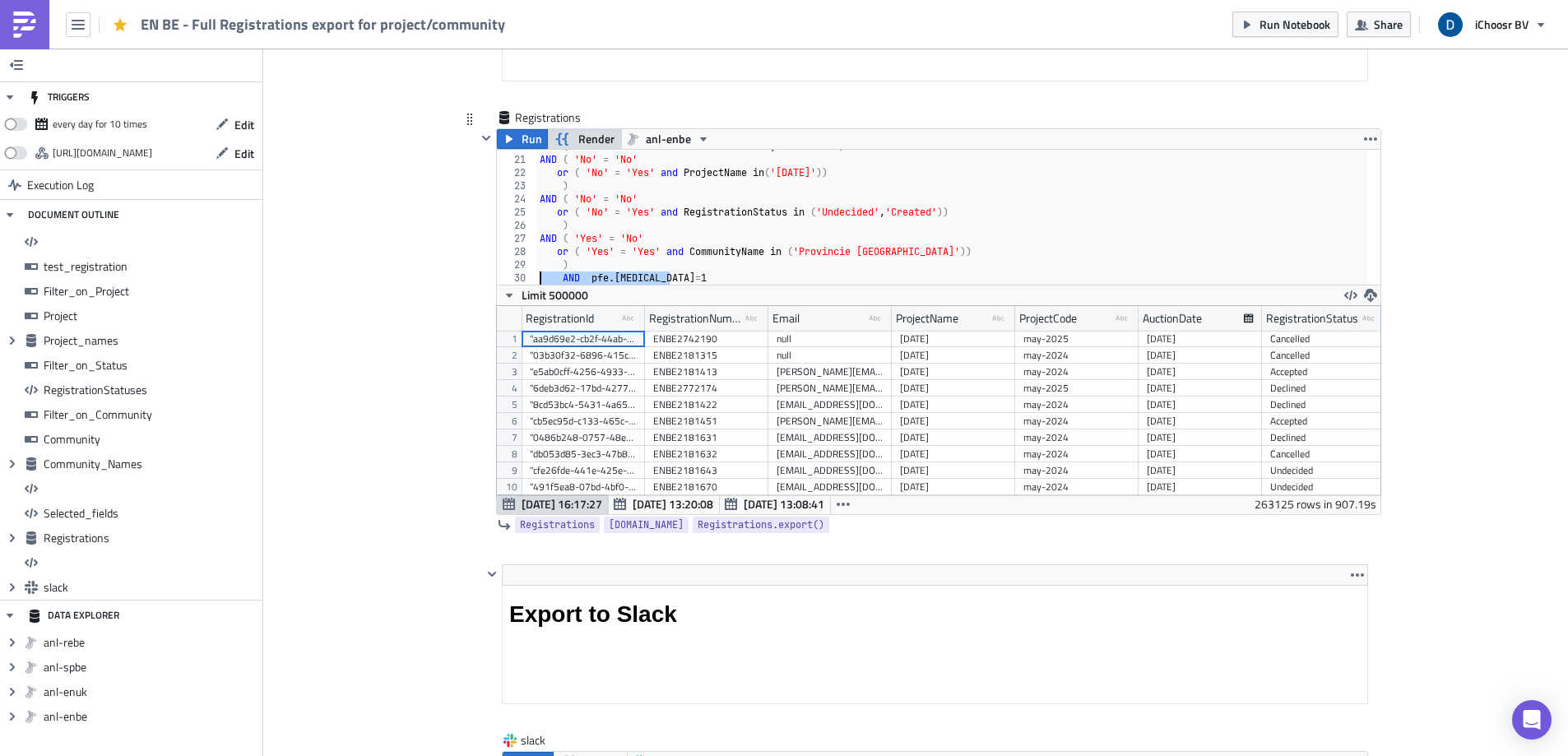 drag, startPoint x: 678, startPoint y: 274, endPoint x: 514, endPoint y: 281, distance: 164.14932 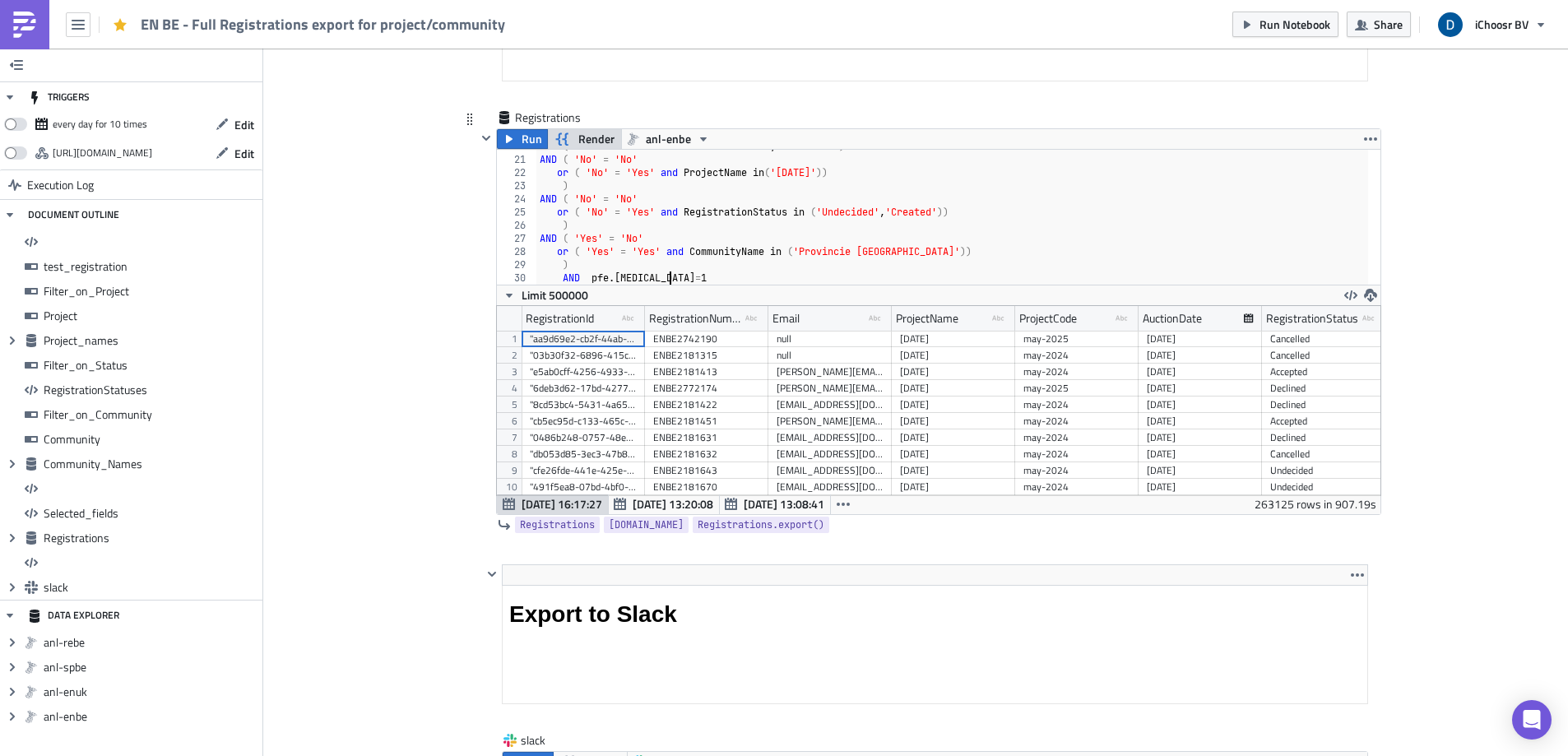 click on "AND   ( Email   is   not   null   or   CommunicationBySnailMail = 1 ) AND   (   'No'   =   'No'       or   (   'No'   =   'Yes'   and   ProjectName   in ( 'May 2025' ))      ) AND   (   'No'   =   'No'       or   (   'No'   =   'Yes'   and   RegistrationStatus   in   ( 'Undecided' , 'Created' ))      ) AND   (   'Yes'   =   'No'       or   (   'Yes'   =   'Yes'   and   CommunityName   in   ( 'Provincie Oost-Vlaanderen' ))      )      AND    pfe . IsOptin = 1" at bounding box center [952, 220] 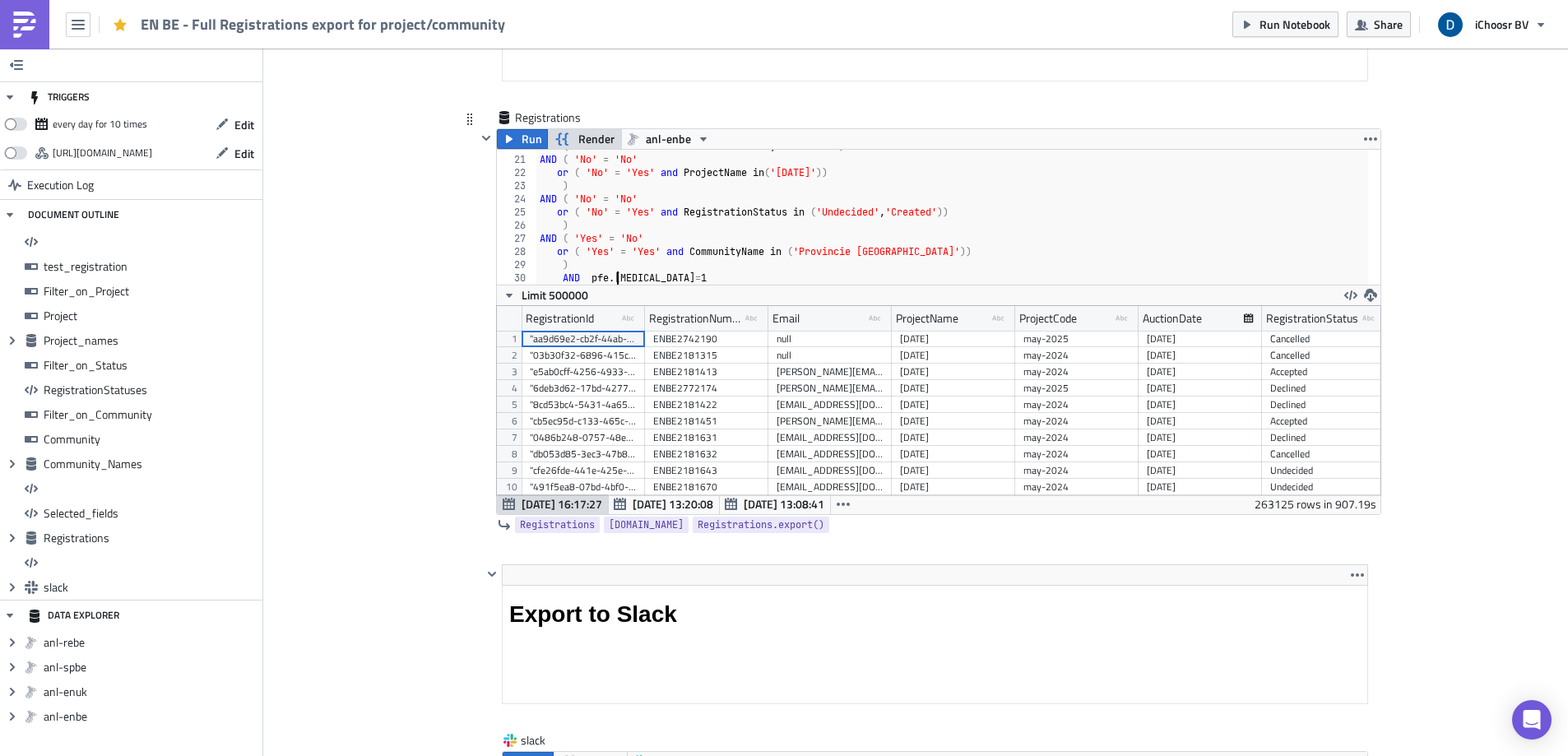 click on "AND   ( Email   is   not   null   or   CommunicationBySnailMail = 1 ) AND   (   'No'   =   'No'       or   (   'No'   =   'Yes'   and   ProjectName   in ( 'May 2025' ))      ) AND   (   'No'   =   'No'       or   (   'No'   =   'Yes'   and   RegistrationStatus   in   ( 'Undecided' , 'Created' ))      ) AND   (   'Yes'   =   'No'       or   (   'Yes'   =   'Yes'   and   CommunityName   in   ( 'Provincie Oost-Vlaanderen' ))      )      AND    pfe . IsOptin = 1" at bounding box center (952, 220) 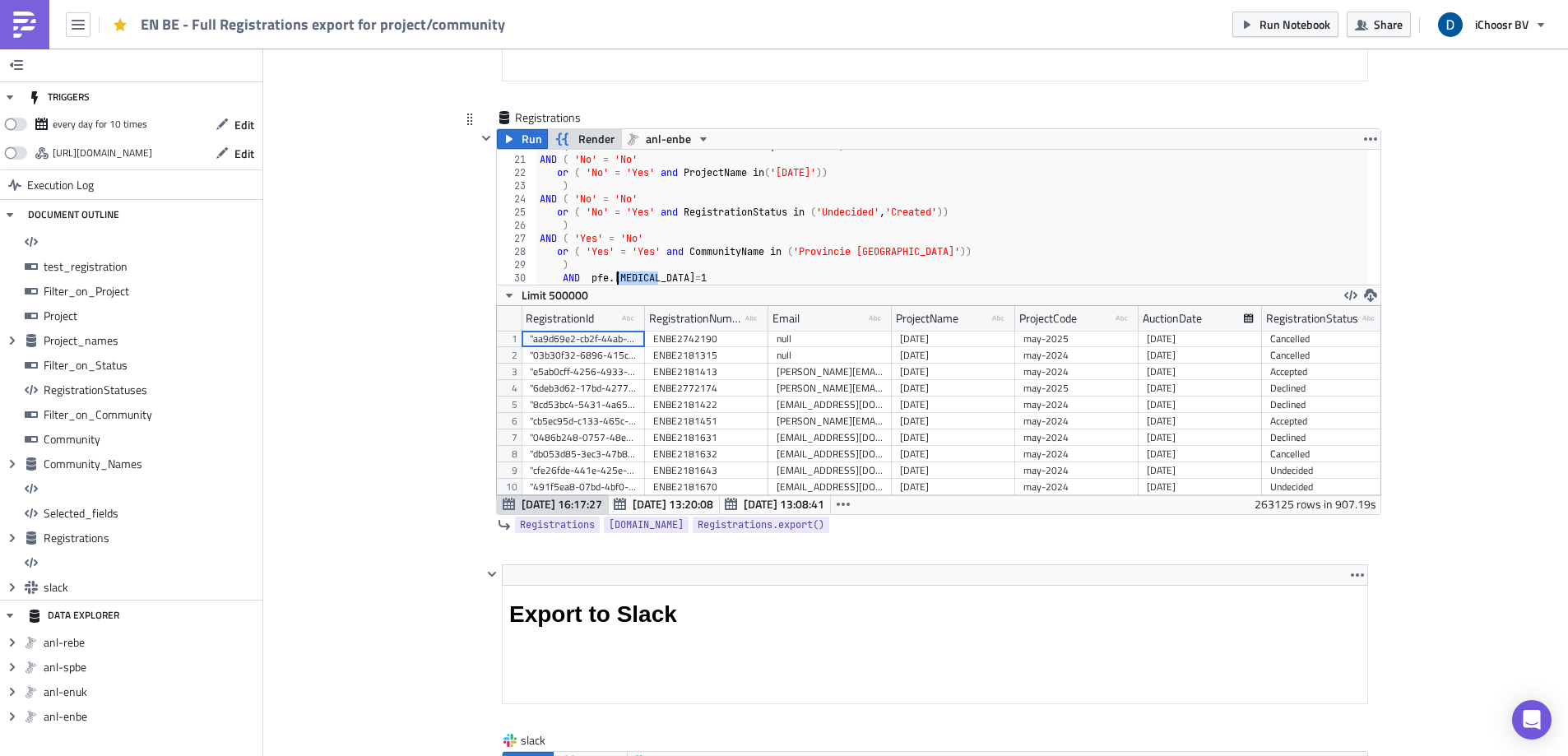 click on "AND   ( Email   is   not   null   or   CommunicationBySnailMail = 1 ) AND   (   'No'   =   'No'       or   (   'No'   =   'Yes'   and   ProjectName   in ( 'May 2025' ))      ) AND   (   'No'   =   'No'       or   (   'No'   =   'Yes'   and   RegistrationStatus   in   ( 'Undecided' , 'Created' ))      ) AND   (   'Yes'   =   'No'       or   (   'Yes'   =   'Yes'   and   CommunityName   in   ( 'Provincie Oost-Vlaanderen' ))      )      AND    pfe . IsOptin = 1" at bounding box center (952, 220) 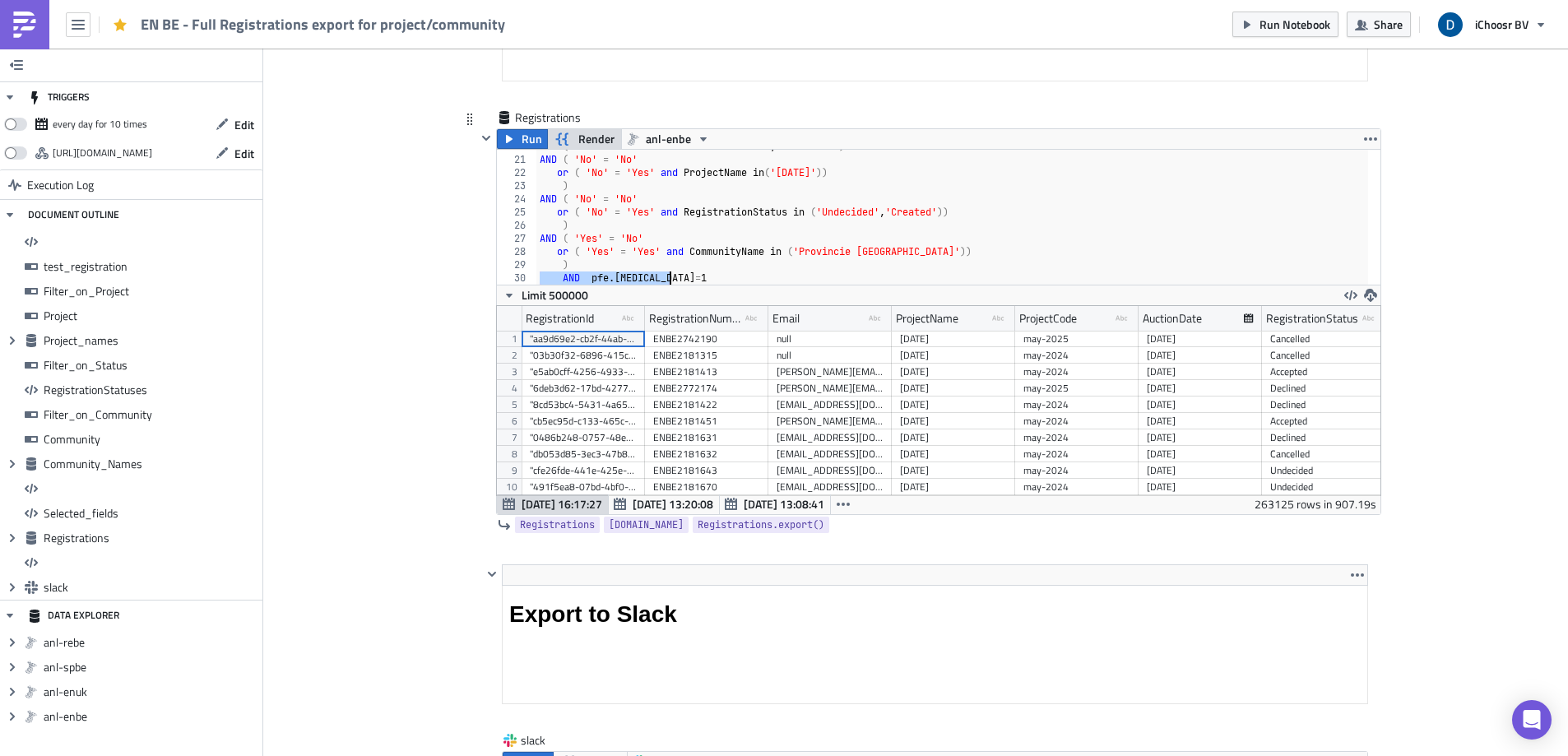 click on "Render" at bounding box center [596, 139] 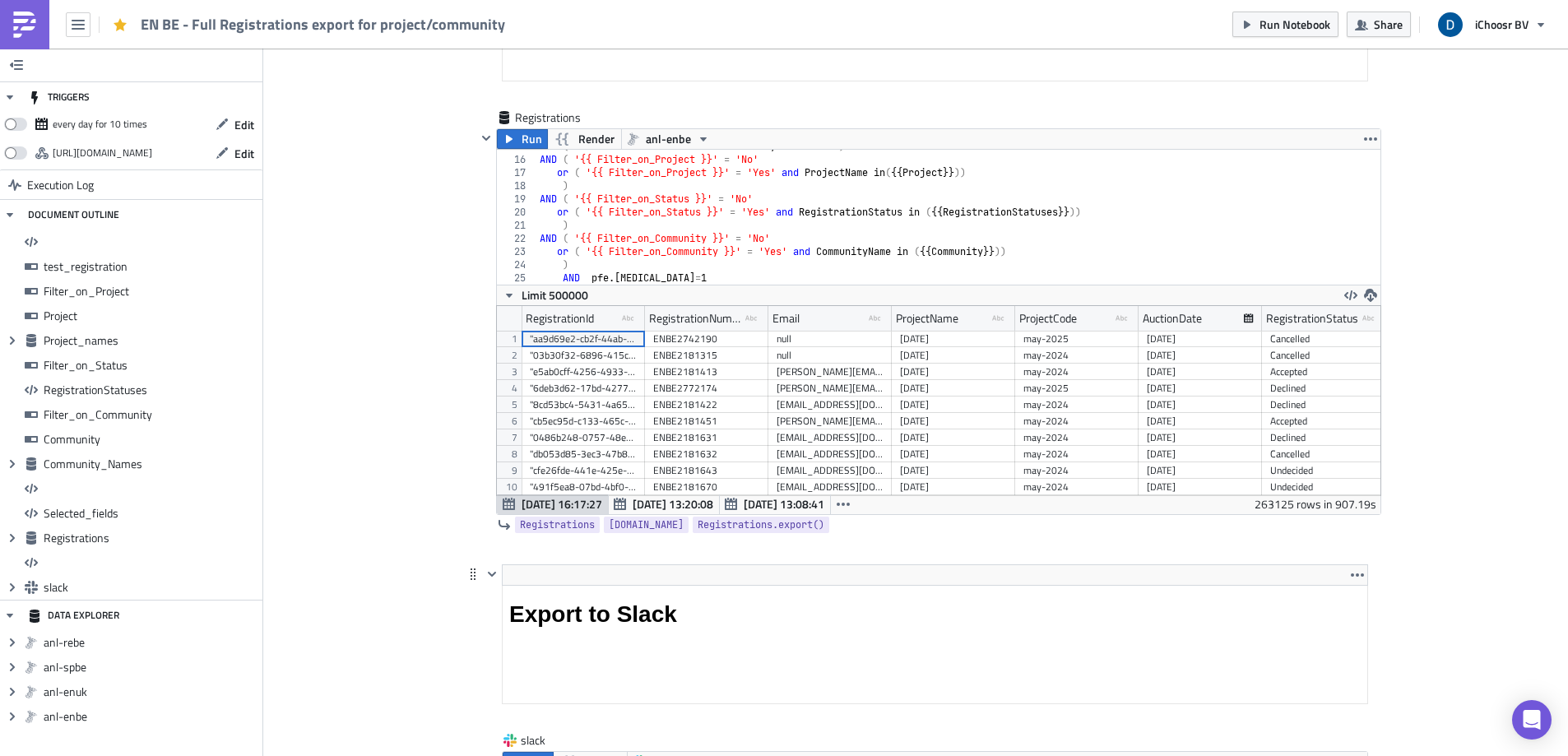 scroll, scrollTop: 206, scrollLeft: 0, axis: vertical 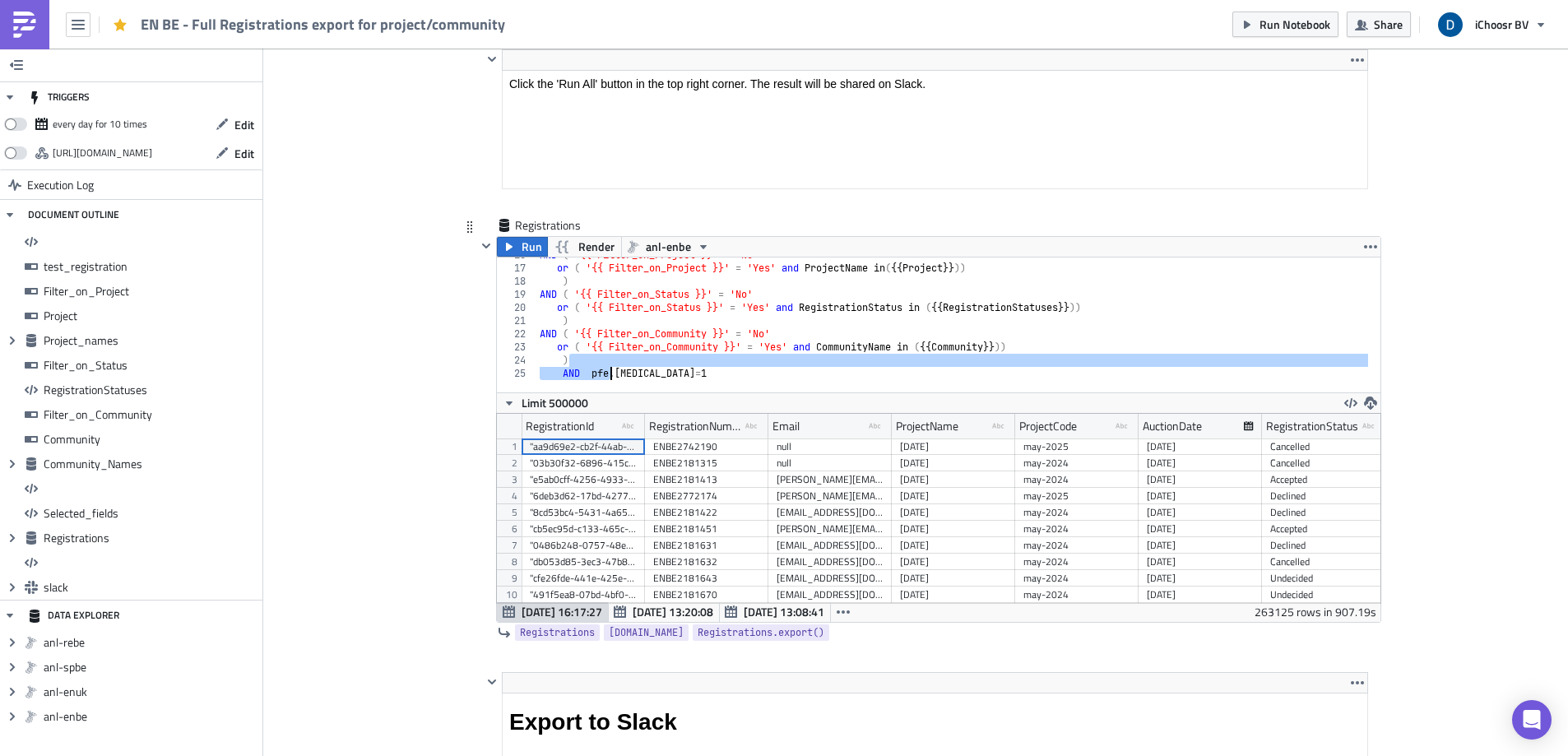 drag, startPoint x: 680, startPoint y: 366, endPoint x: 604, endPoint y: 368, distance: 76.026311 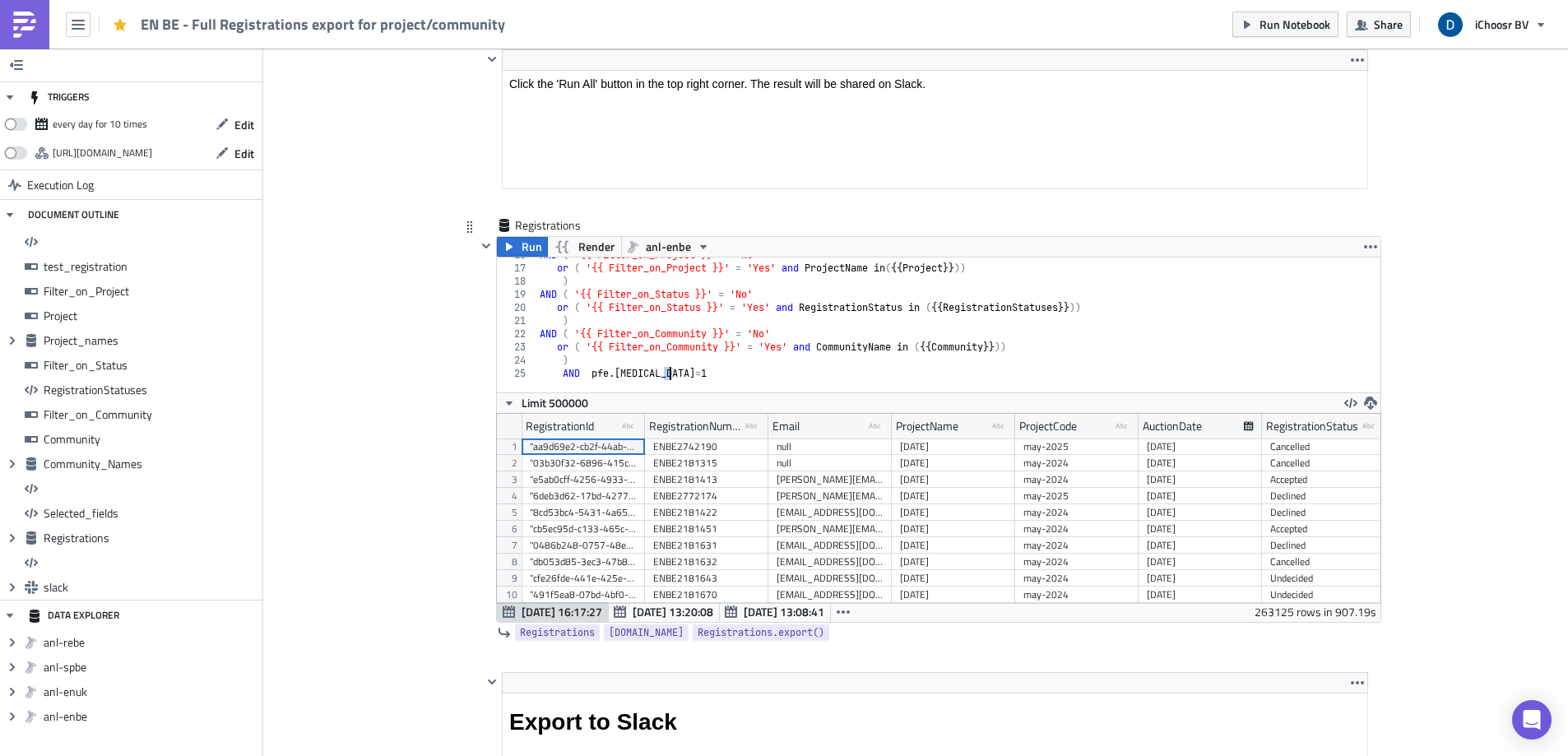 click on "AND  pfe.IsOptin=1 16 17 18 19 20 21 22 23 24 25 AND   (   '{{ Filter_on_Project }}'   =   'No'       or   (   '{{ Filter_on_Project }}'   =   'Yes'   and   ProjectName   in ( {{  Project  }} ))      ) AND   (   '{{ Filter_on_Status }}'   =   'No'       or   (   '{{ Filter_on_Status }}'   =   'Yes'   and   RegistrationStatus   in   ( {{  RegistrationStatuses  }} ))      ) AND   (   '{{ Filter_on_Community }}'   =   'No'       or   (   '{{ Filter_on_Community }}'   =   'Yes'   and   CommunityName   in   ( {{  Community  }} ))      )      AND    pfe . IsOptin = 1     XXXXXXXXXXXXXXXXXXXXXXXXXXXXXXXXXXXXXXXXXXXXXXXXXXXXXXXXXXXXXXXXXXXXXXXXXXXXXXXXXXXXXXXXXXXXXXXXXXXXXXXXXXXXXXXXXXXXXXXXXXXXXXXXXXXXXXXXXXXXXXXXXXXXXXXXXXXXXXXXXXXXXXXXXXXXXXXXXXXXXXXXXXXXXXXXXXXXXXXXXXXXXXXXXXXXXXXXXXXXXXXXXXXXXXXXXXXXXXXXXXXXXXXXXXXXXXXX" at bounding box center [939, 325] 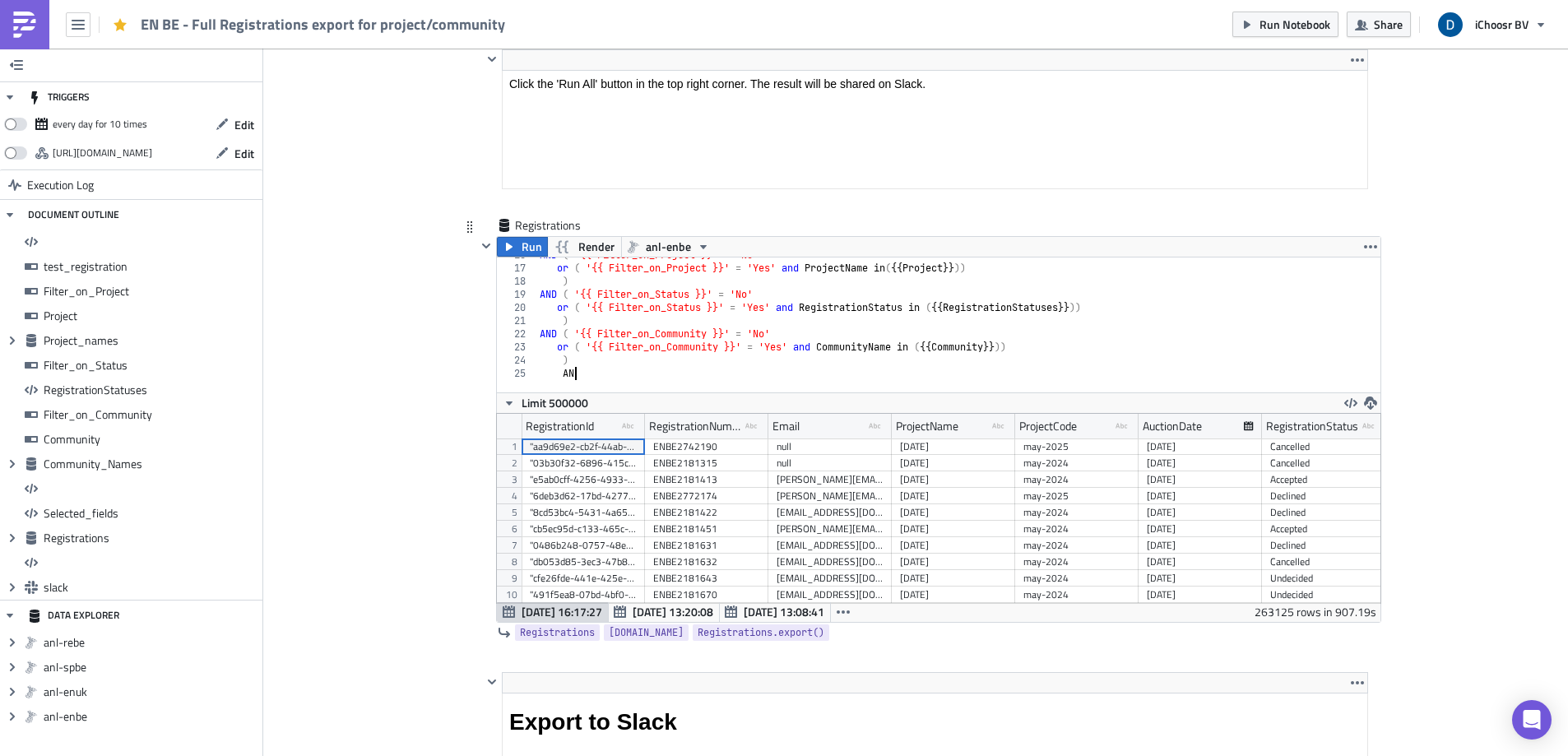 type on "A" 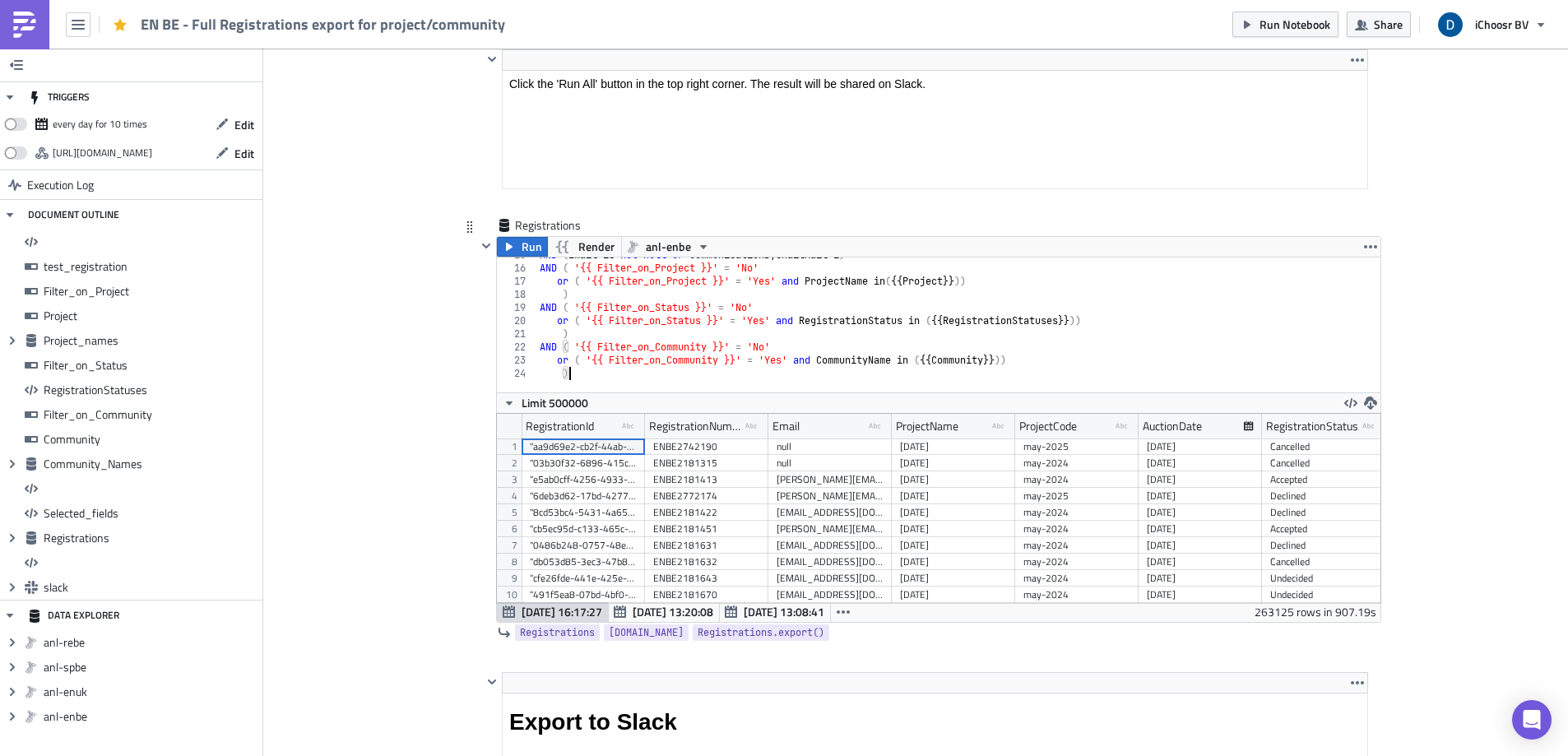 scroll, scrollTop: 193, scrollLeft: 0, axis: vertical 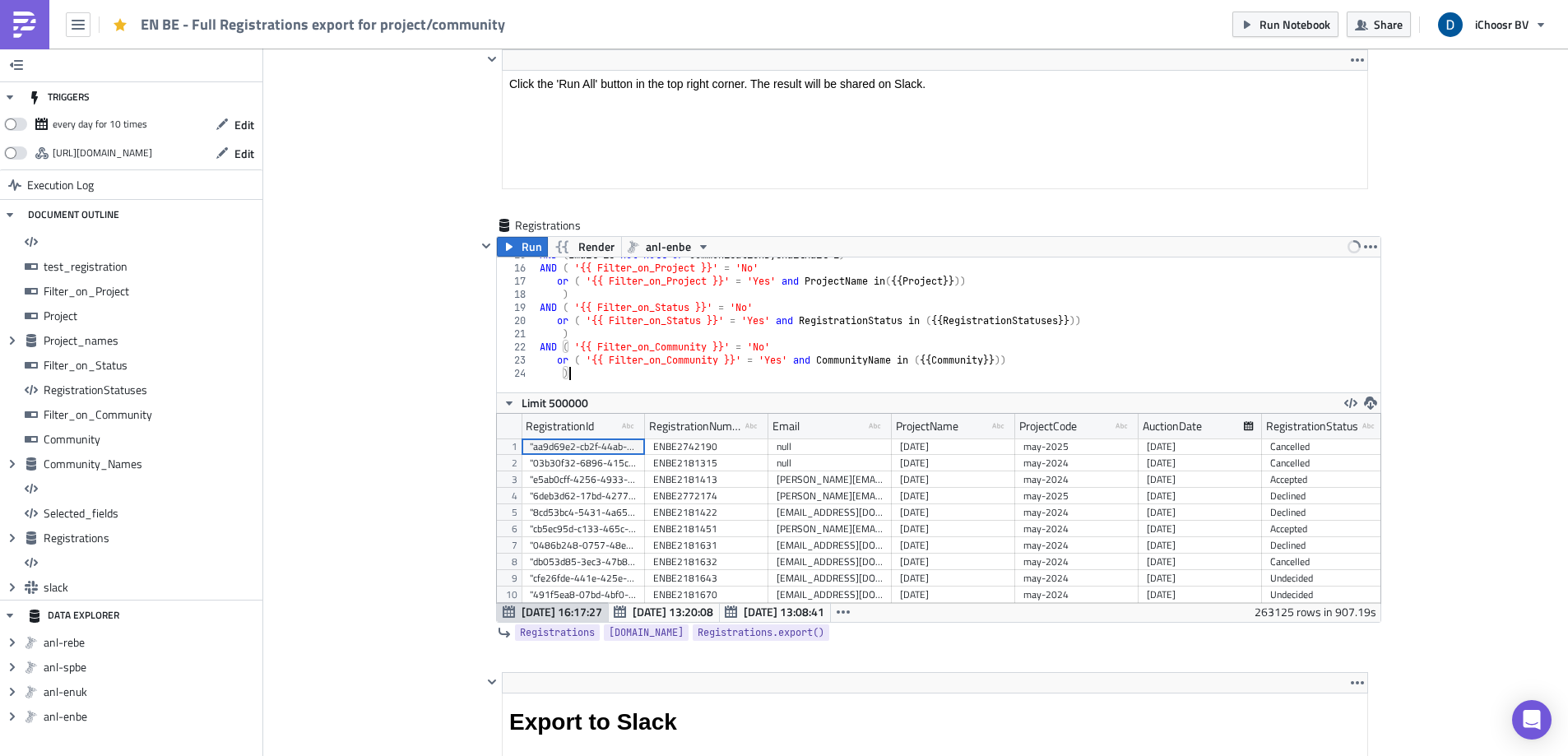 drag, startPoint x: 318, startPoint y: 305, endPoint x: 425, endPoint y: 299, distance: 107.16809 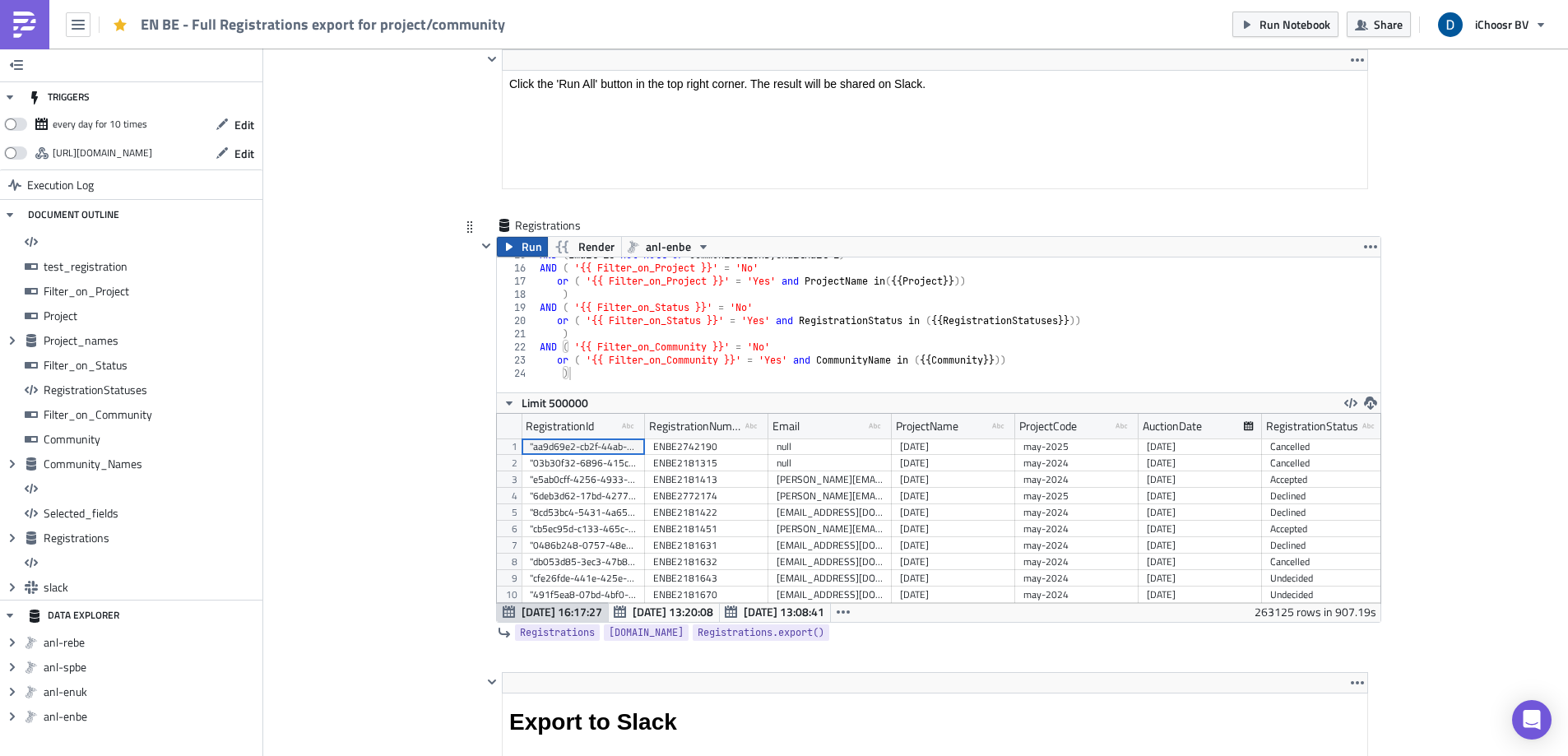 click on "Run" at bounding box center (531, 247) 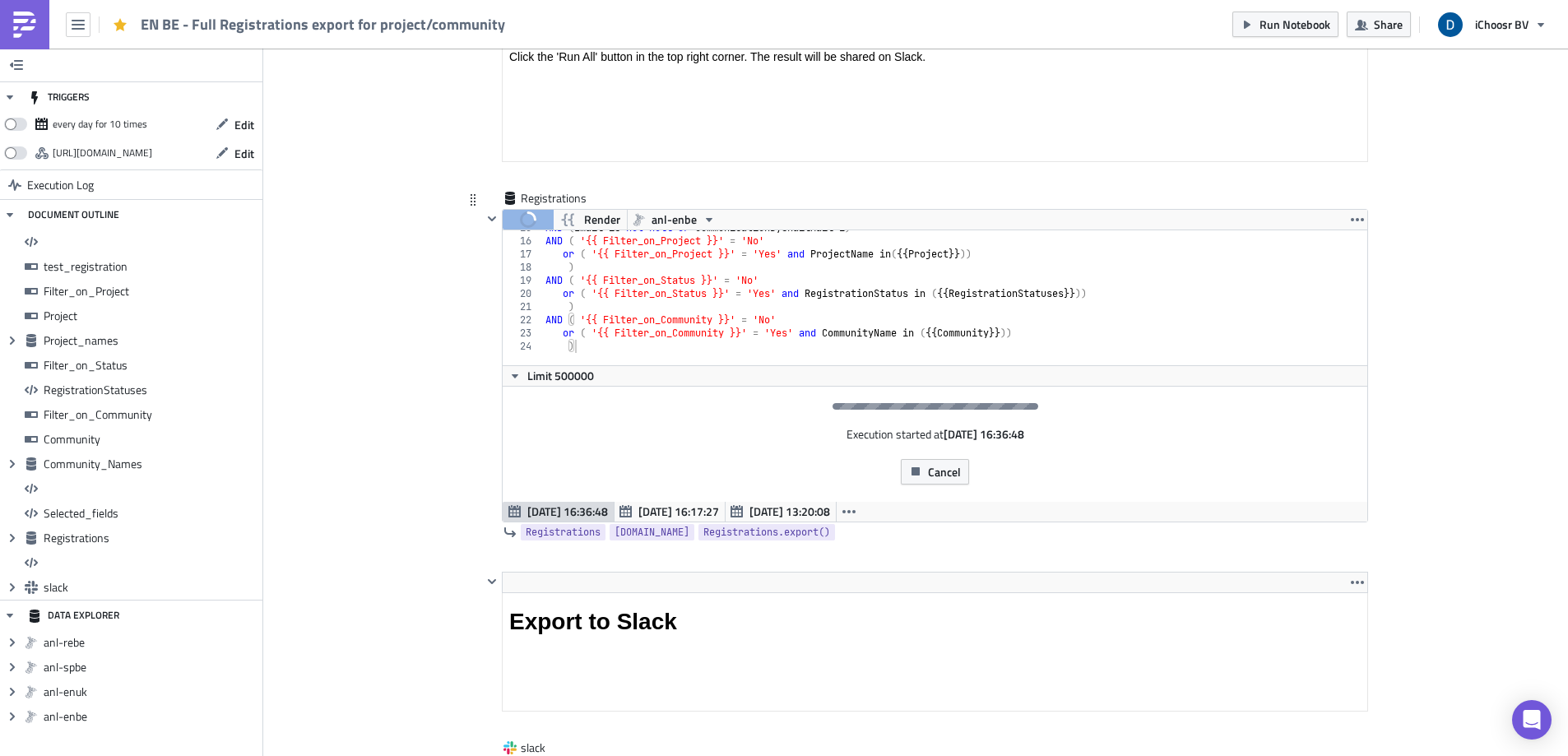 scroll, scrollTop: 9310, scrollLeft: 0, axis: vertical 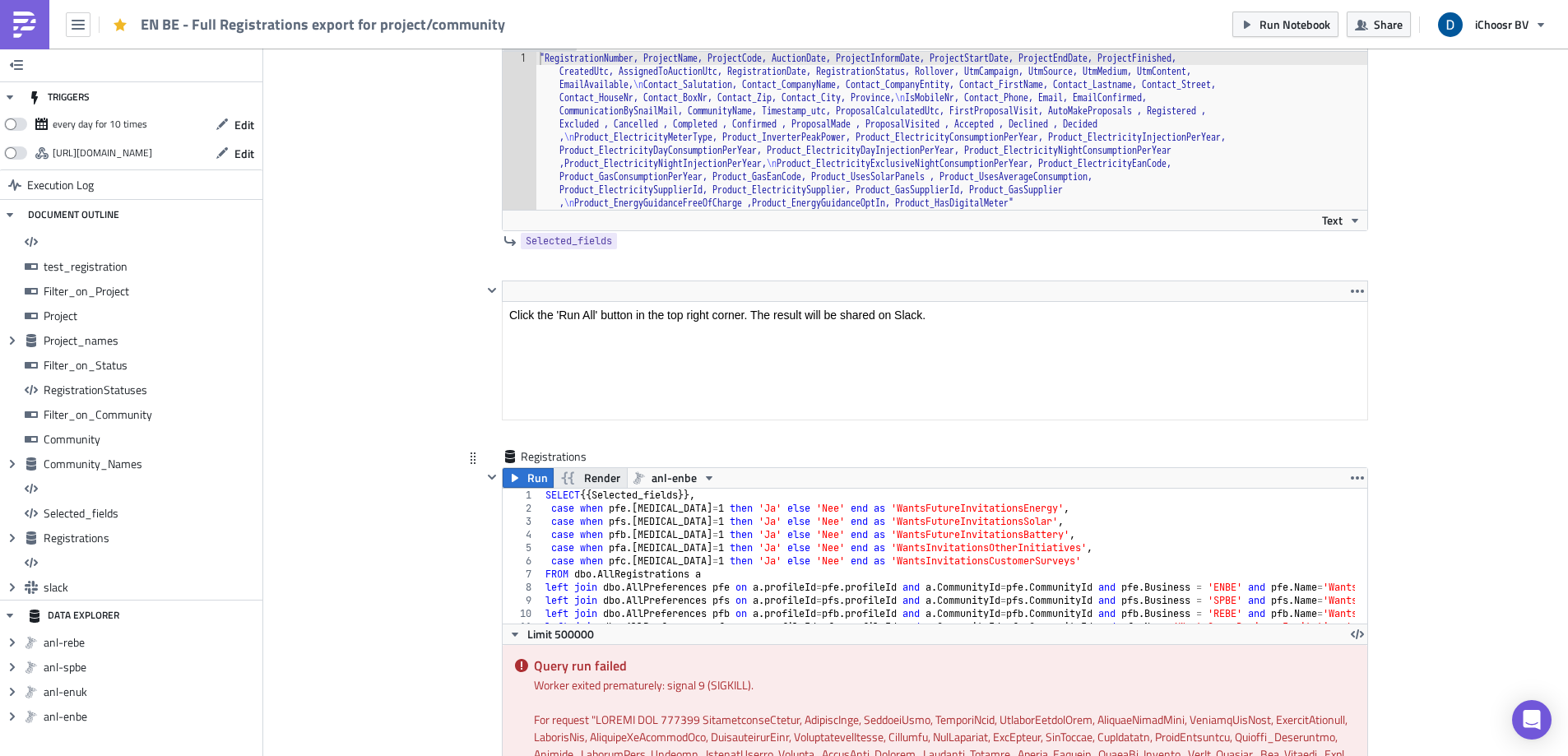 click 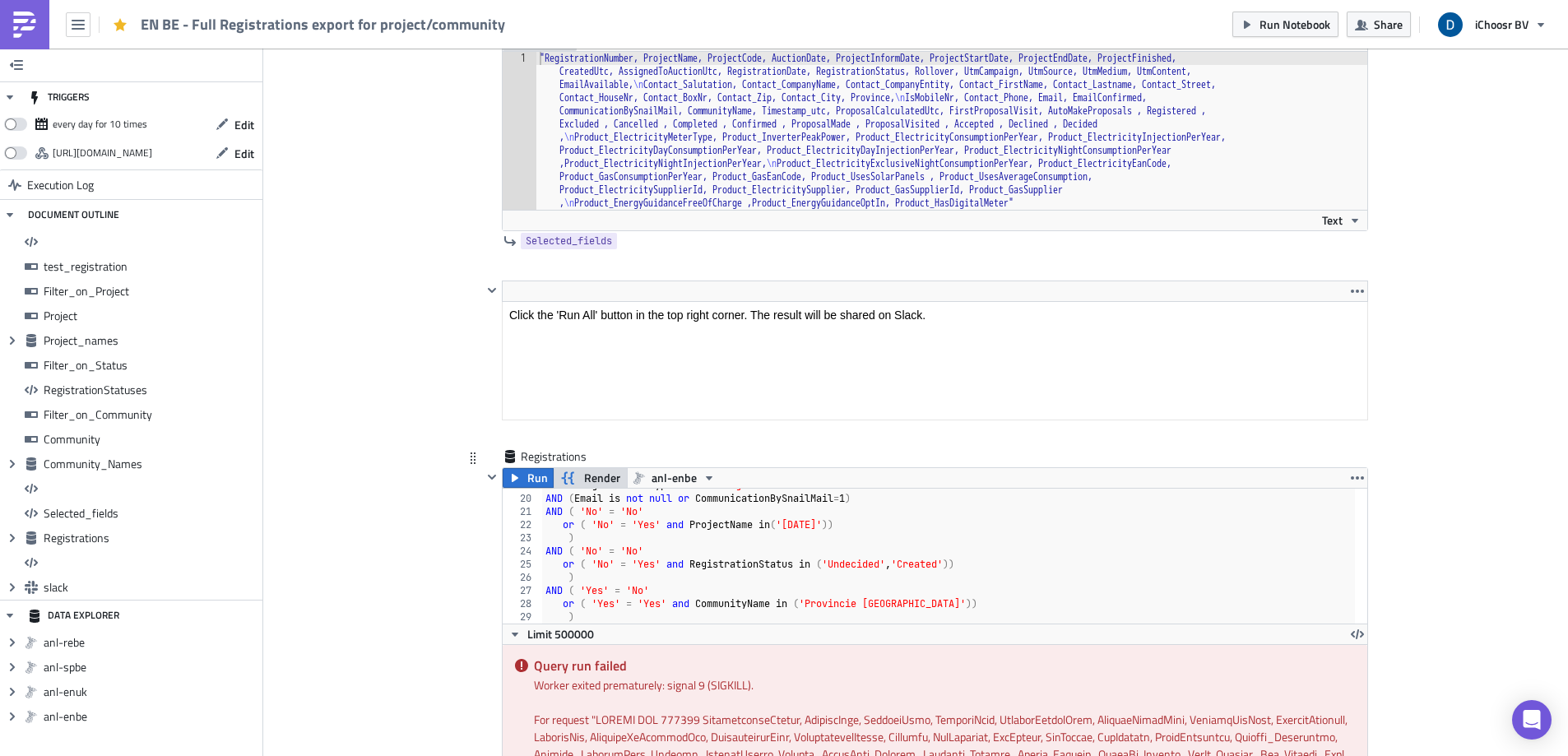 scroll, scrollTop: 418, scrollLeft: 0, axis: vertical 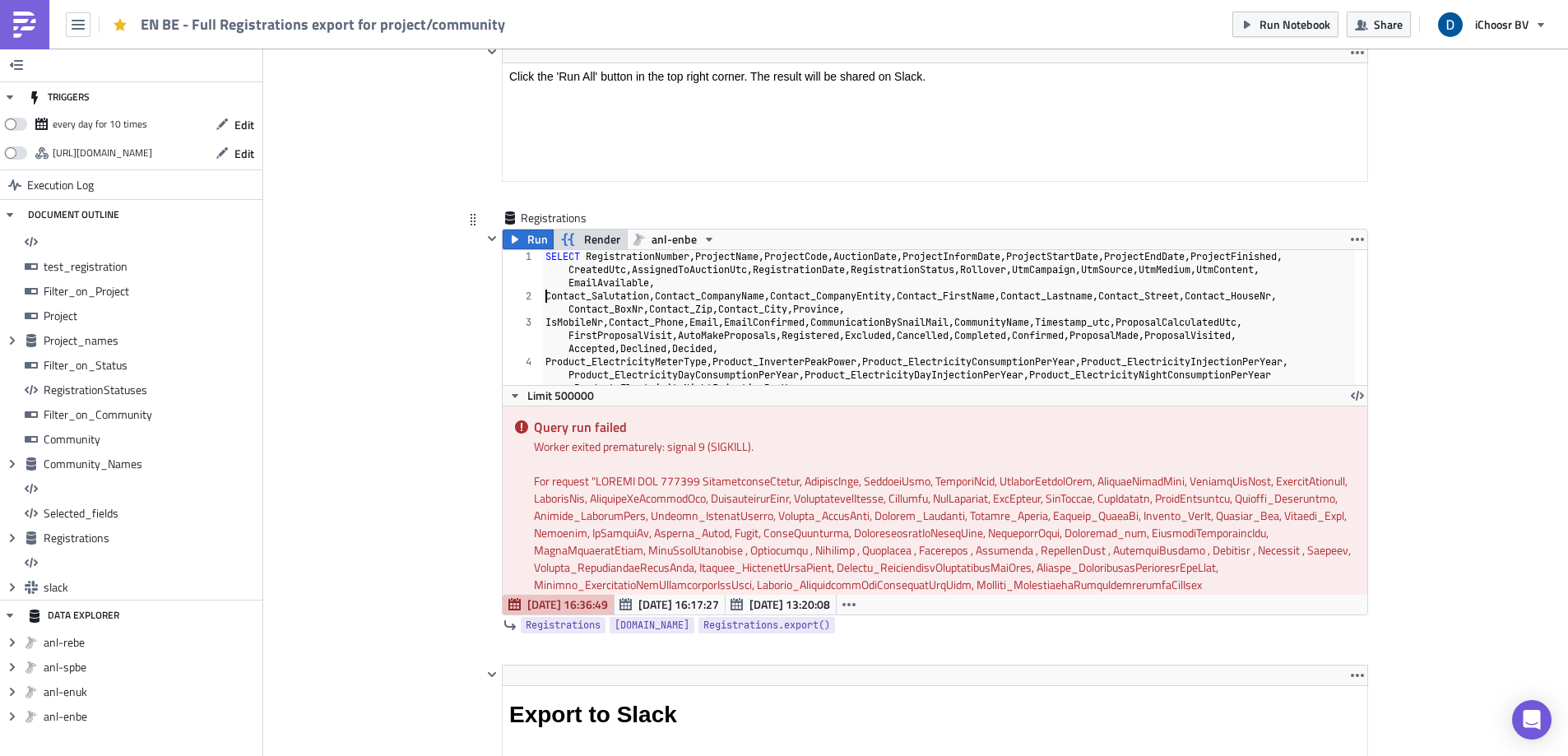 click on "SELECT   RegistrationNumber ,  ProjectName ,  ProjectCode ,  AuctionDate ,  ProjectInformDate ,  ProjectStartDate ,  ProjectEndDate ,  ProjectFinished ,       CreatedUtc ,  AssignedToAuctionUtc ,  RegistrationDate ,  RegistrationStatus ,  Rollover ,  UtmCampaign ,  UtmSource ,  UtmMedium ,  UtmContent ,       EmailAvailable , Contact_Salutation ,  Contact_CompanyName ,  Contact_CompanyEntity ,  Contact_FirstName ,  Contact_Lastname ,  Contact_Street ,  Contact_HouseNr ,       Contact_BoxNr ,  Contact_Zip ,  Contact_City ,  Province , IsMobileNr ,  Contact_Phone ,  Email ,  EmailConfirmed ,  CommunicationBySnailMail ,  CommunityName ,  Timestamp_utc ,  ProposalCalculatedUtc ,       FirstProposalVisit ,  AutoMakeProposals  ,  Registered  ,  Excluded  ,  Cancelled  ,  Completed  ,  Confirmed  ,  ProposalMade  ,  ProposalVisited  ,       Accepted  ,  Declined  ,  Decided , Product_ElectricityMeterType ,  Product_InverterPeakPower ,  Product_ElectricityConsumptionPerYear ,  ,       ,  ," at bounding box center (949, 357) 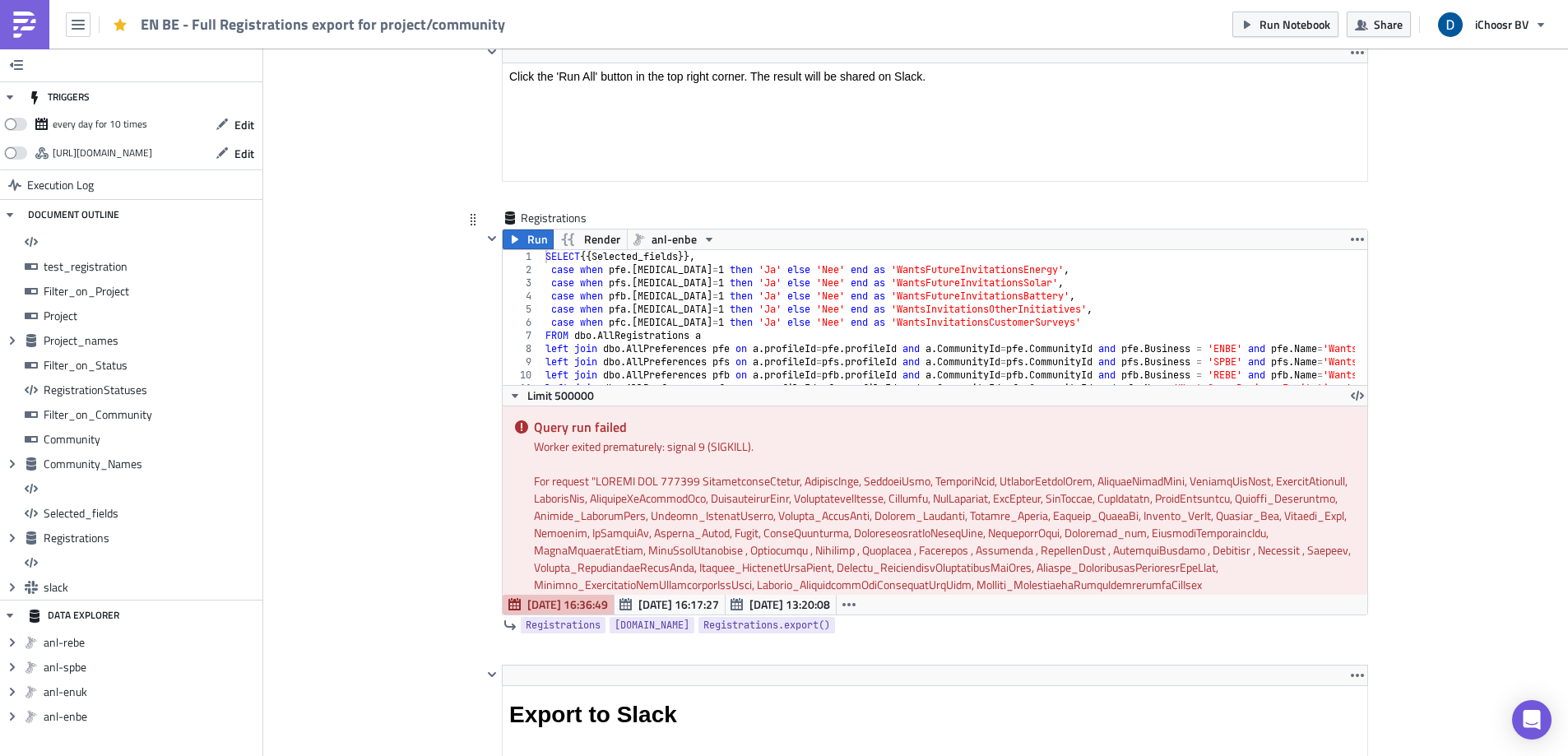 scroll, scrollTop: 49, scrollLeft: 0, axis: vertical 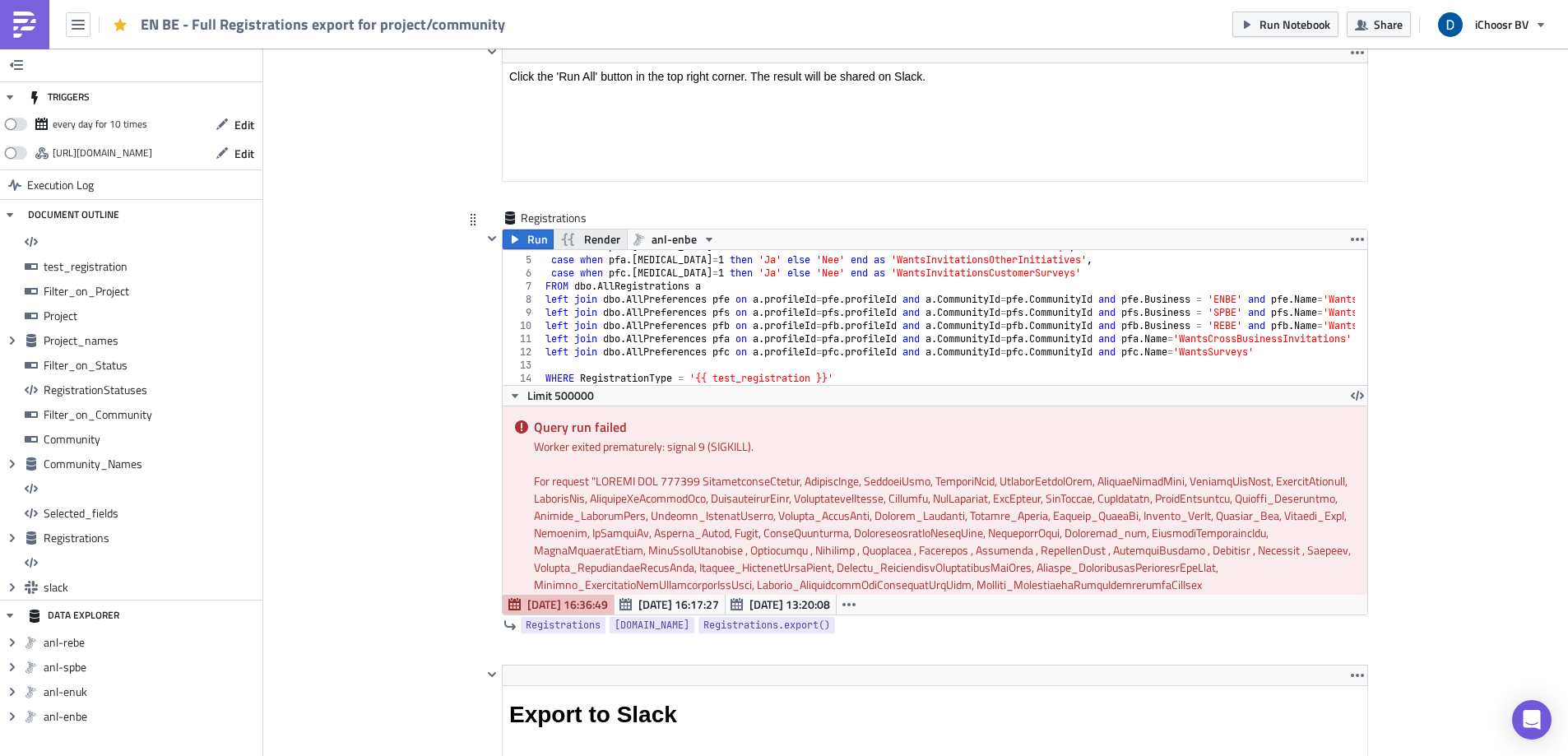 click 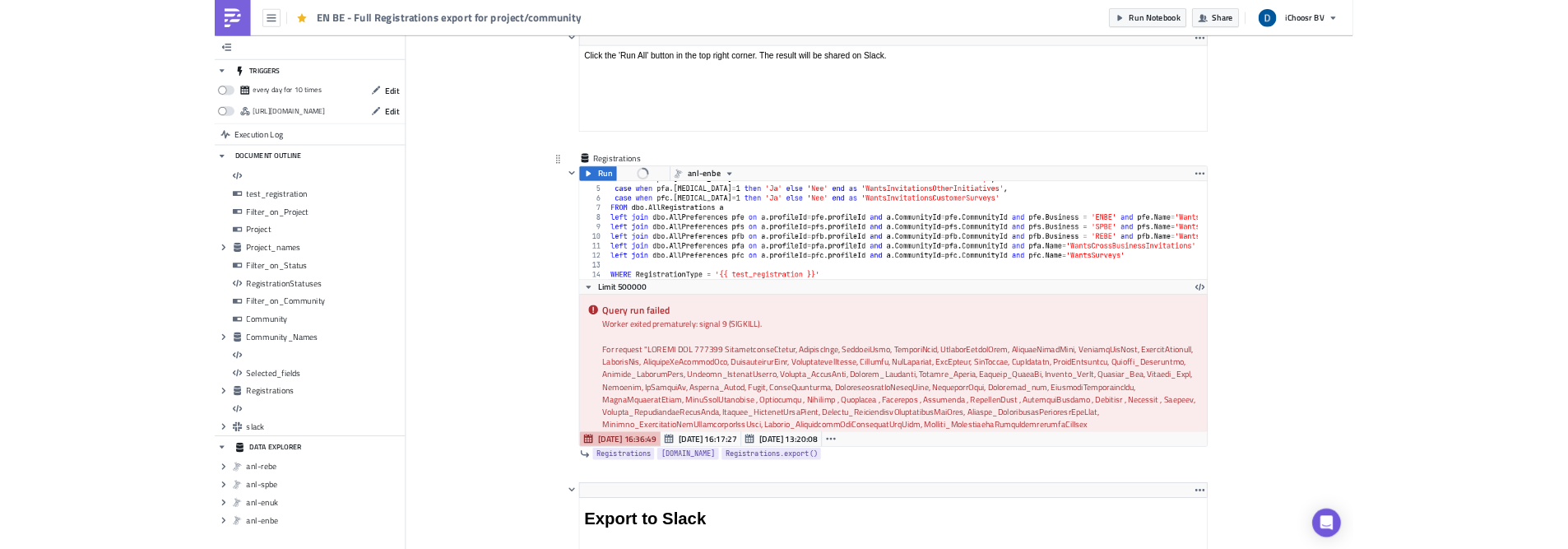 scroll, scrollTop: 76, scrollLeft: 0, axis: vertical 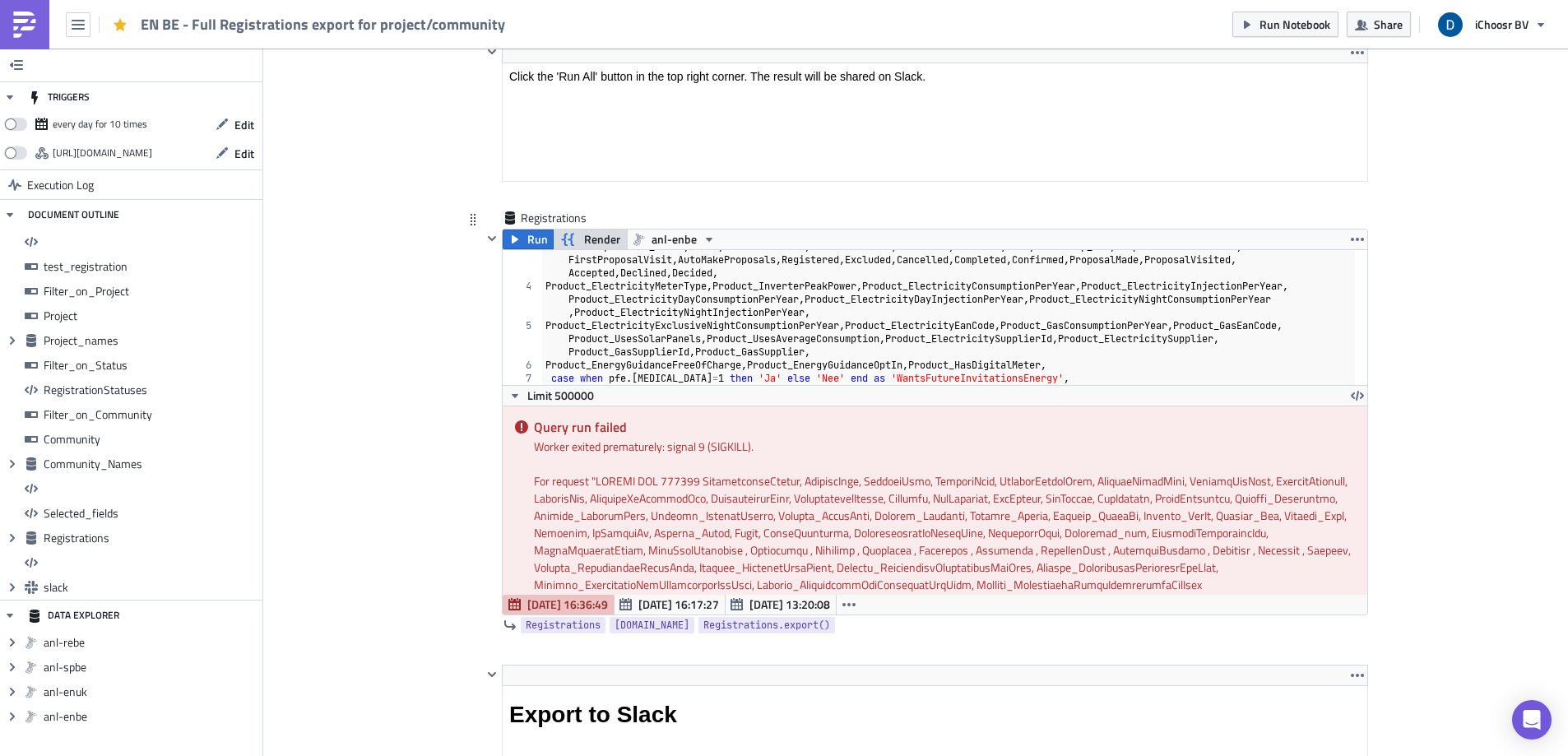 type on "Product_ElectricityMeterType, Product_InverterPeakPower, Product_ElectricityConsumptionPerYear, Product_ElectricityInjectionPerYear, Product_ElectricityDayConsumptionPerYear, Product_ElectricityDayInjectionPerYear, Product_ElectricityNightConsumptionPerYear ,Product_ElectricityNightInjectionPerYear," 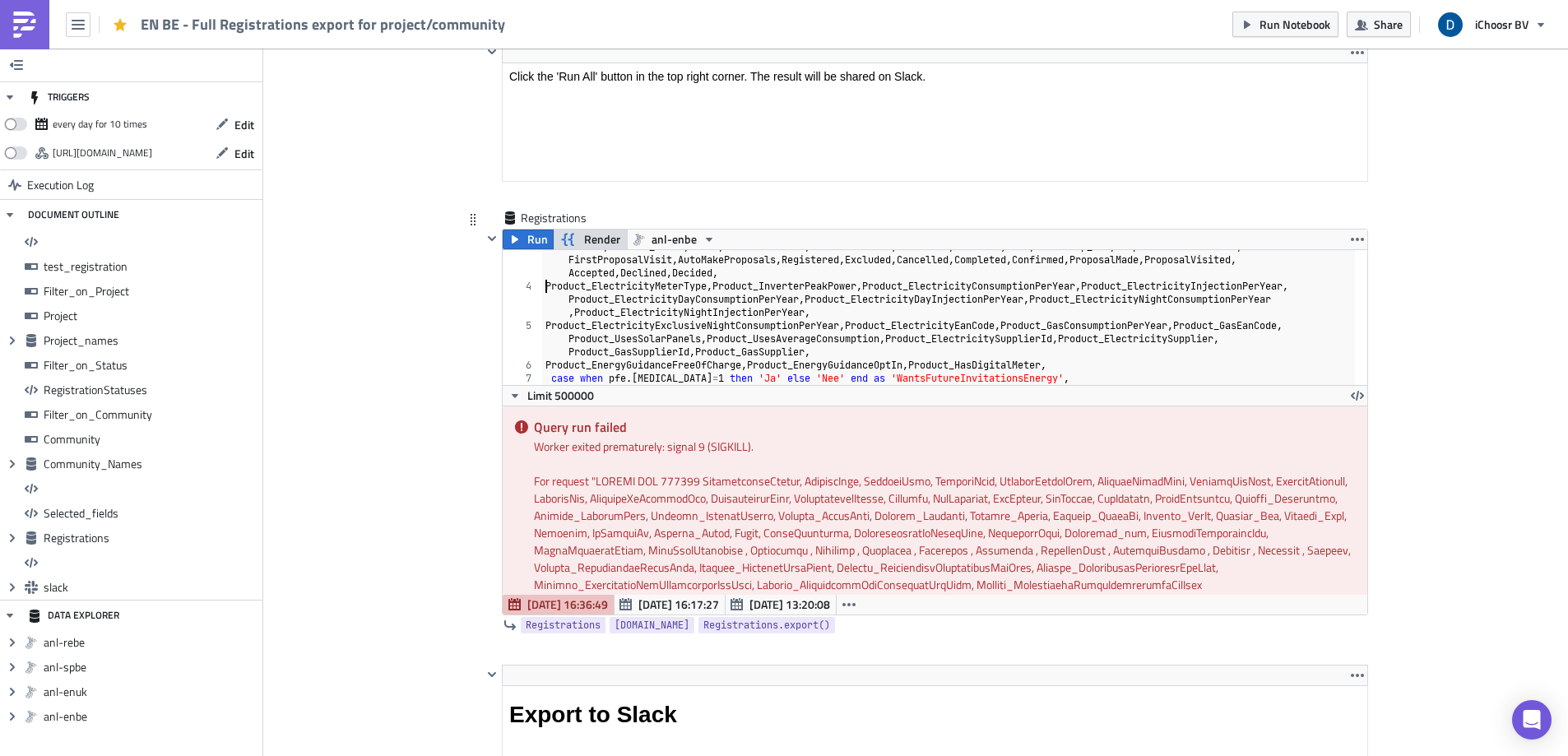 click on "IsMobileNr ,  Contact_Phone ,  Email ,  EmailConfirmed ,  CommunicationBySnailMail ,  CommunityName ,  Timestamp_utc ,  ProposalCalculatedUtc ,       FirstProposalVisit ,  AutoMakeProposals  ,  Registered  ,  Excluded  ,  Cancelled  ,  Completed  ,  Confirmed  ,  ProposalMade  ,  ProposalVisited  ,       Accepted  ,  Declined  ,  Decided , Product_ElectricityMeterType ,  Product_InverterPeakPower ,  Product_ElectricityConsumptionPerYear ,  Product_ElectricityInjectionPerYear ,       Product_ElectricityDayConsumptionPerYear ,  Product_ElectricityDayInjectionPerYear ,  Product_ElectricityNightConsumptionPerYear        , Product_ElectricityNightInjectionPerYear , Product_ElectricityExclusiveNightConsumptionPerYear ,  Product_ElectricityEanCode ,  Product_GasConsumptionPerYear ,  Product_GasEanCode ,       Product_UsesSolarPanels  ,  Product_UsesAverageConsumption ,  Product_ElectricitySupplierId ,  Product_ElectricitySupplier ,       Product_GasSupplierId ,  Product_GasSupplier ,  , ,  ," at bounding box center (949, 334) 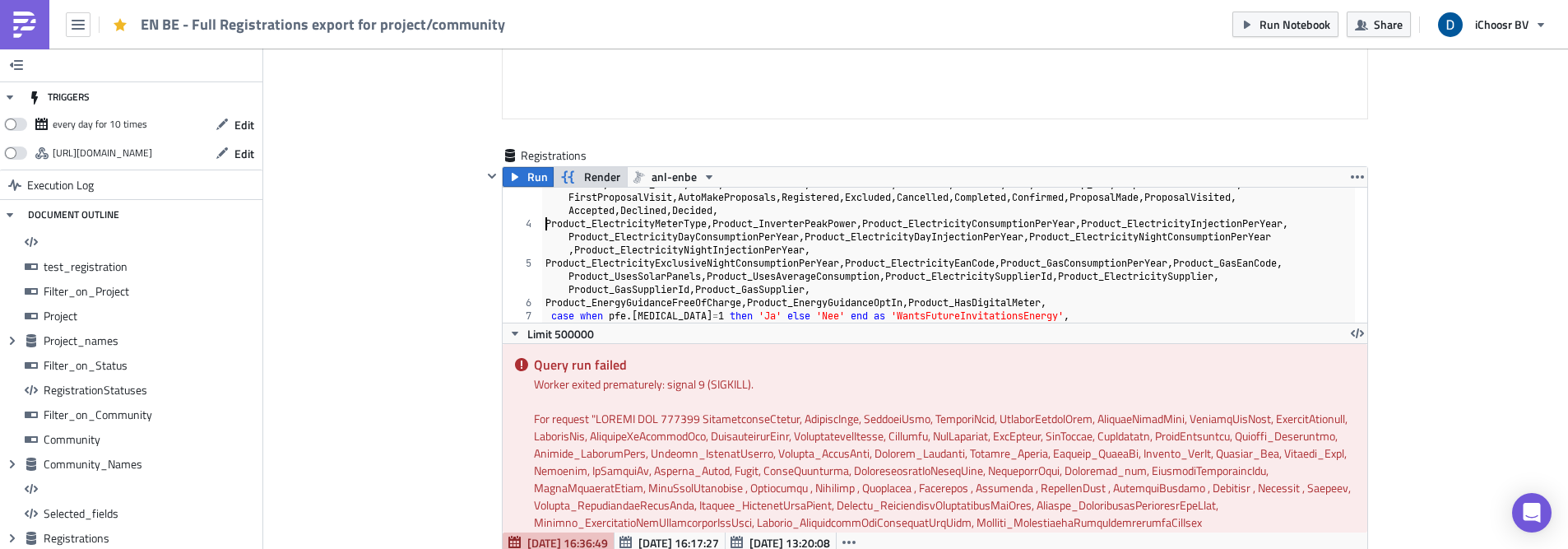 scroll, scrollTop: 9274, scrollLeft: 0, axis: vertical 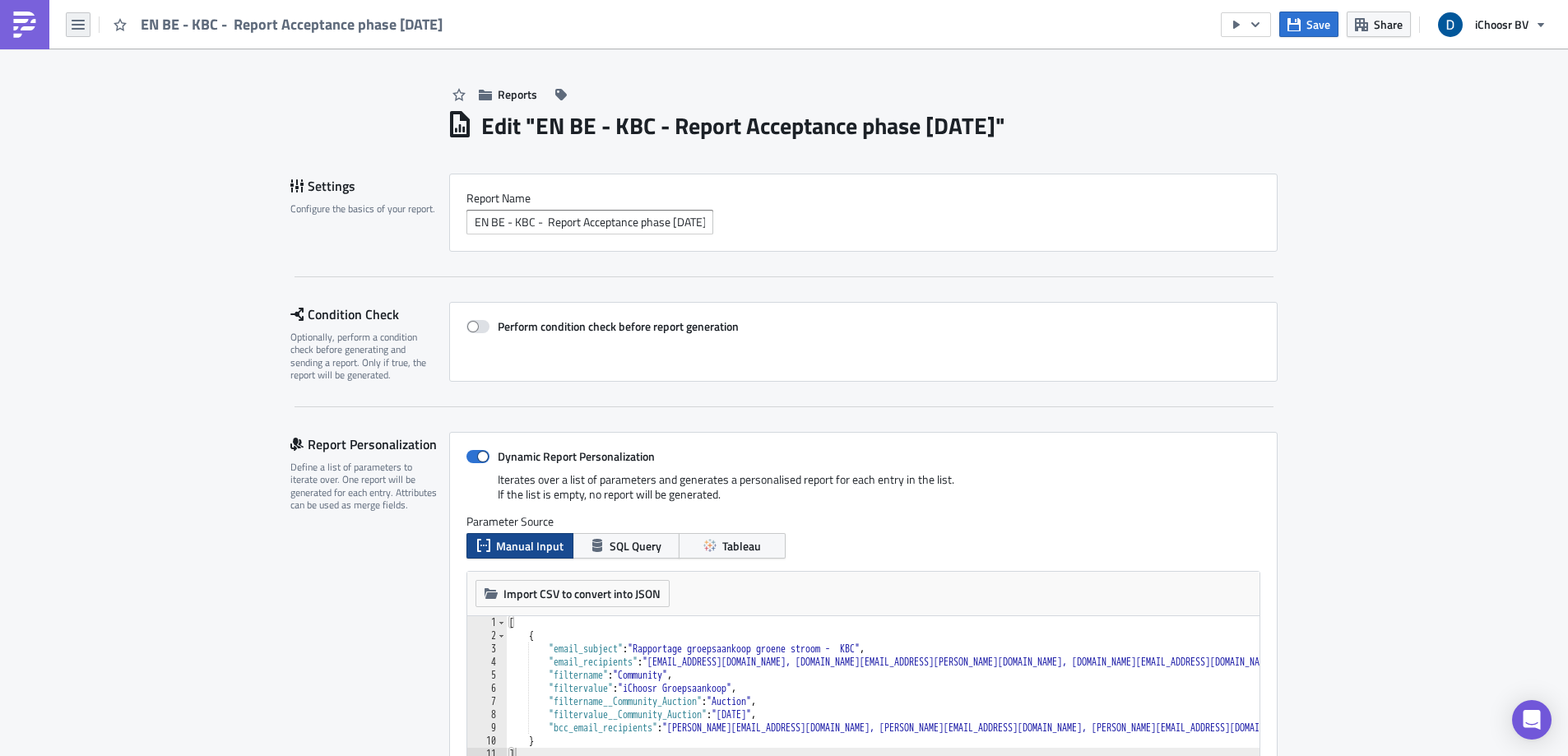 click at bounding box center [78, 25] 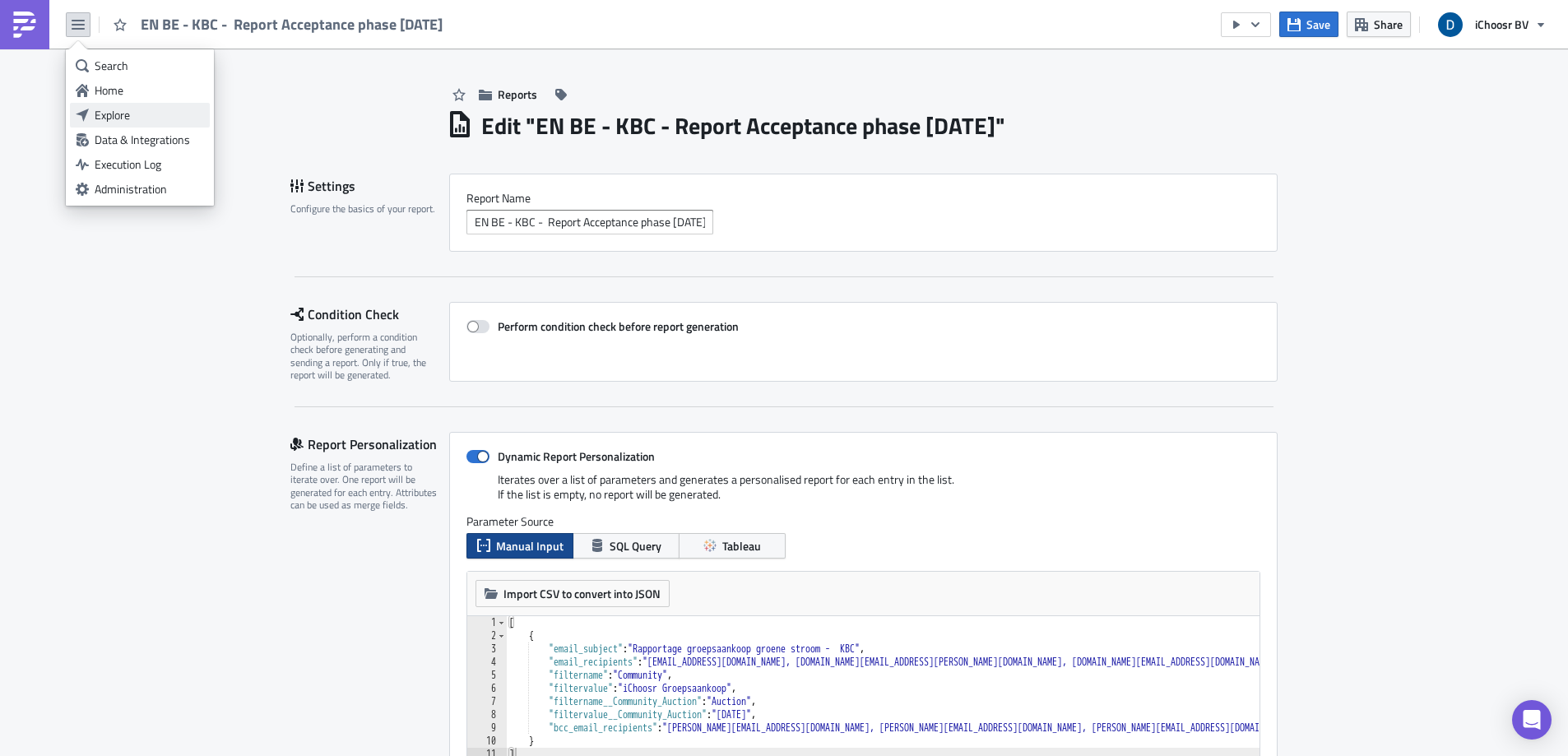 click on "Explore" at bounding box center (149, 115) 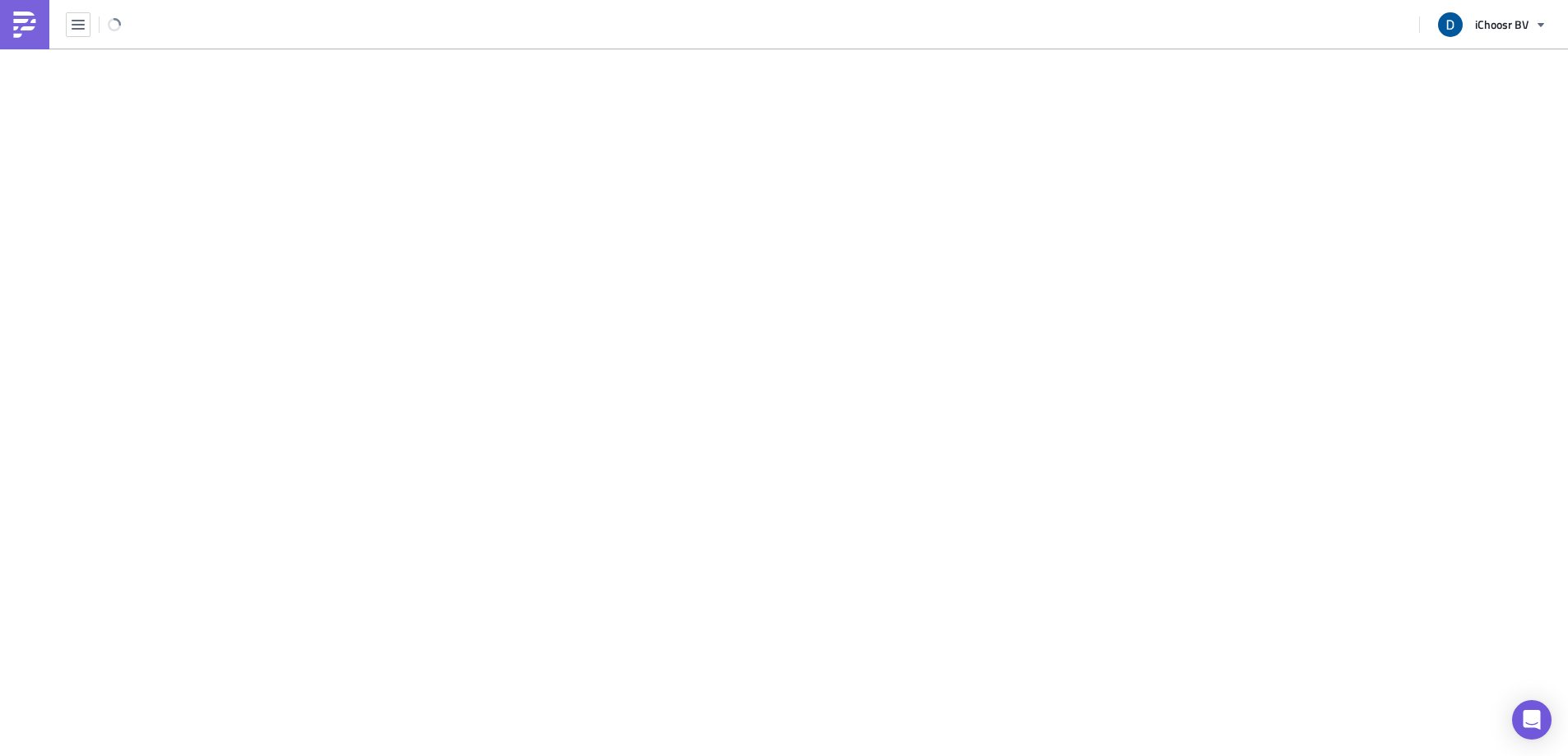 scroll, scrollTop: 0, scrollLeft: 0, axis: both 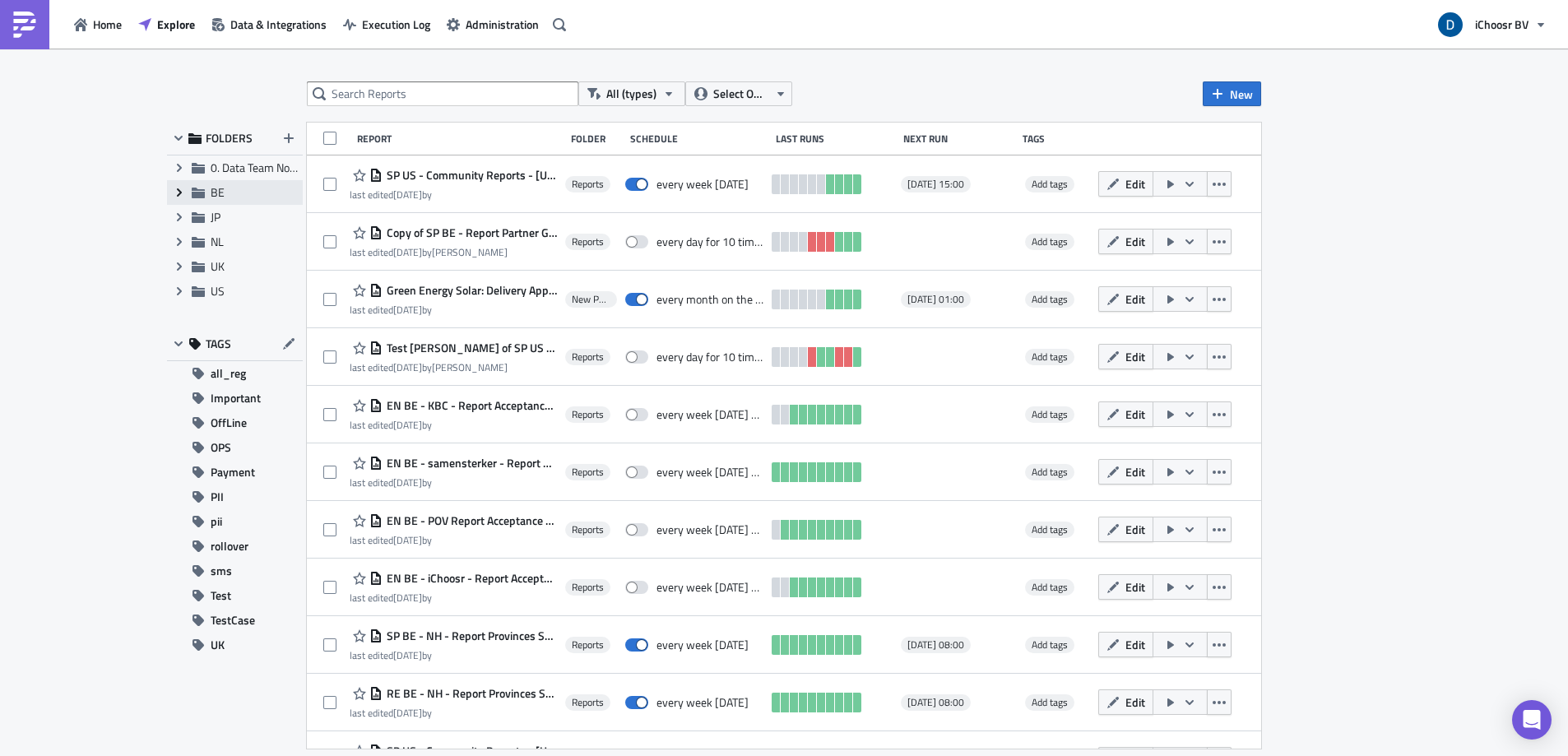 click on "Expand group" 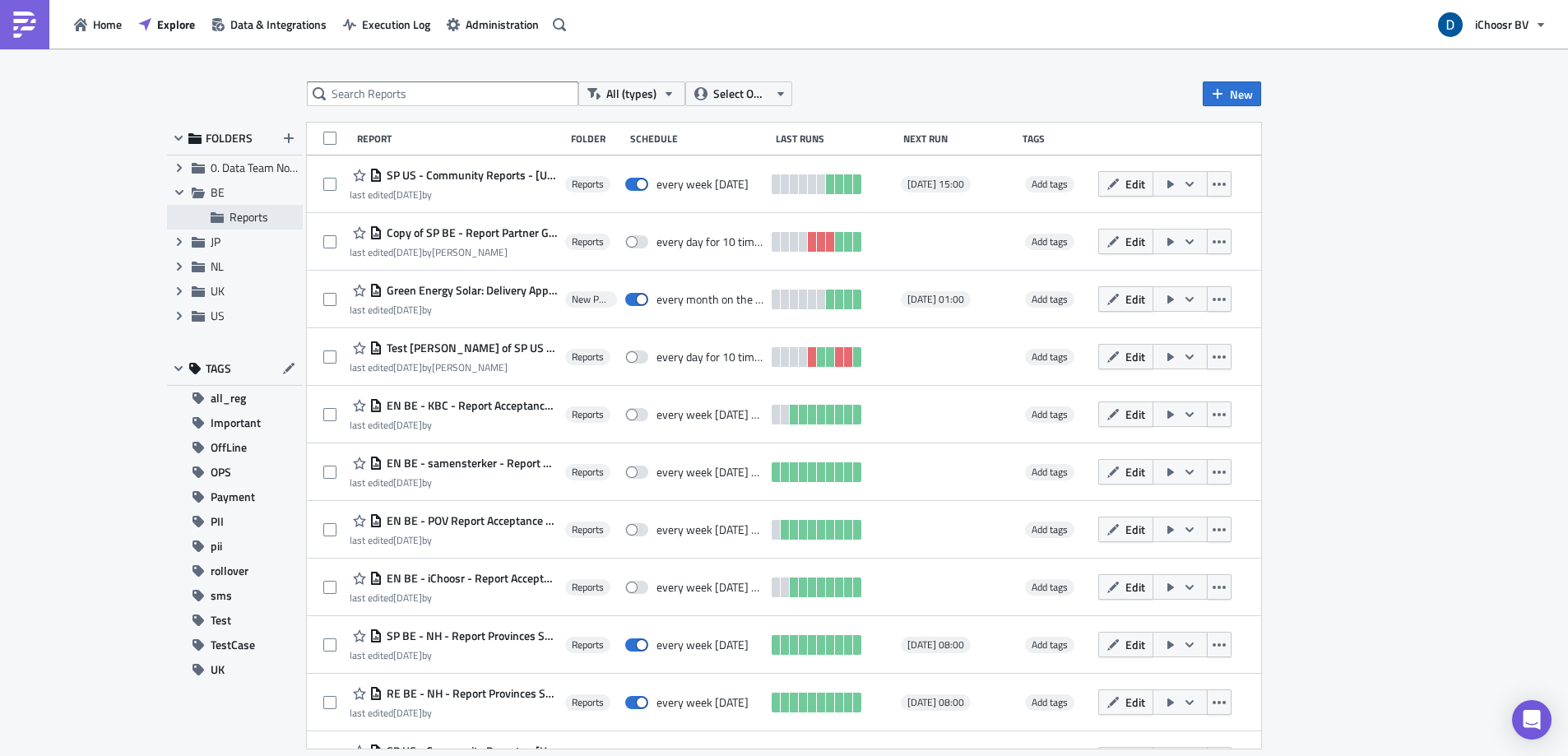 drag, startPoint x: 208, startPoint y: 202, endPoint x: 242, endPoint y: 225, distance: 41.048752 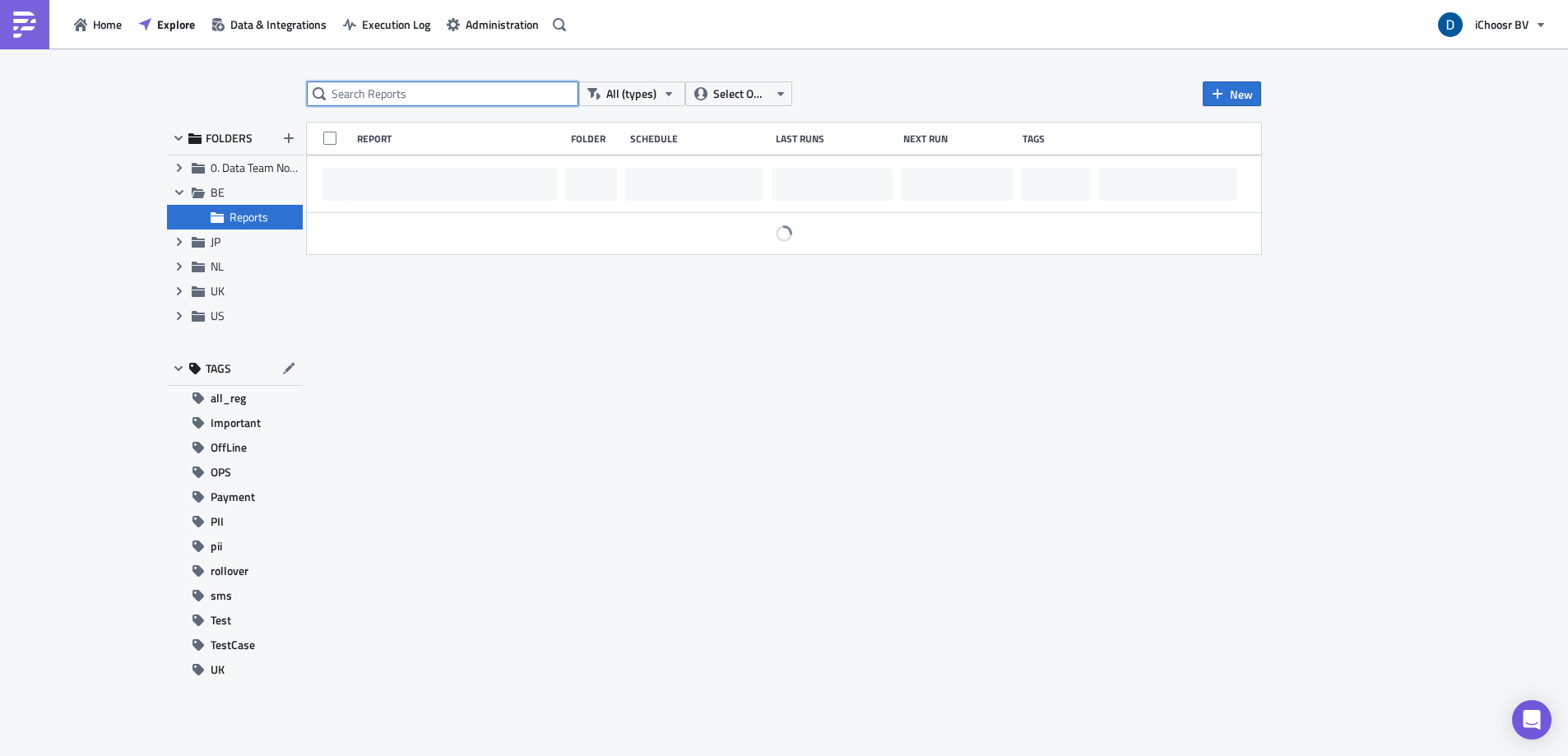 click at bounding box center (443, 94) 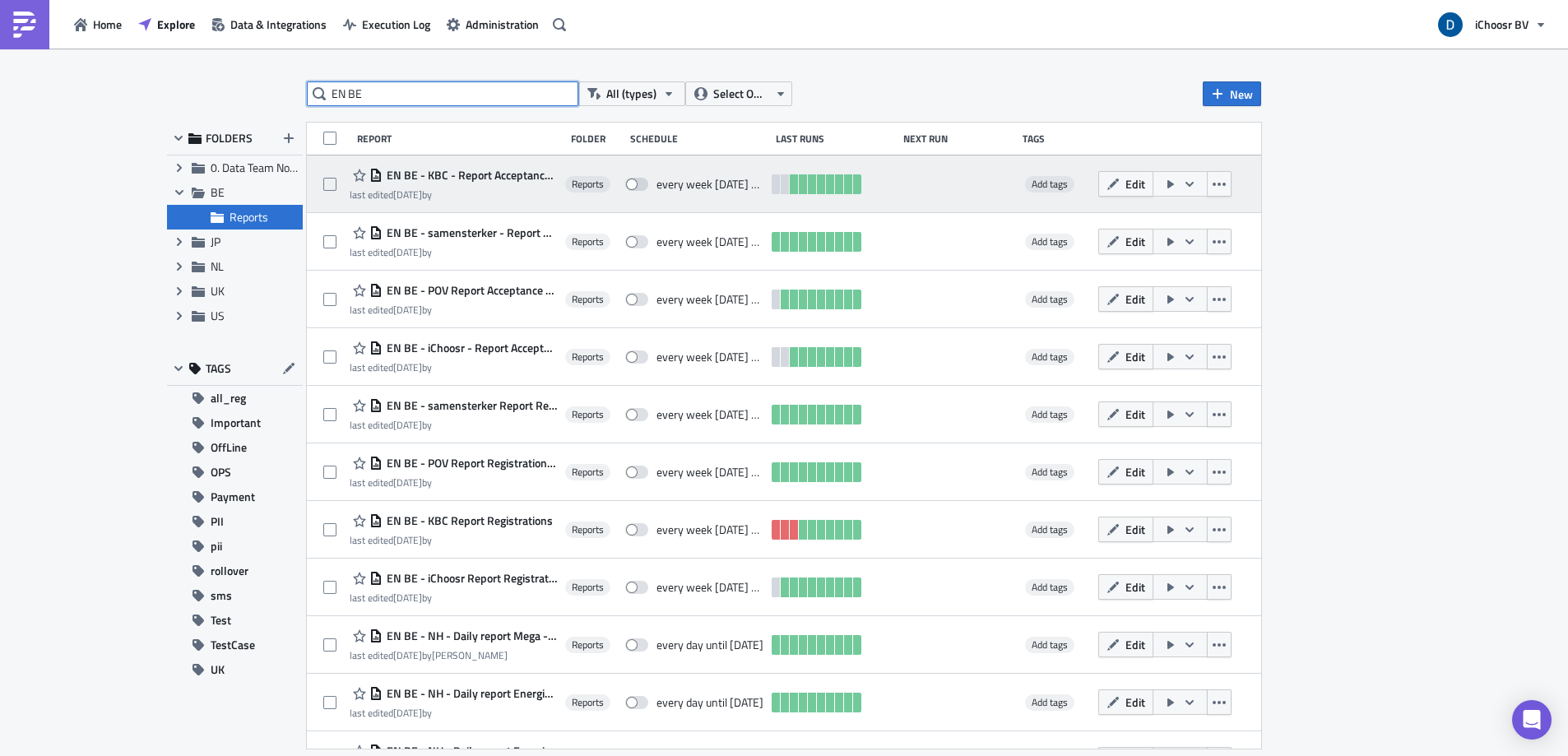 type on "EN BE" 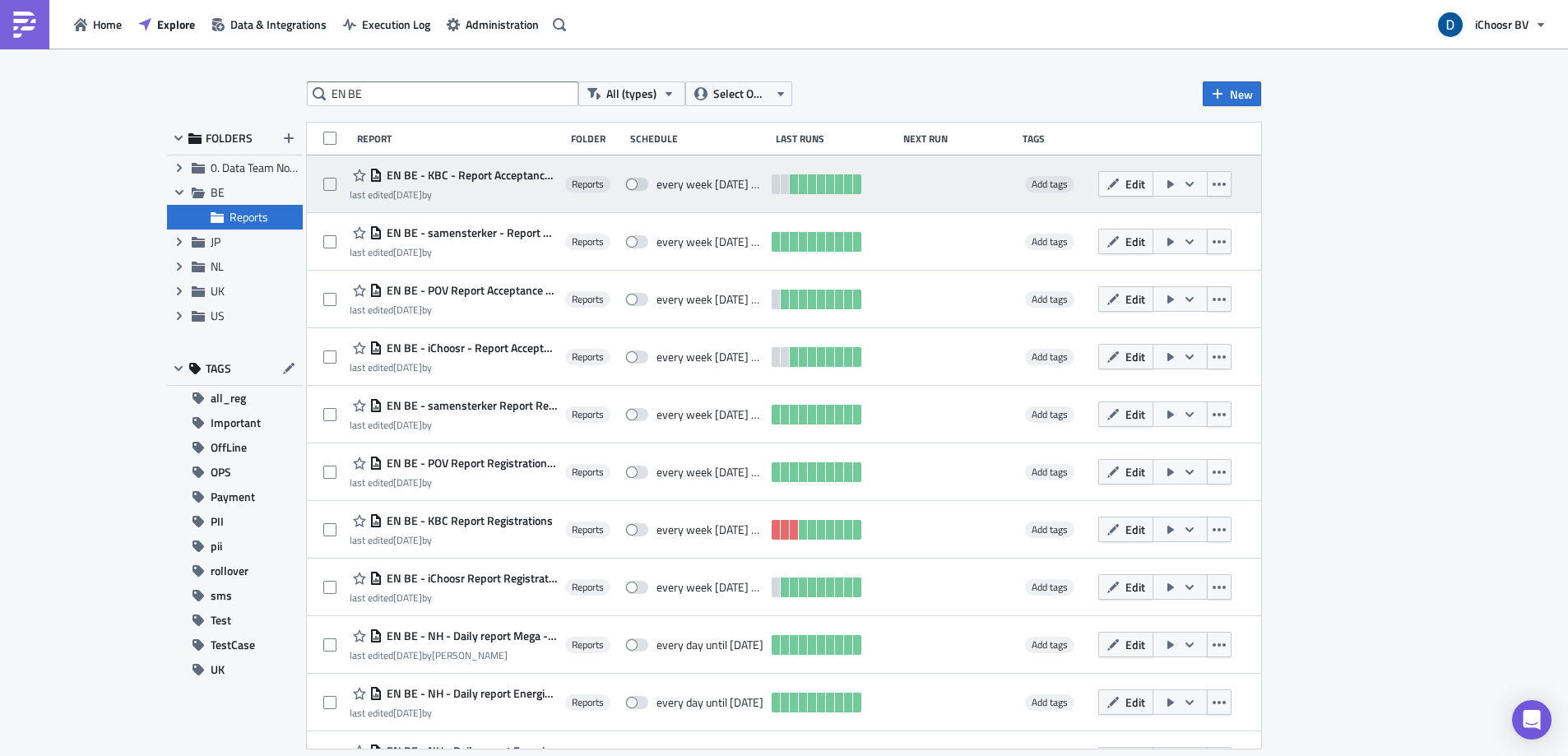 click at bounding box center [1180, 183] 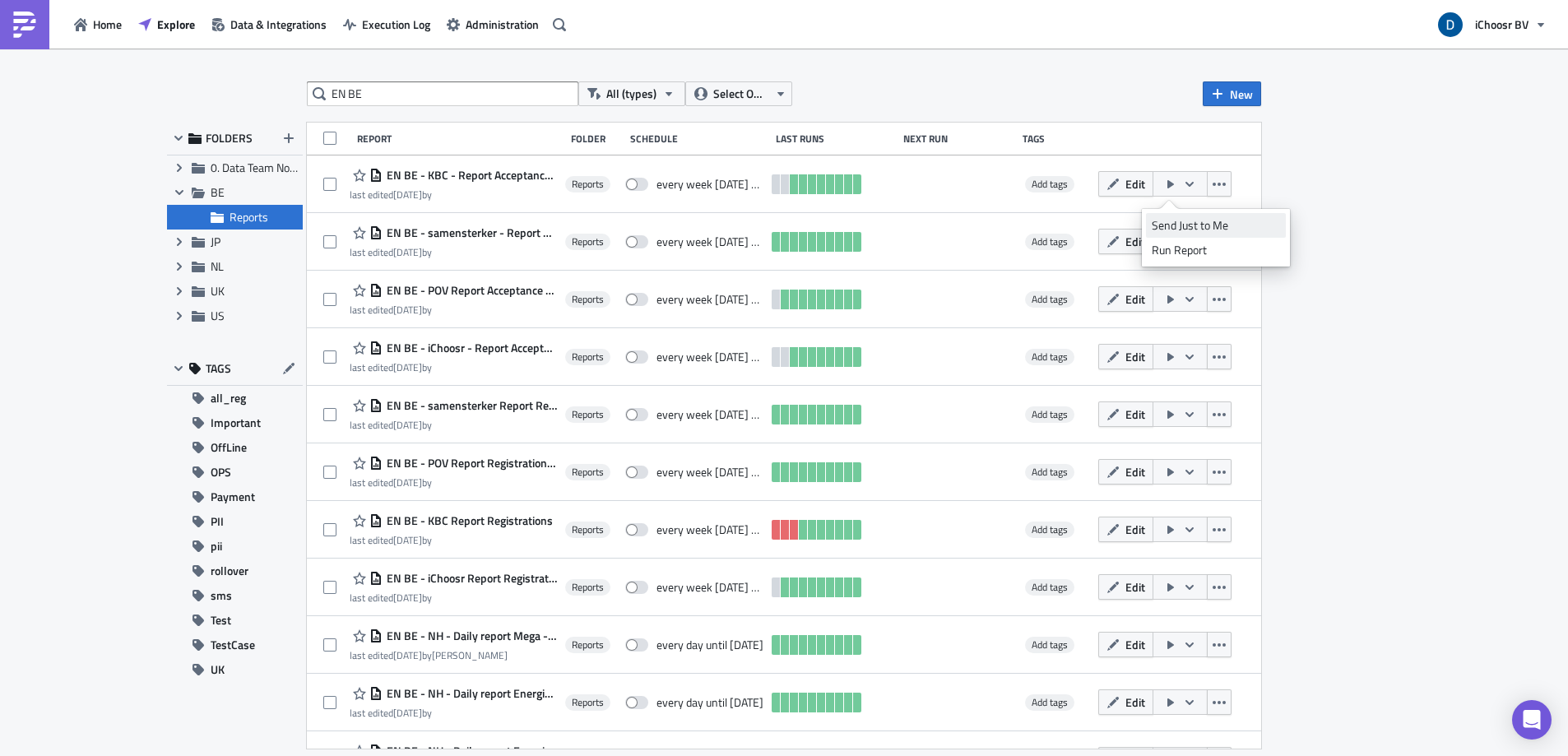 click on "Send Just to Me" at bounding box center [1216, 225] 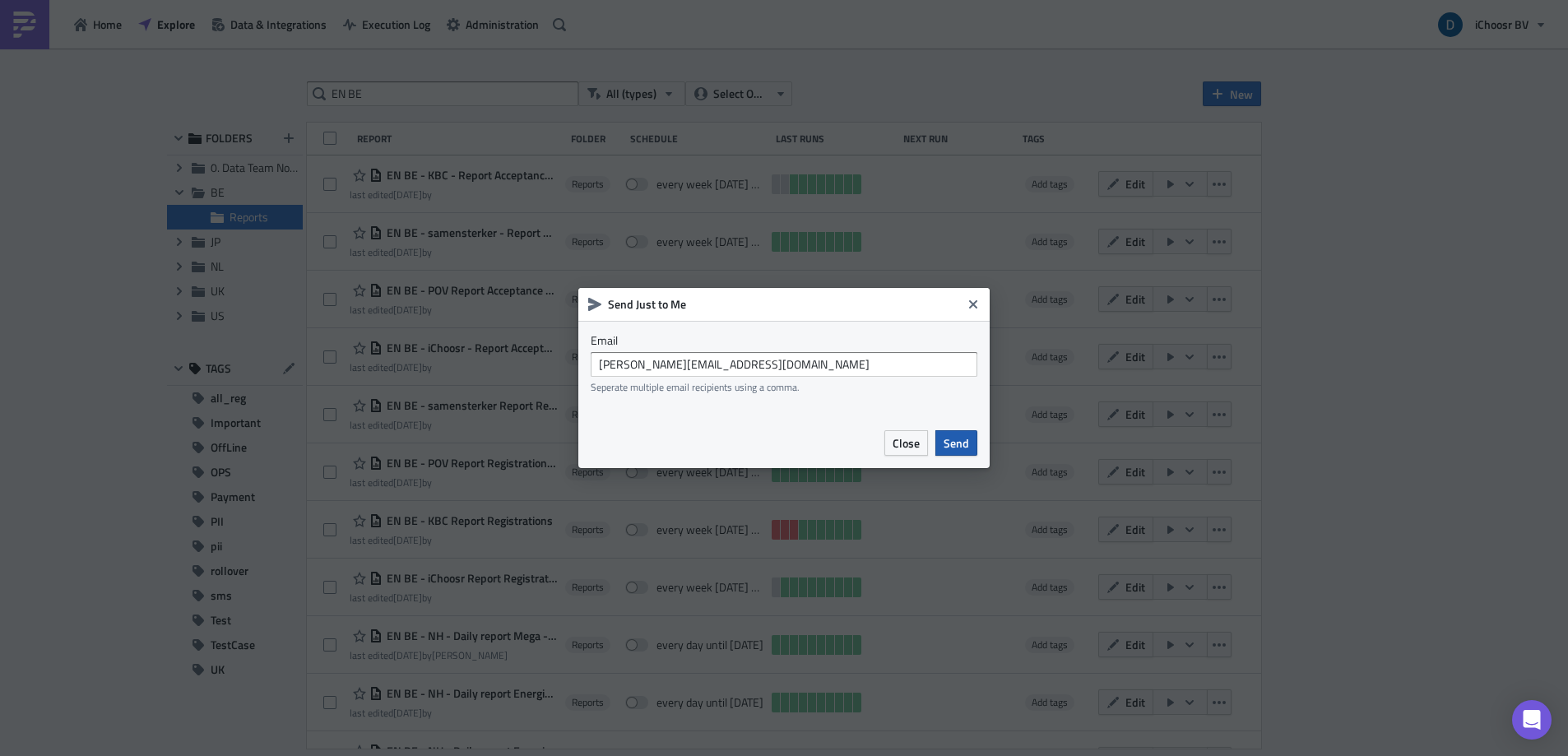 click on "Send" at bounding box center (956, 443) 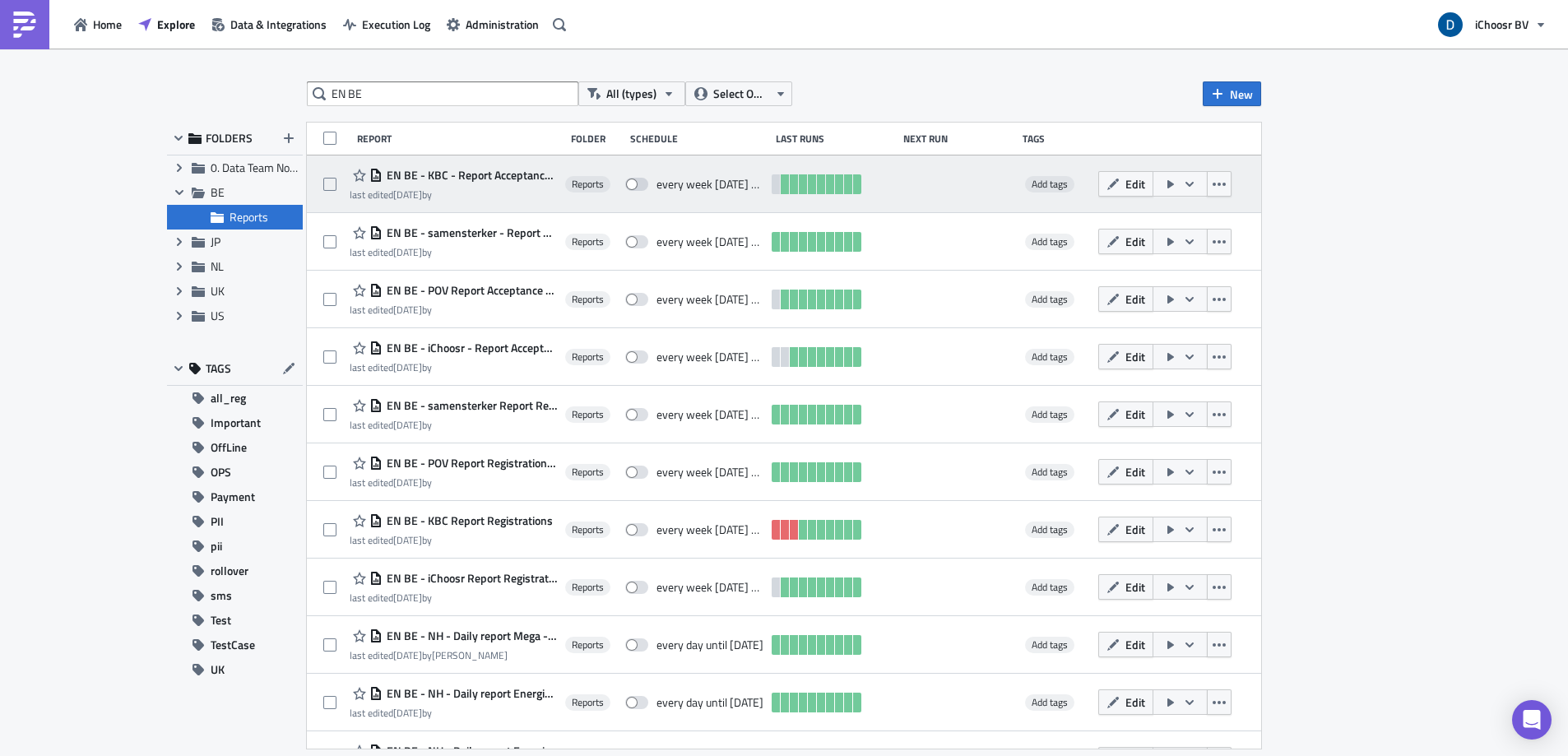 click on "EN BE - KBC -  Report Acceptance phase May 2025" at bounding box center [470, 175] 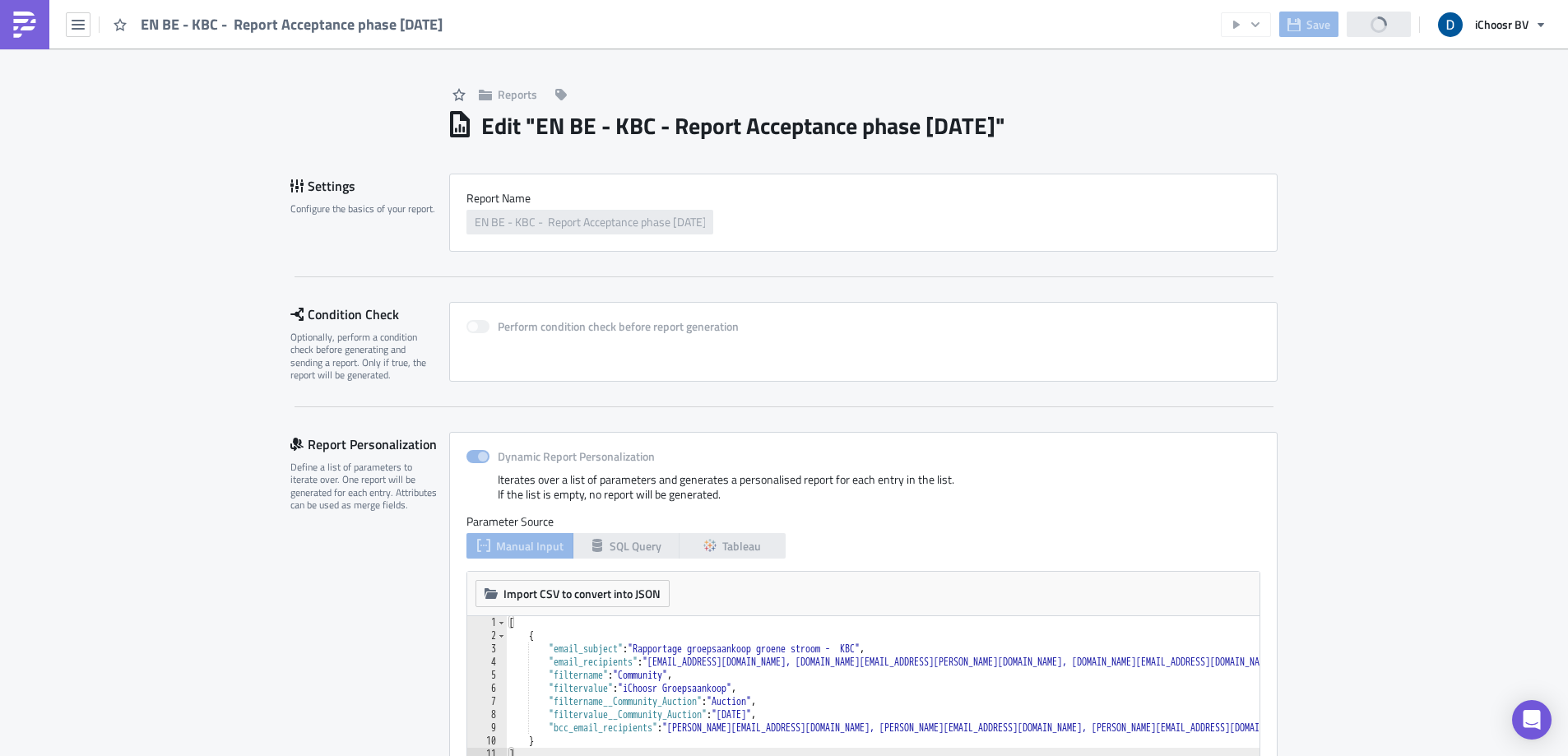 scroll, scrollTop: 0, scrollLeft: 0, axis: both 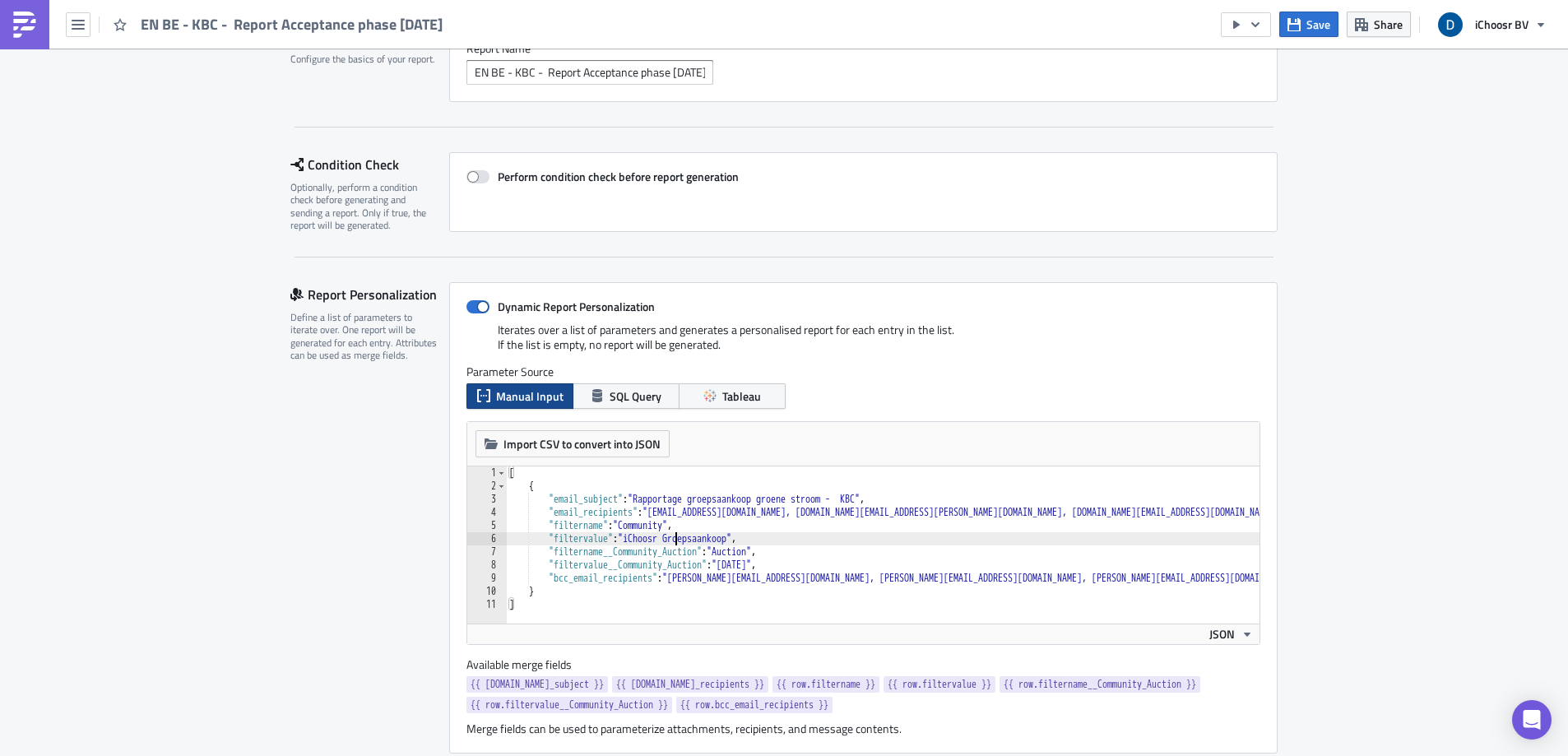 click on "[      {           "email_subject" :  "Rapportage groepsaankoop groene stroom -  KBC" ,           "email_recipients" :  "kristof.dujardin@kbc.be, nele.declercq@kbc.be, loes.dresselaers@kbc.be, onur.bulut@kbc.be, extraservices@kbc.be" ,           "filtername" :  "Community" ,           "filtervalue" :  "iChoosr Groepsaankoop" ,           "filtername__Community_Auction" :  "Auction" ,           "filtervalue__Community_Auction" :  "May 2025" ,           "bcc_email_recipients" :  "frederic.dumalin@ichoosr.com, dominique@ichoosr.com, werner@ichoosr.com, carolien@ichoosr.com"      } ]" at bounding box center [930, 552] 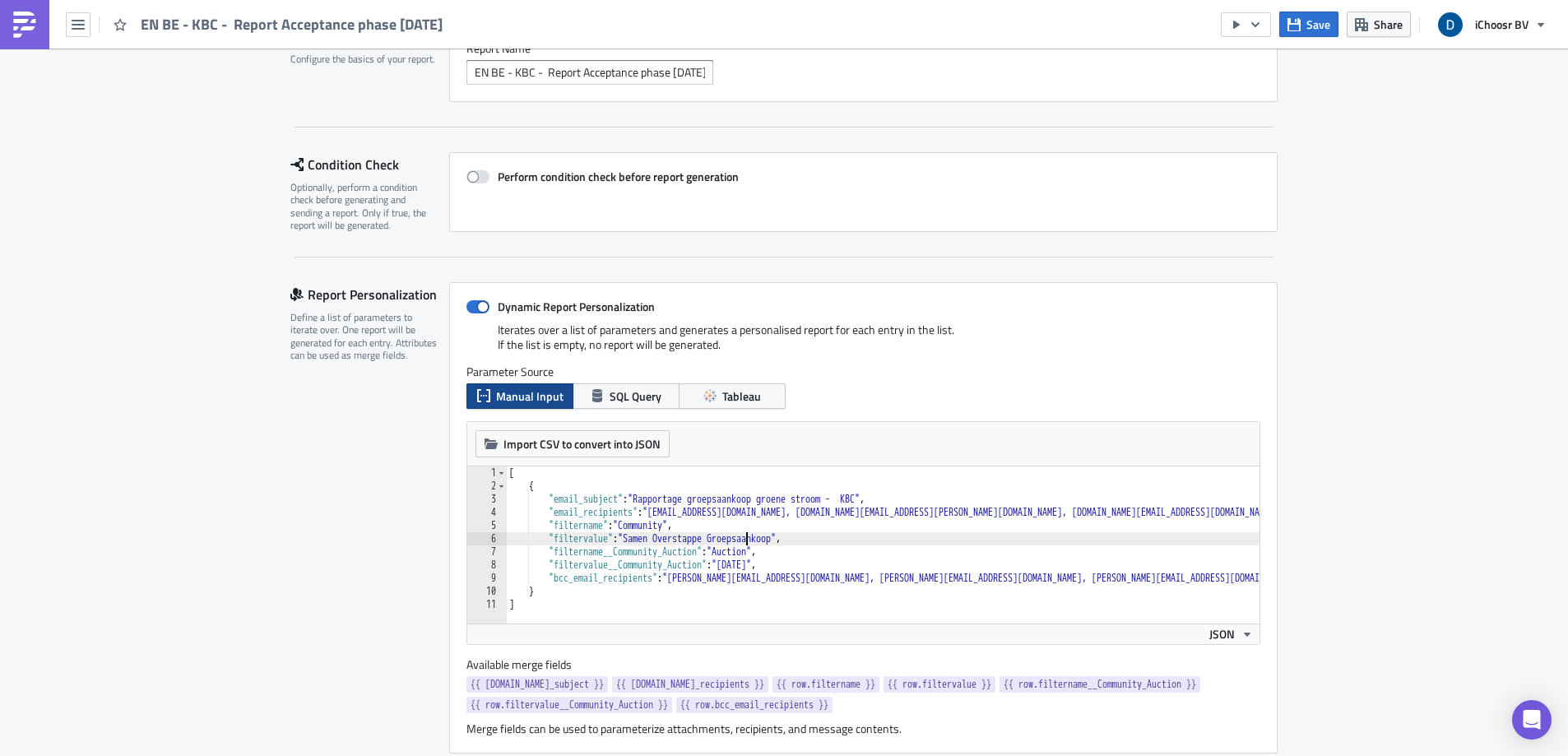 scroll, scrollTop: 0, scrollLeft: 21, axis: horizontal 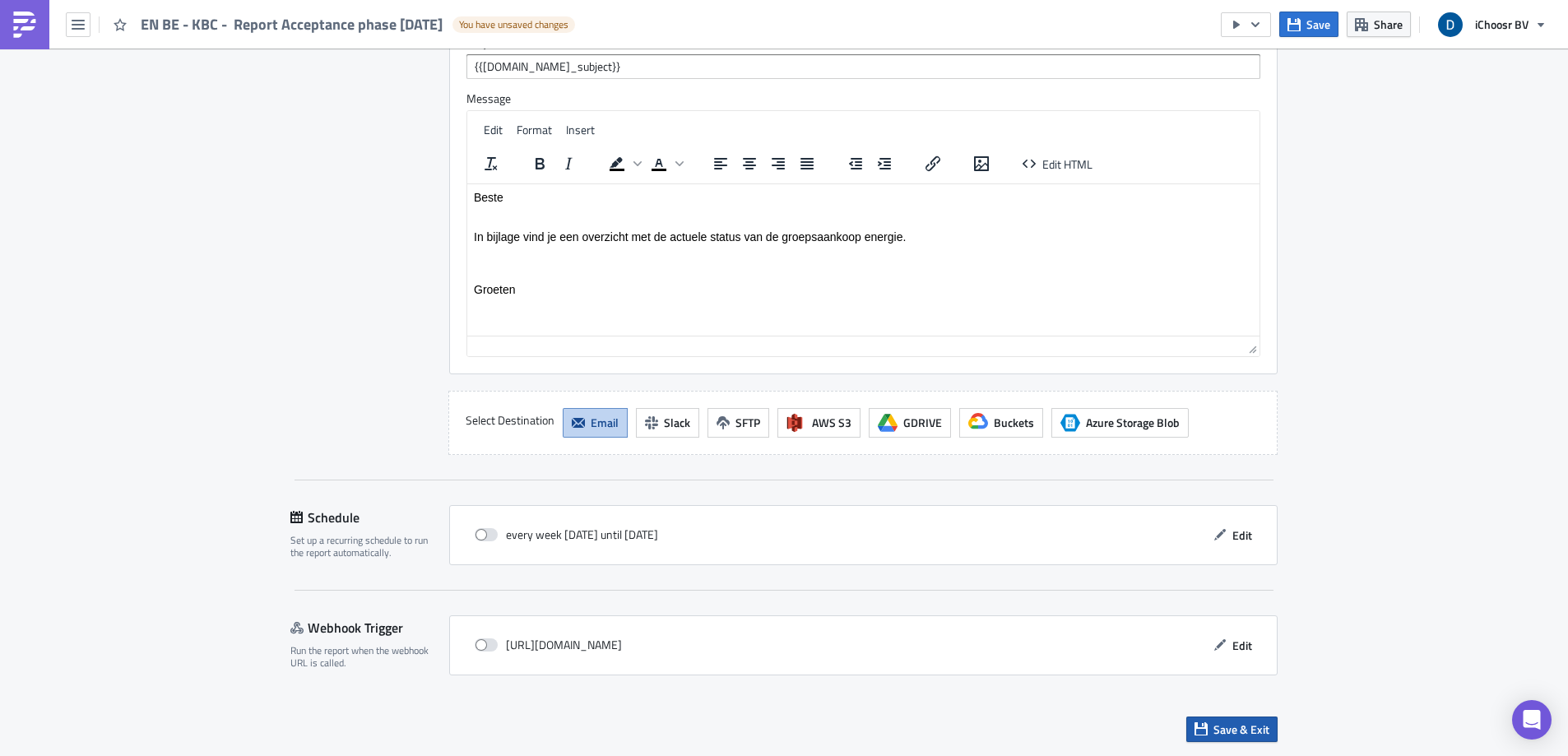 type on ""filtervalue": "Samen Overstappen Groepsaankoop"," 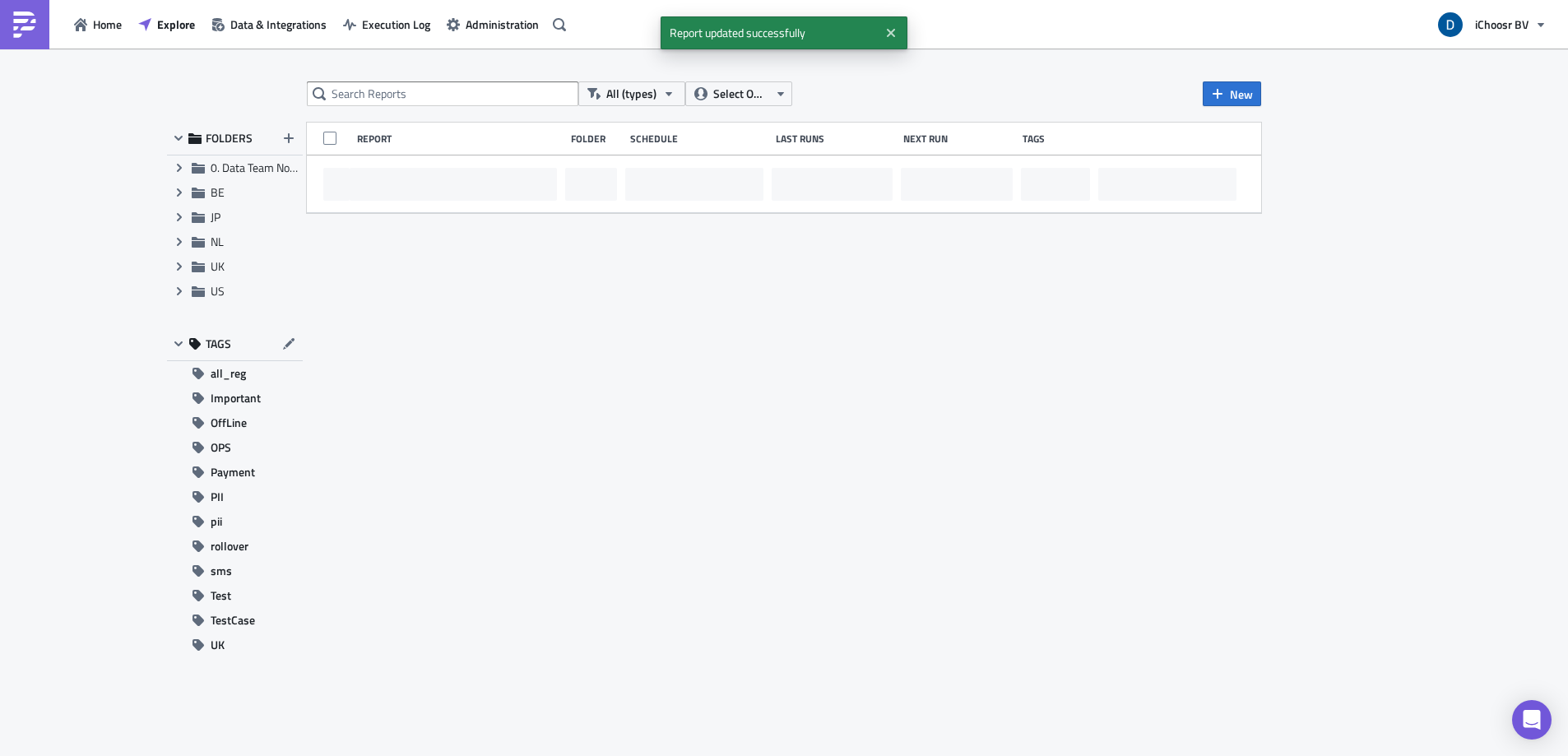 scroll, scrollTop: 0, scrollLeft: 0, axis: both 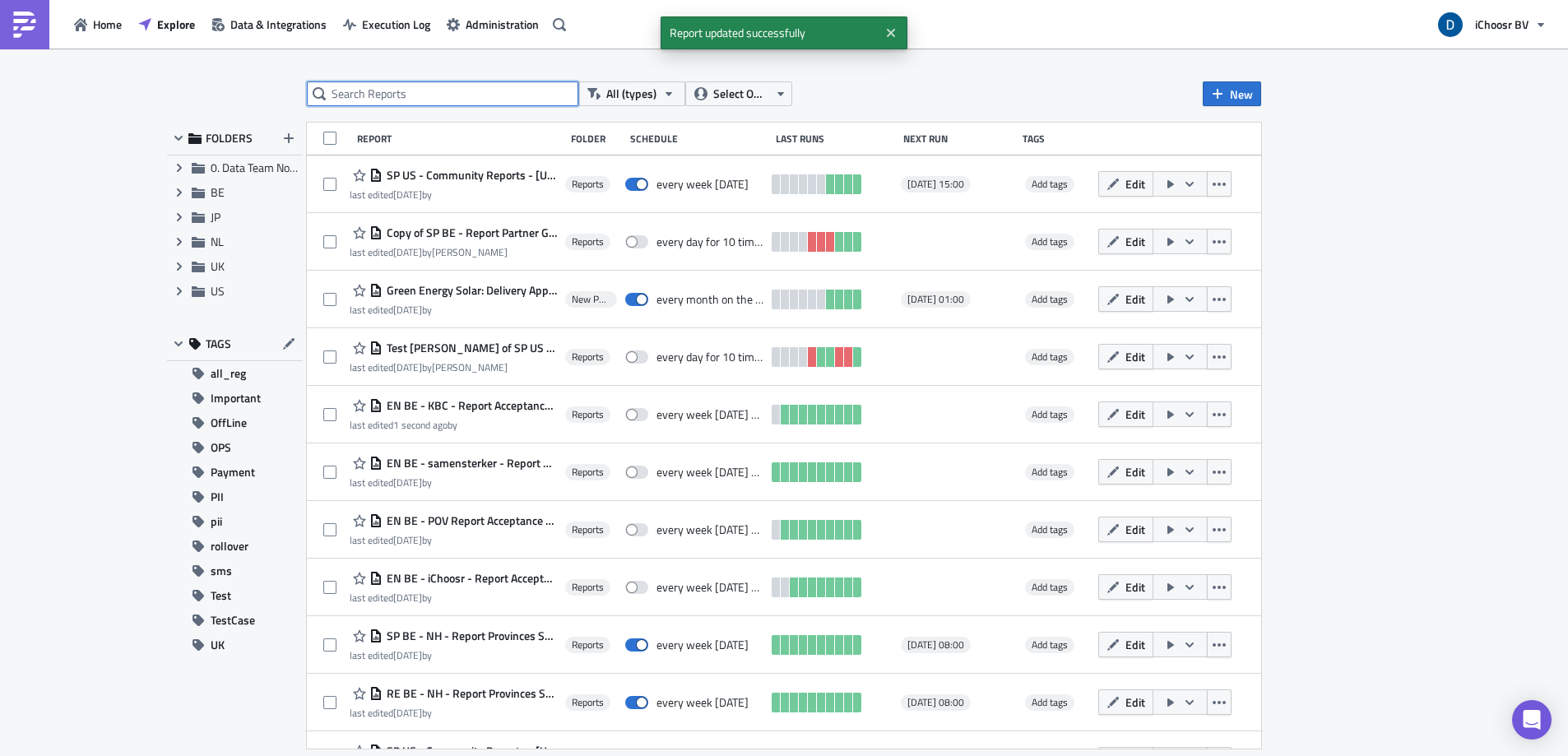 click at bounding box center (443, 94) 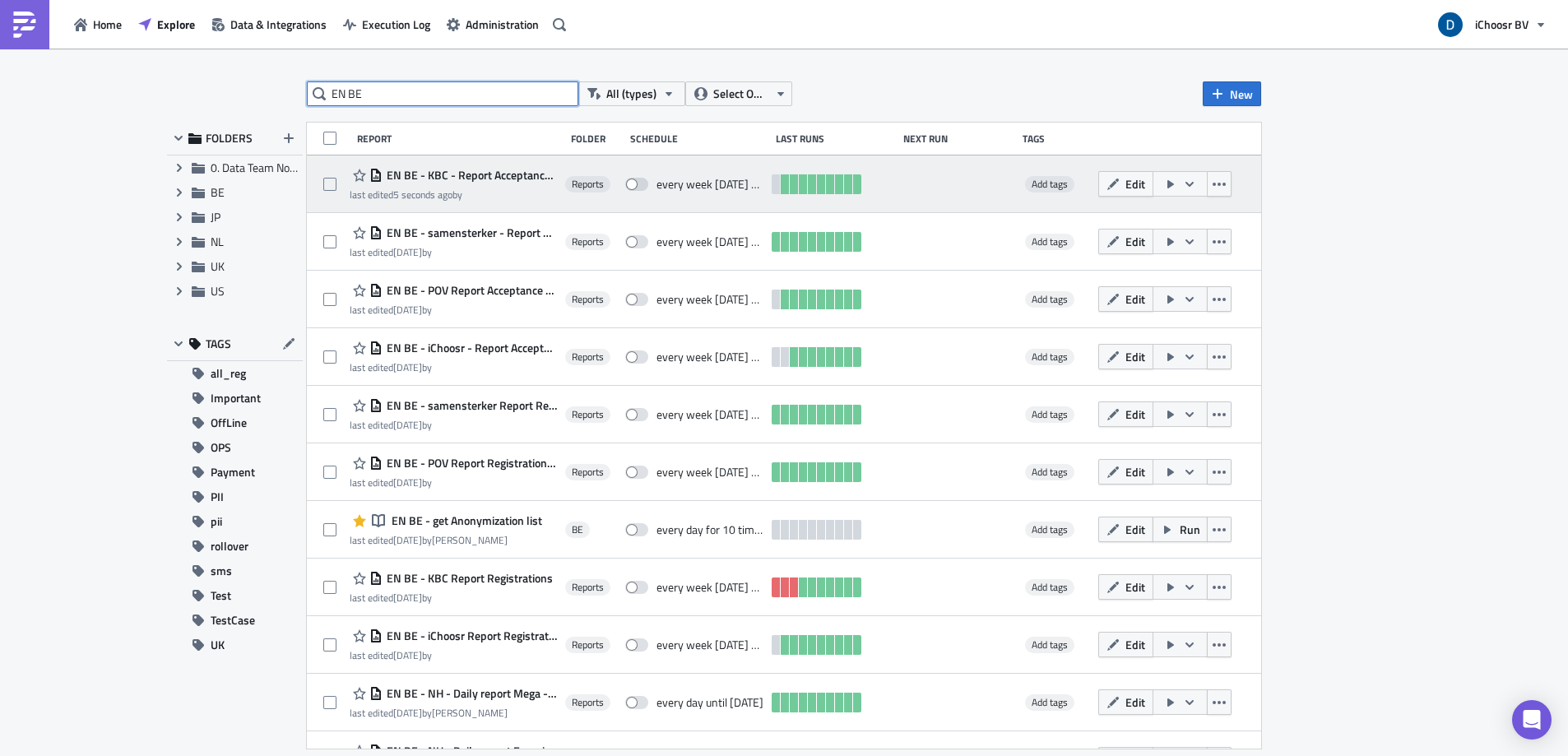 type on "EN BE" 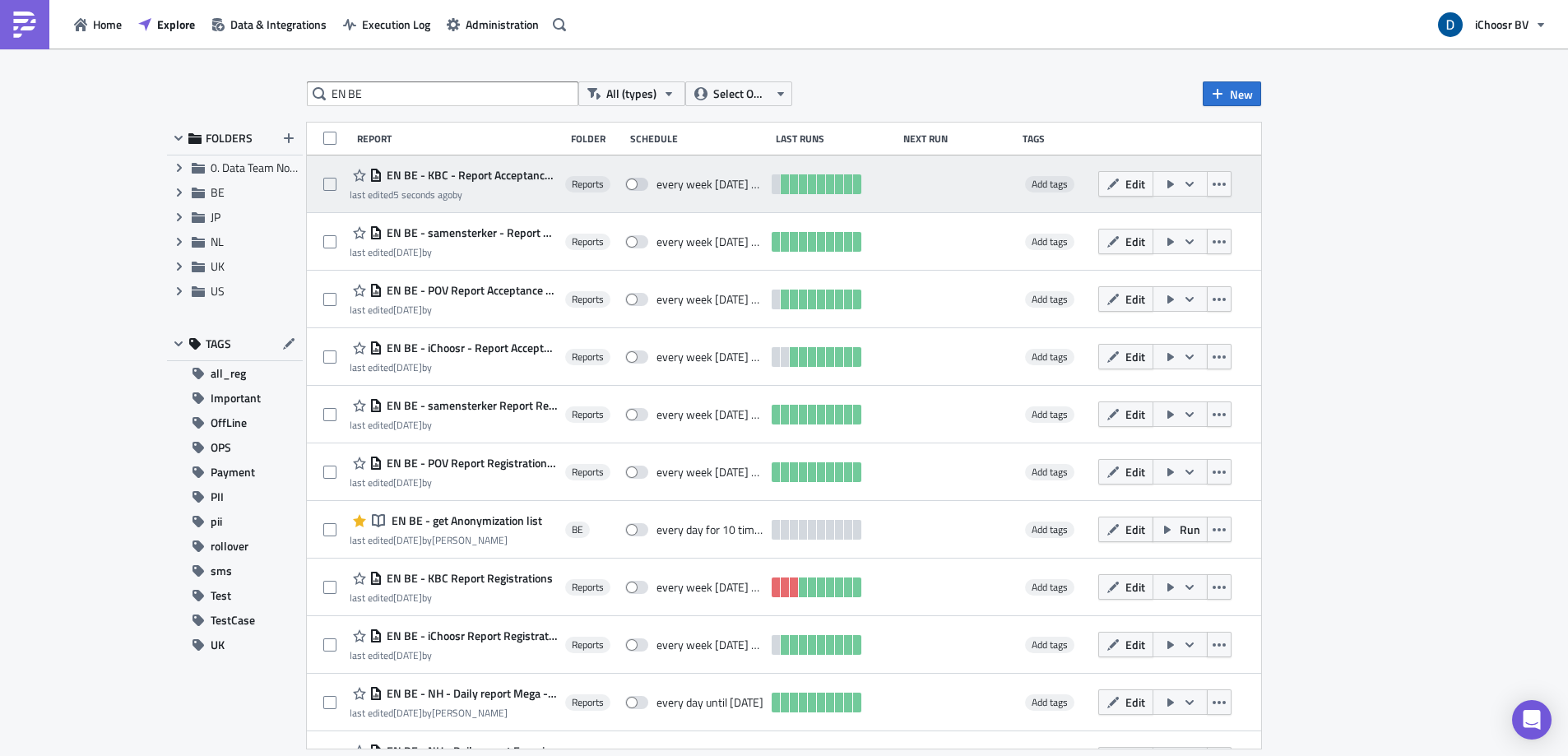 click 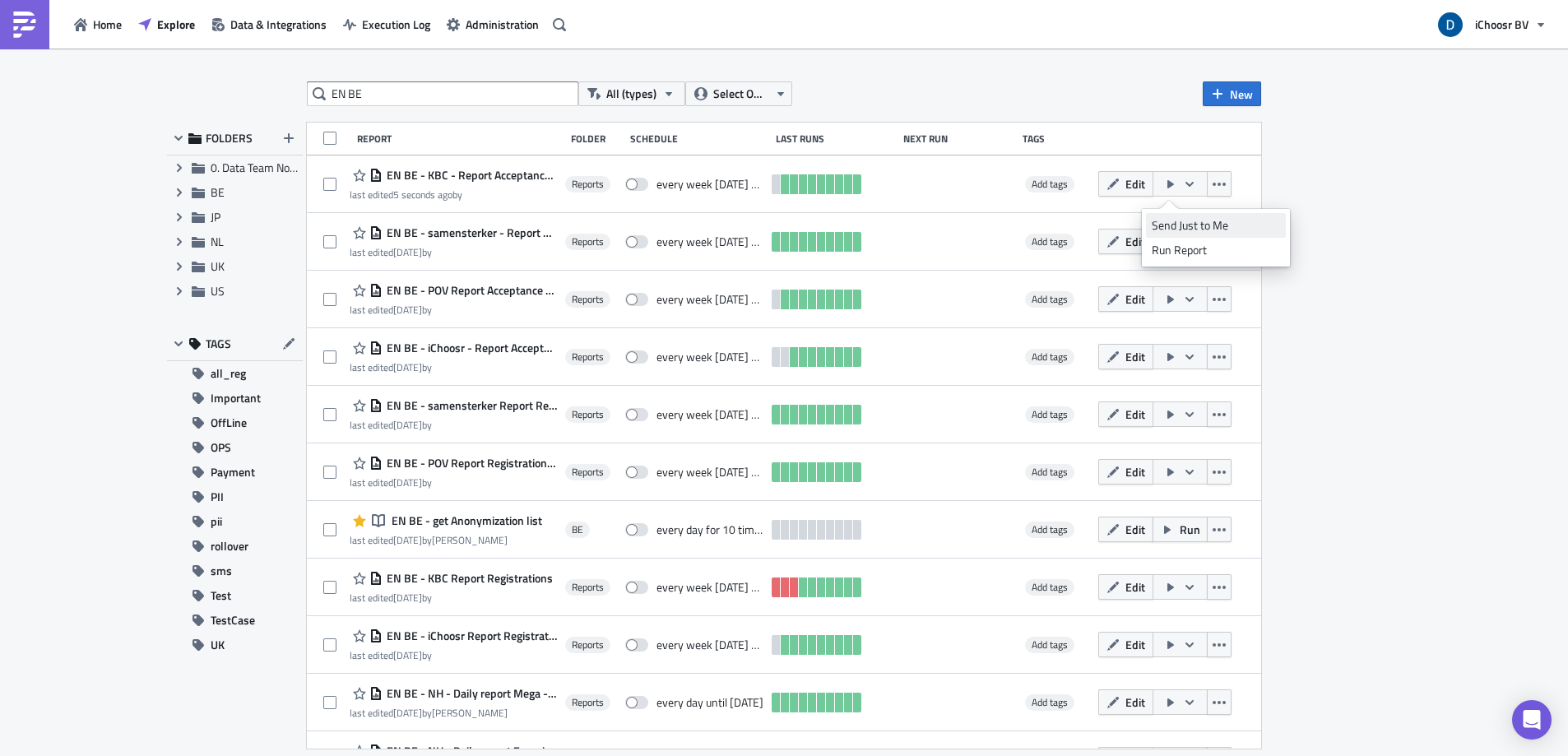 click on "Send Just to Me" at bounding box center (1216, 225) 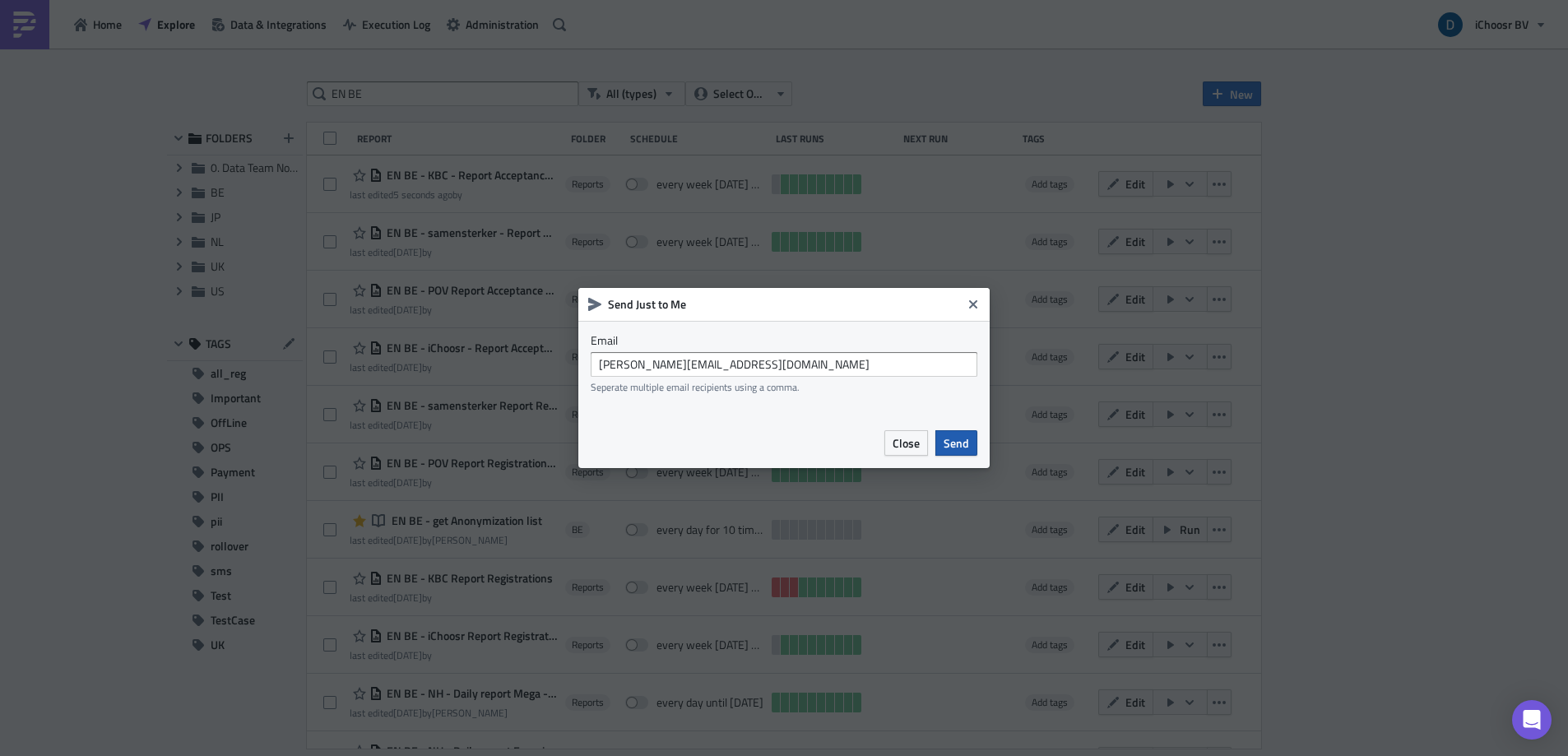 click on "Send" at bounding box center (956, 443) 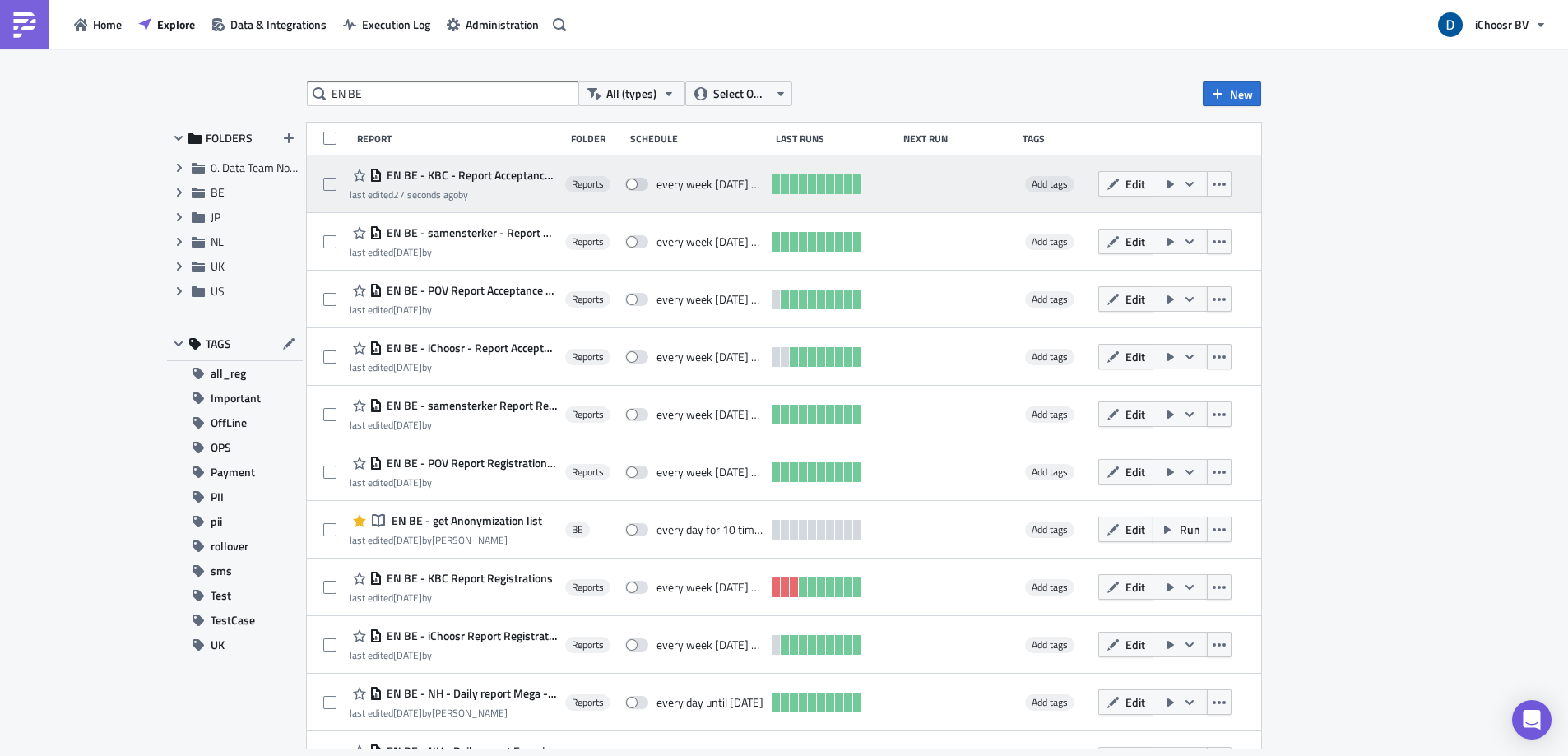 click on "EN BE - KBC -  Report Acceptance phase May 2025" at bounding box center [470, 175] 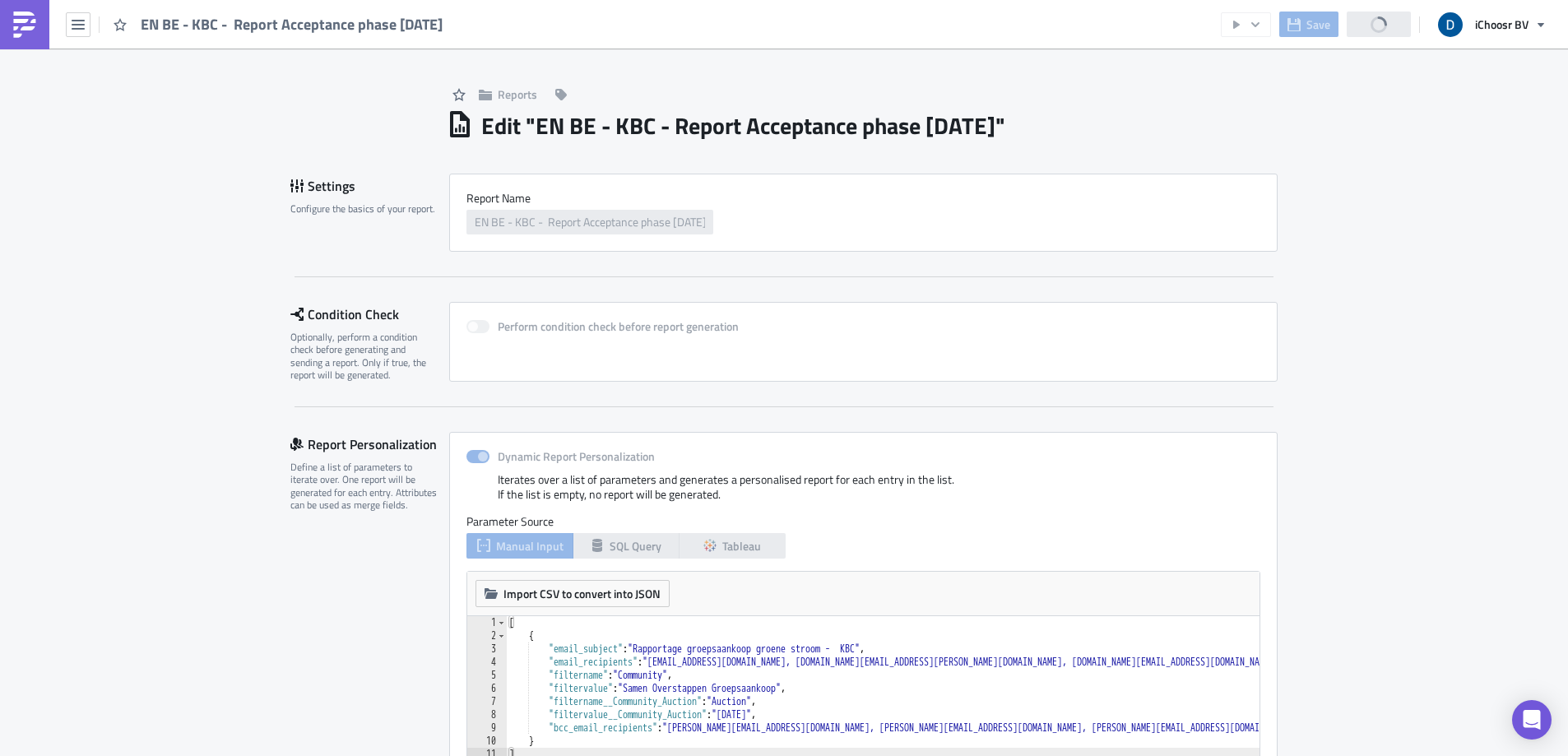 scroll, scrollTop: 0, scrollLeft: 0, axis: both 